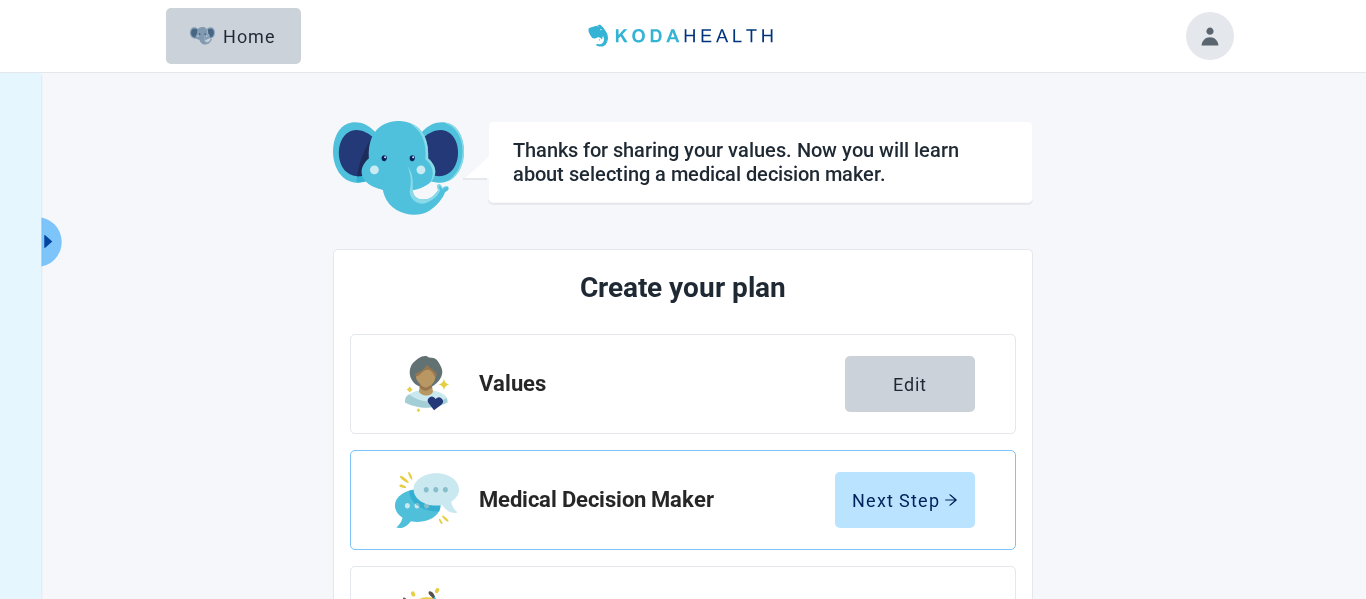 scroll, scrollTop: 0, scrollLeft: 0, axis: both 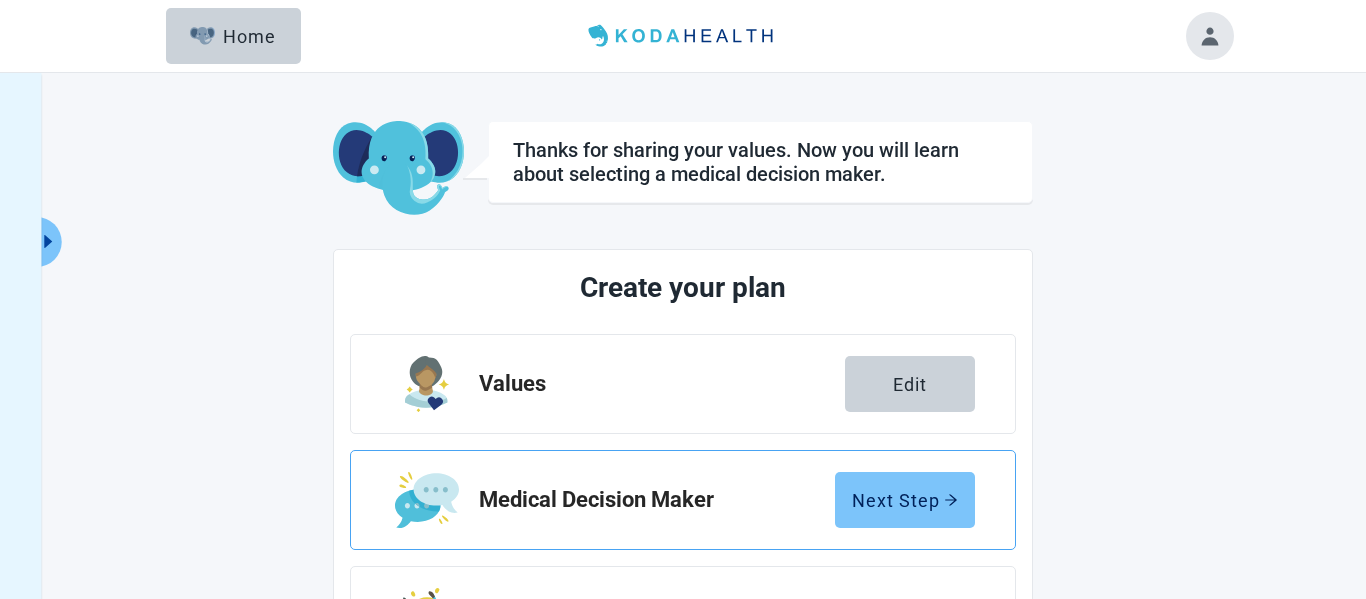click on "Next Step" at bounding box center [905, 500] 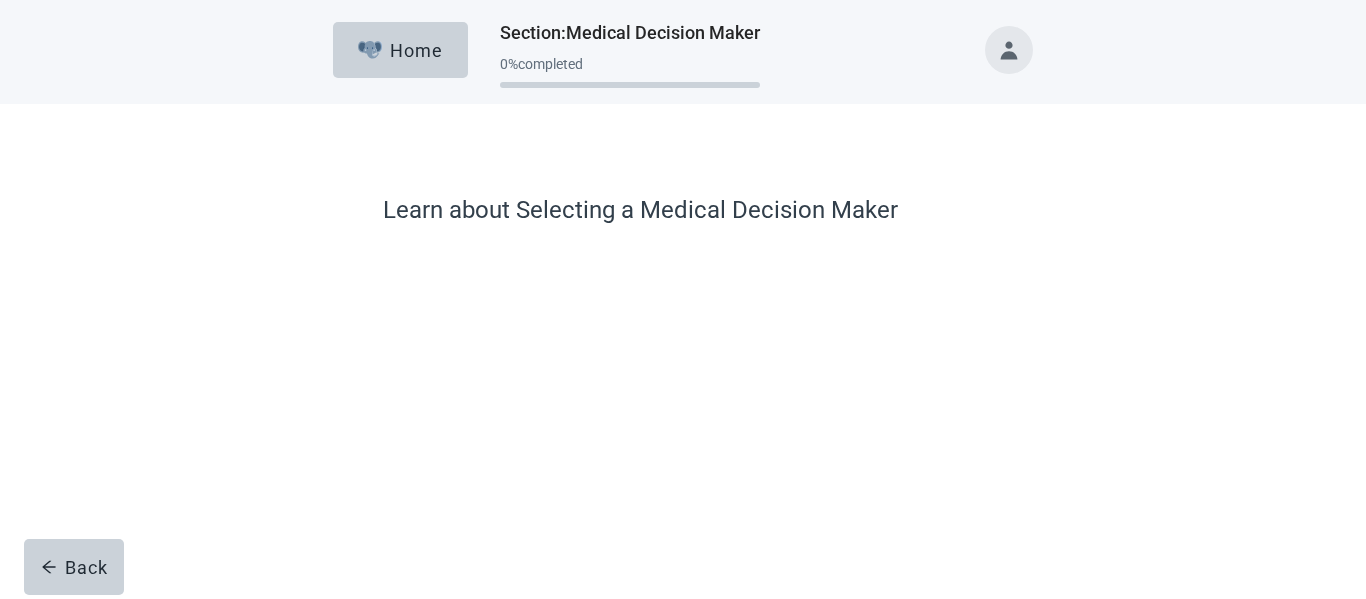 scroll, scrollTop: 172, scrollLeft: 0, axis: vertical 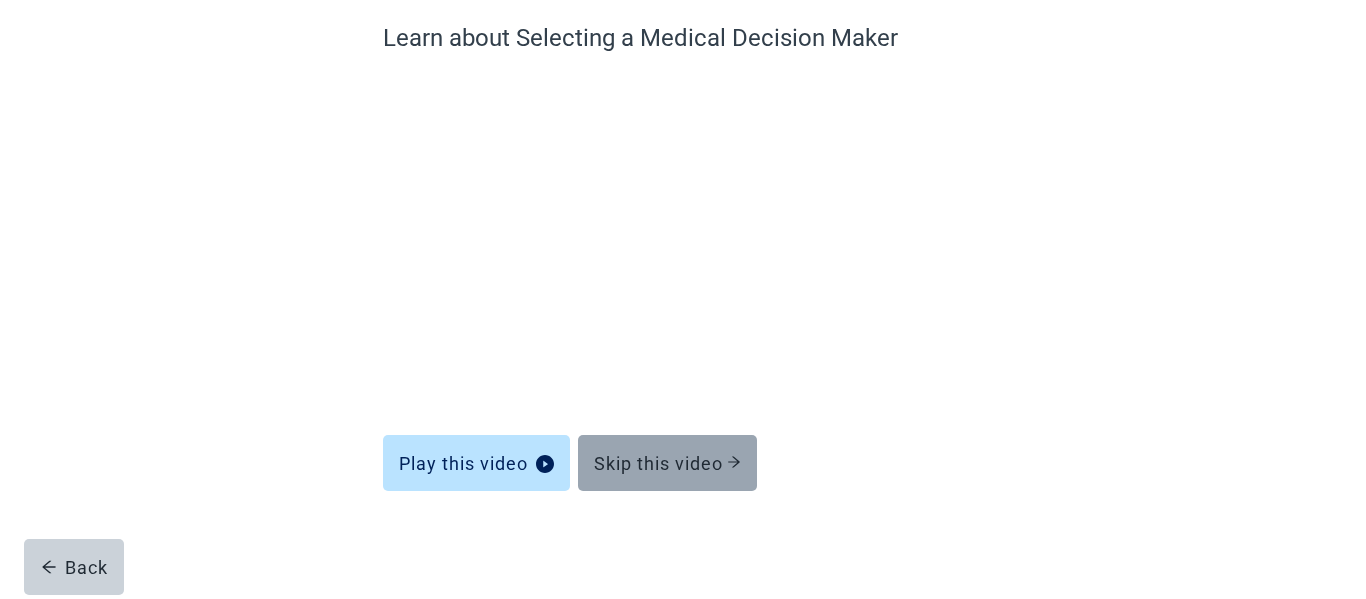 click on "Skip this video" at bounding box center (667, 463) 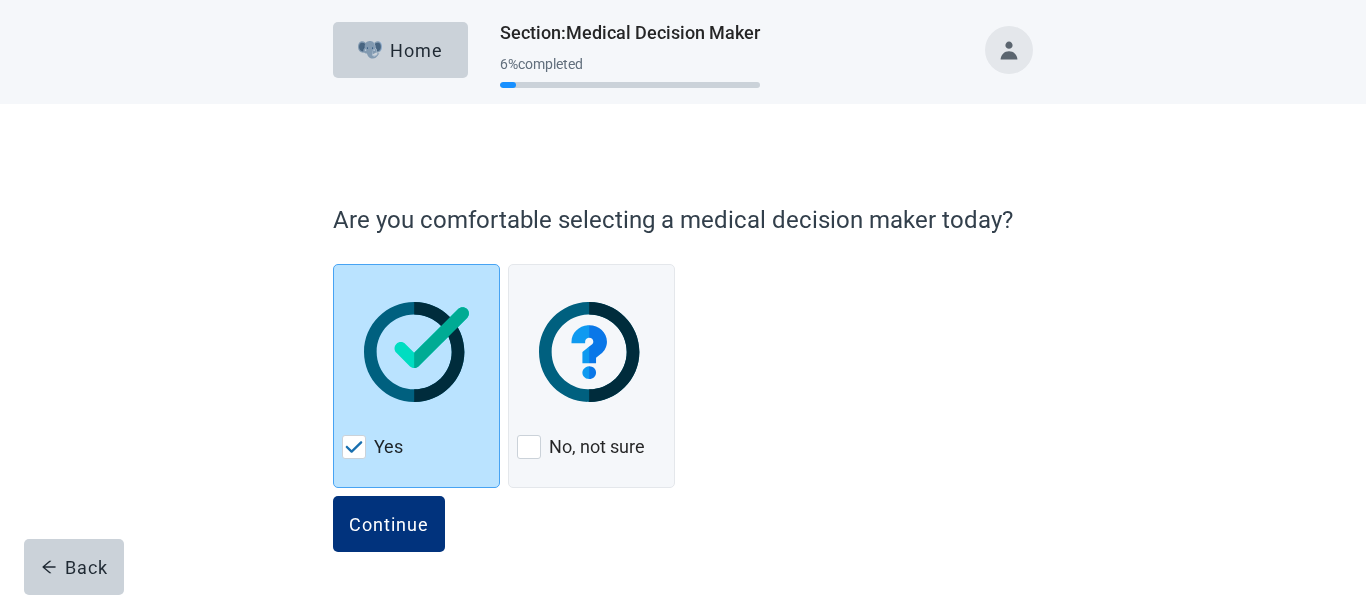 scroll, scrollTop: 0, scrollLeft: 0, axis: both 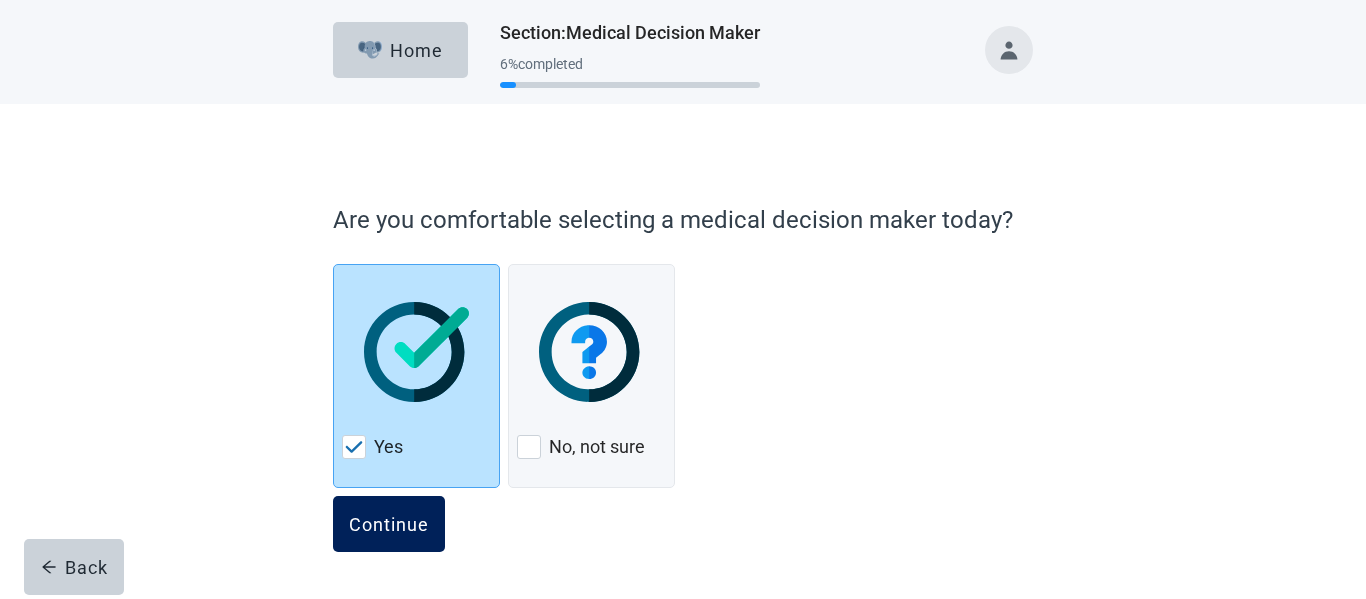 click on "Continue" at bounding box center [389, 524] 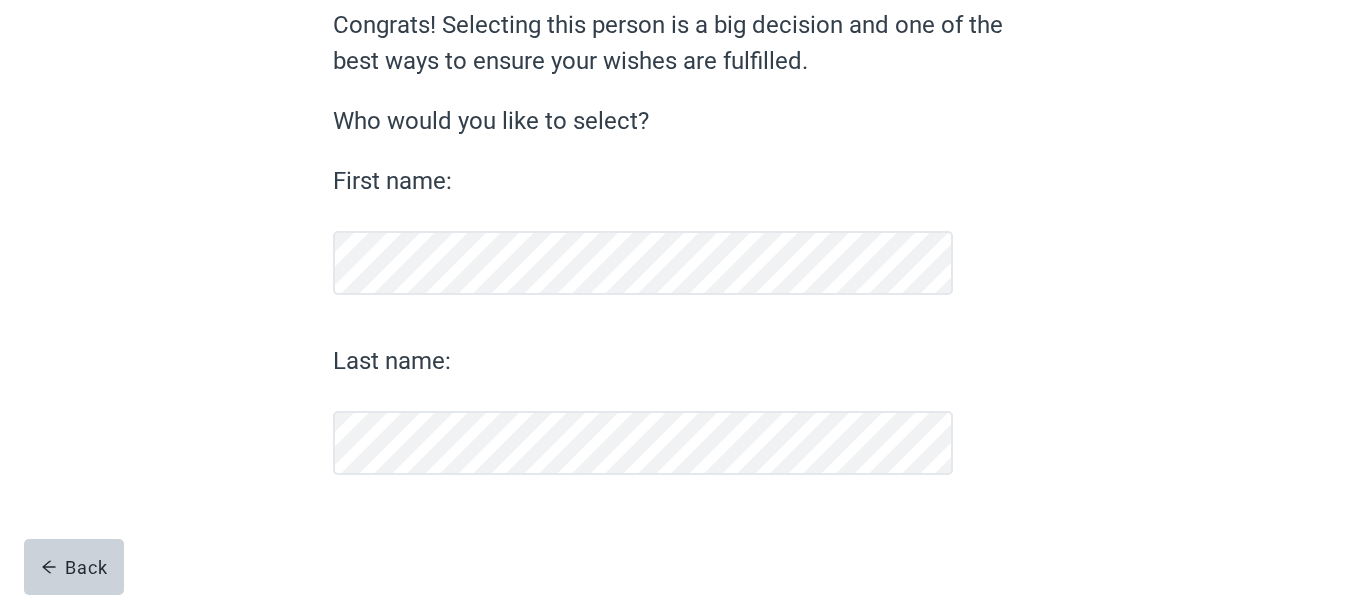 scroll, scrollTop: 185, scrollLeft: 0, axis: vertical 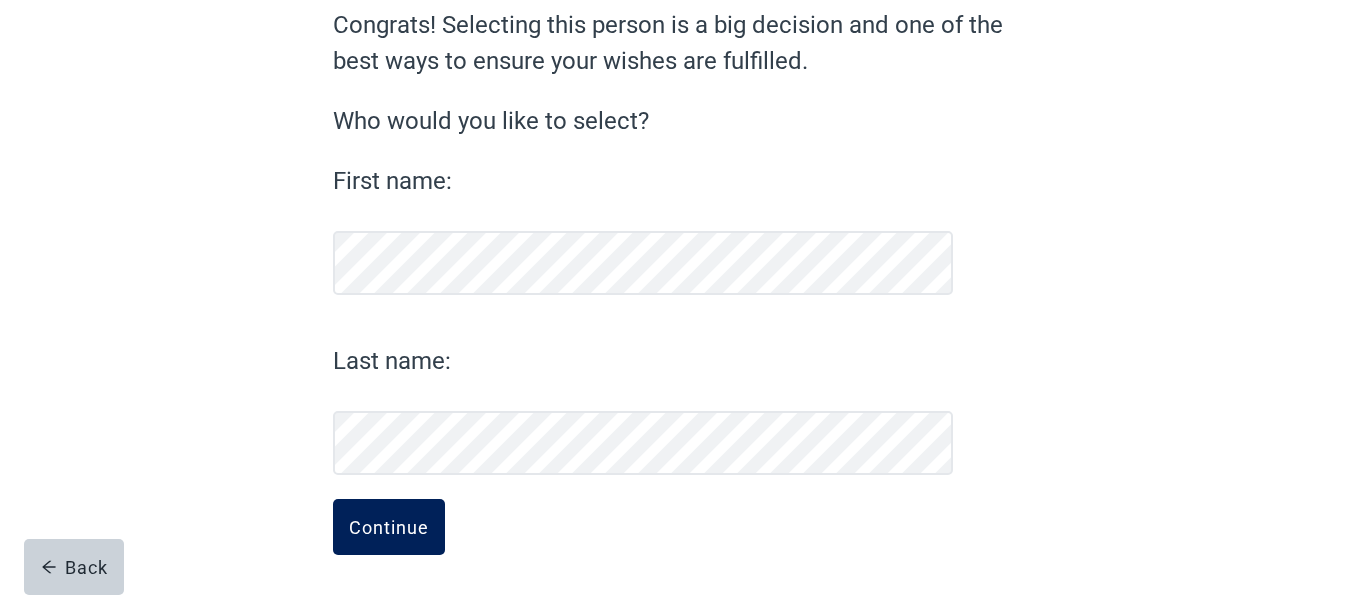 click on "Continue" at bounding box center (389, 527) 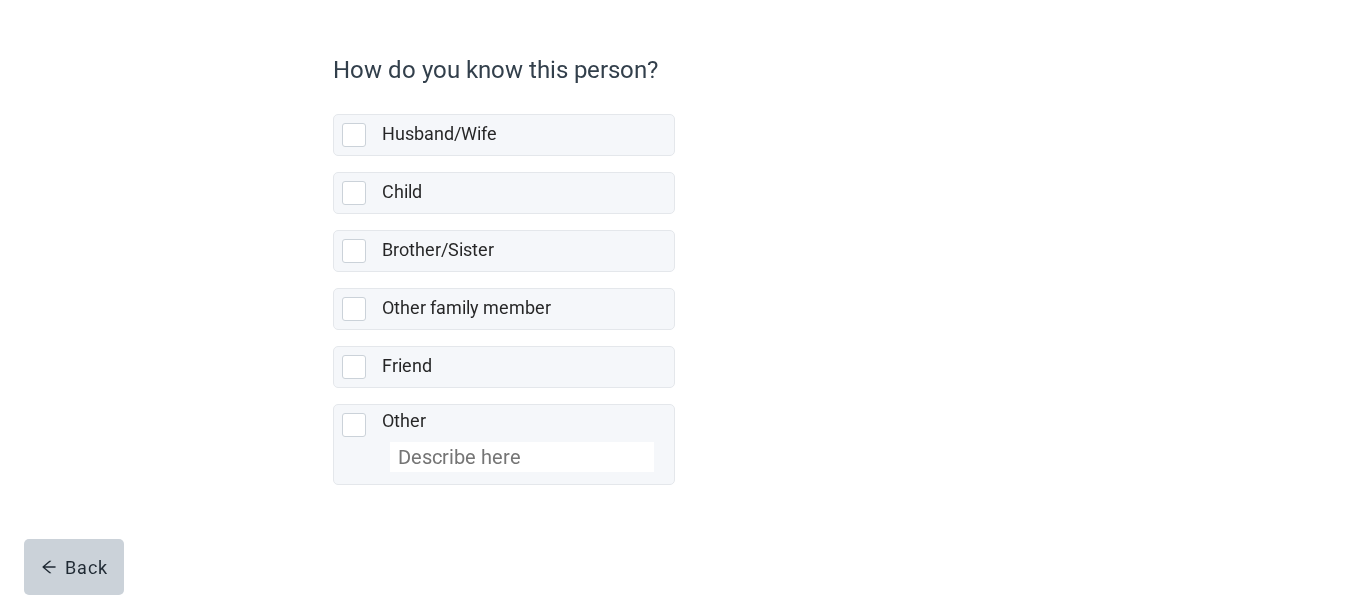 scroll, scrollTop: 152, scrollLeft: 0, axis: vertical 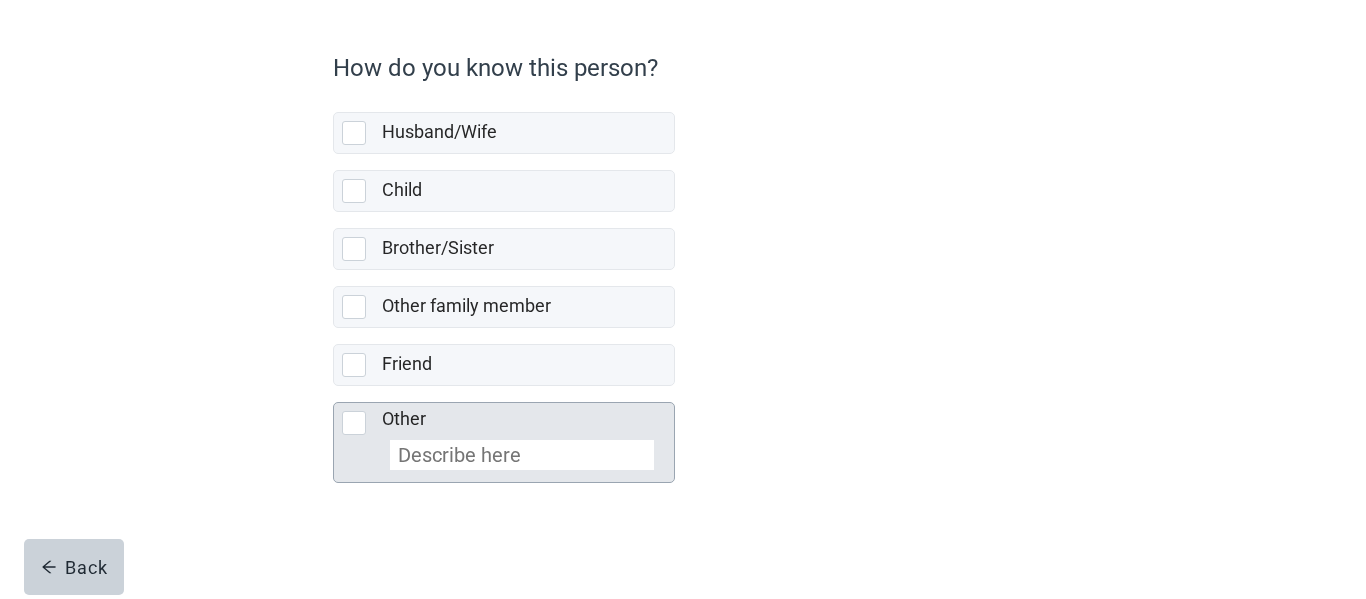 click at bounding box center (354, 423) 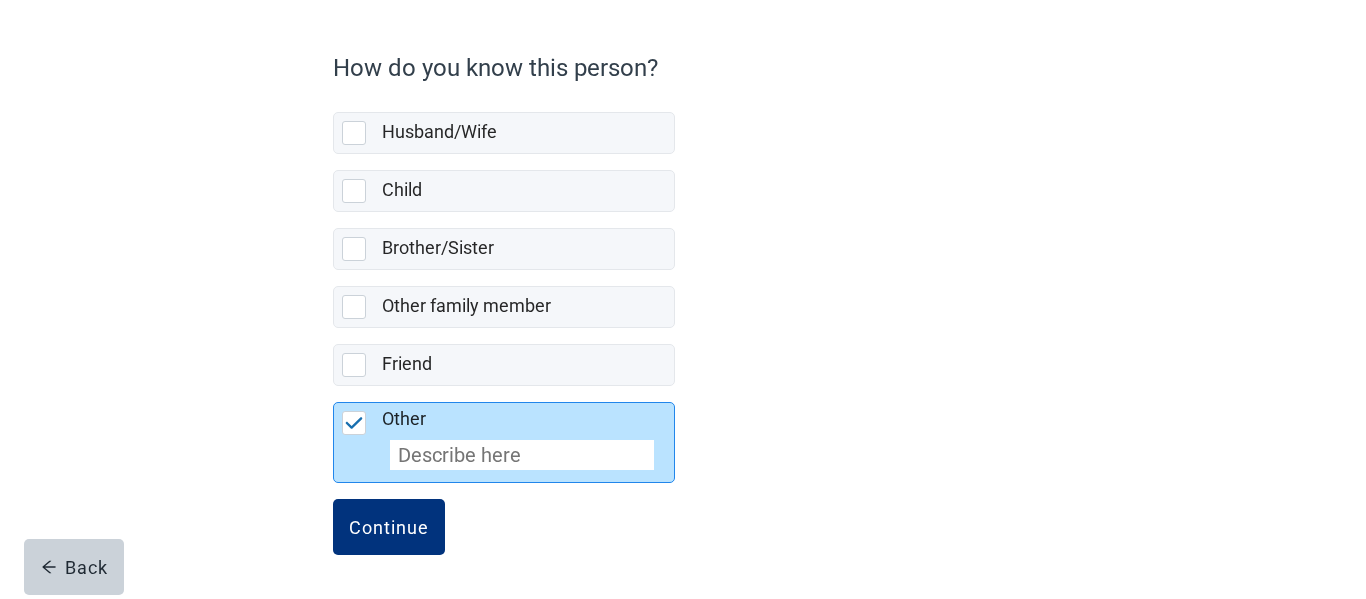 click at bounding box center (522, 455) 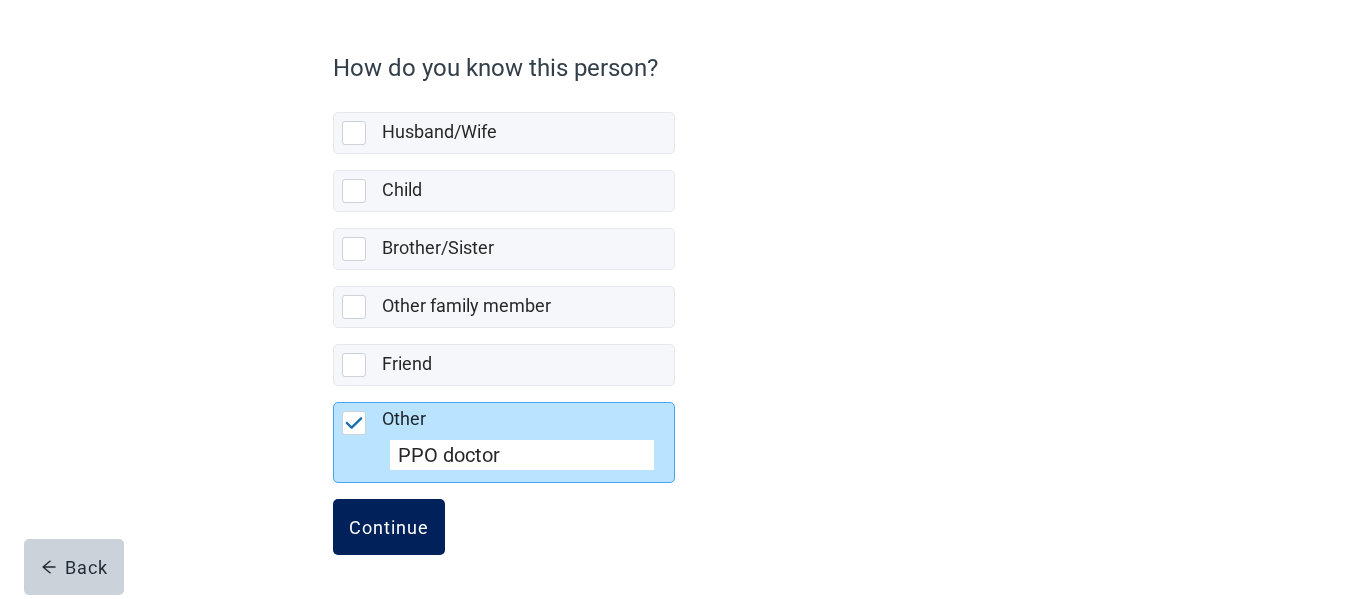 type on "PPO doctor" 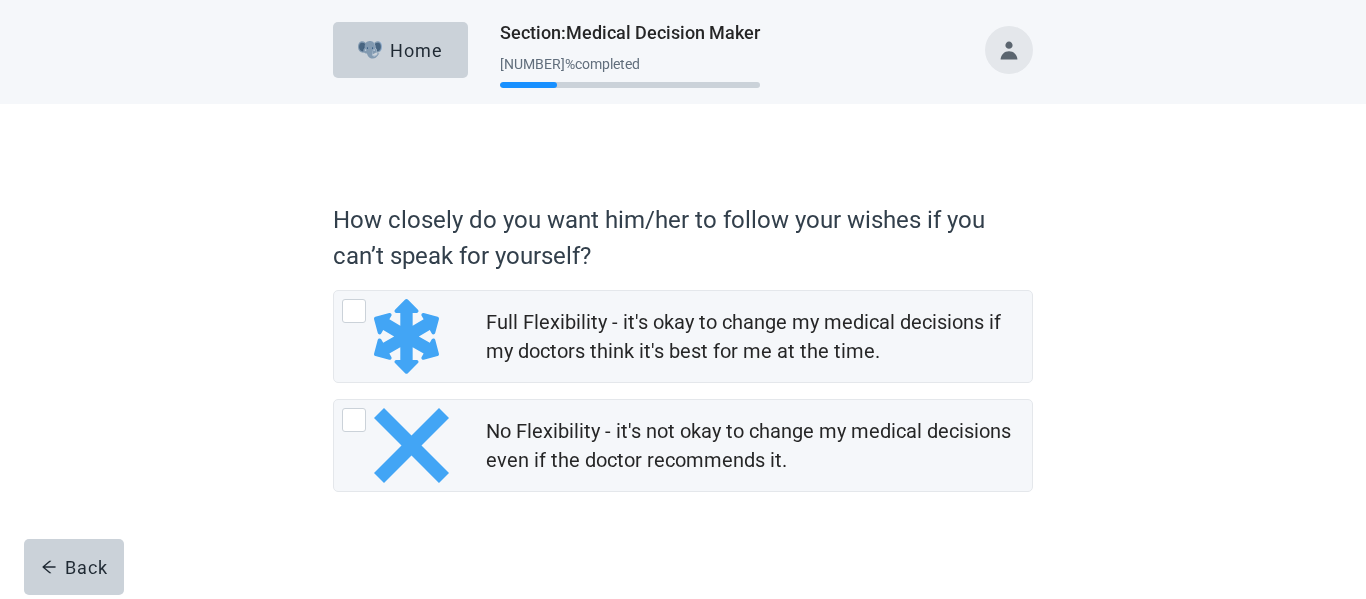scroll, scrollTop: 17, scrollLeft: 0, axis: vertical 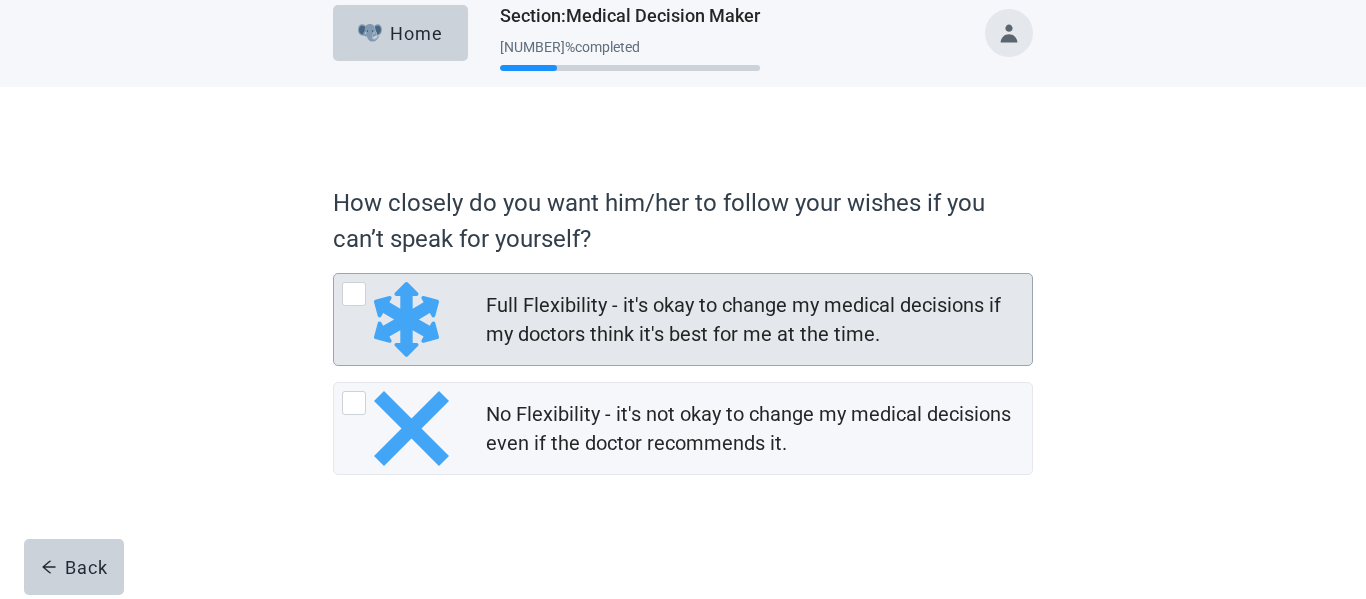 click at bounding box center (354, 294) 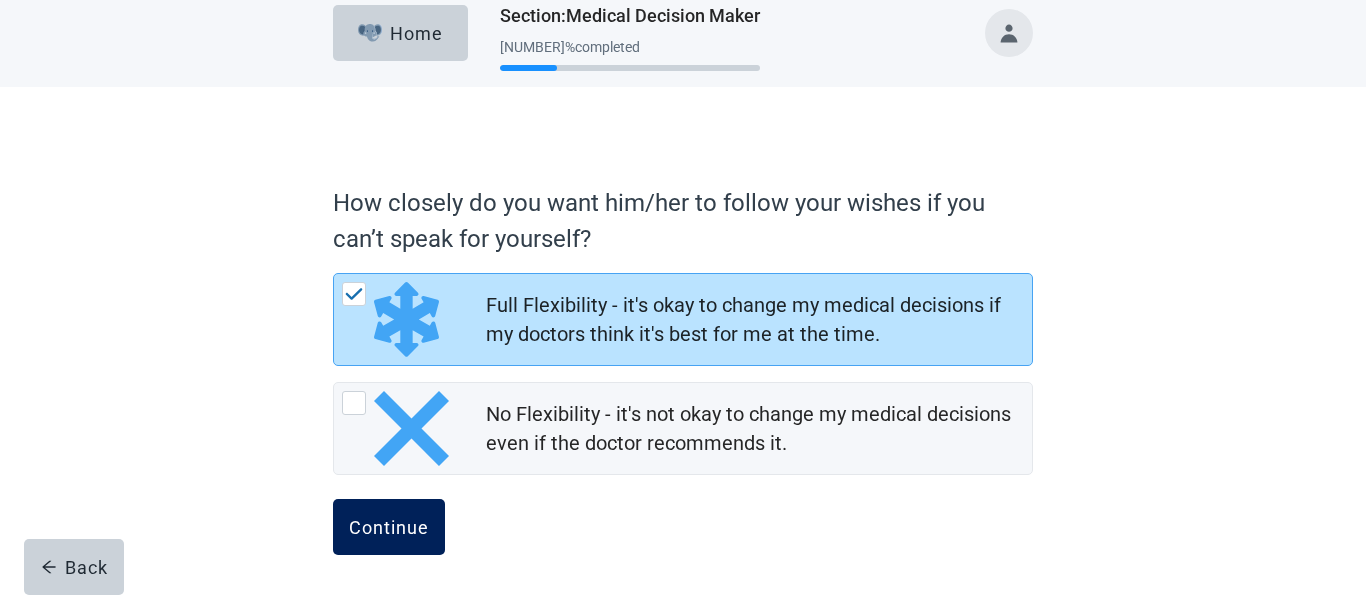 click on "Continue" at bounding box center [389, 527] 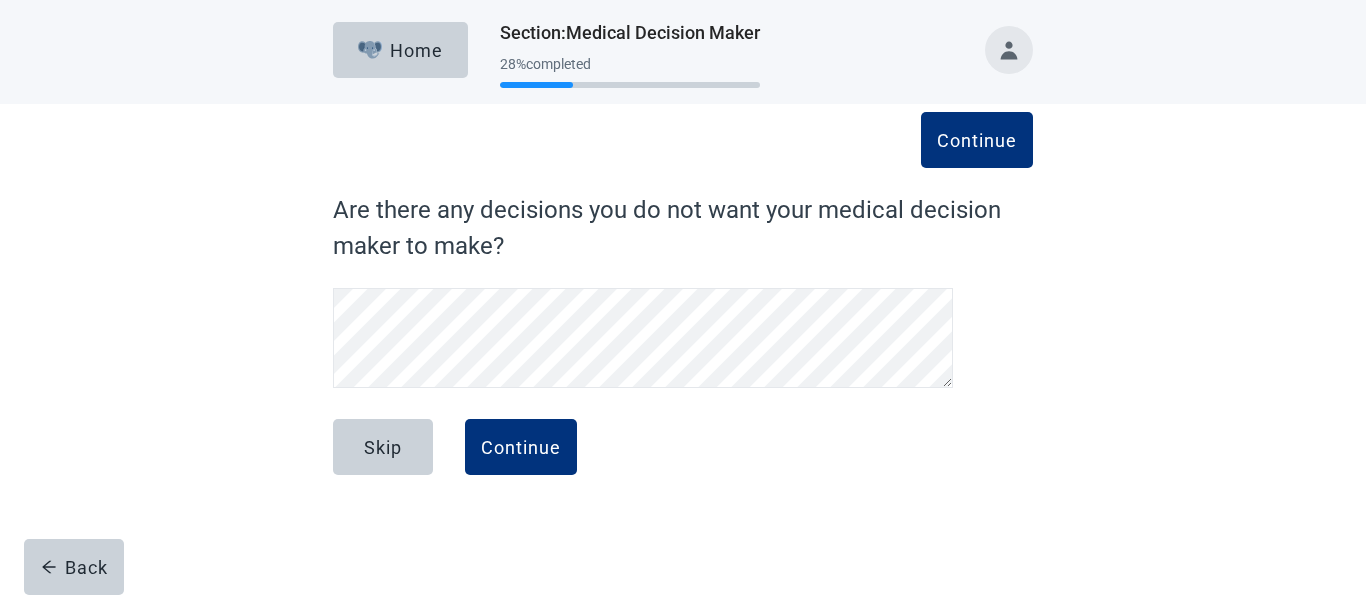 scroll, scrollTop: 0, scrollLeft: 0, axis: both 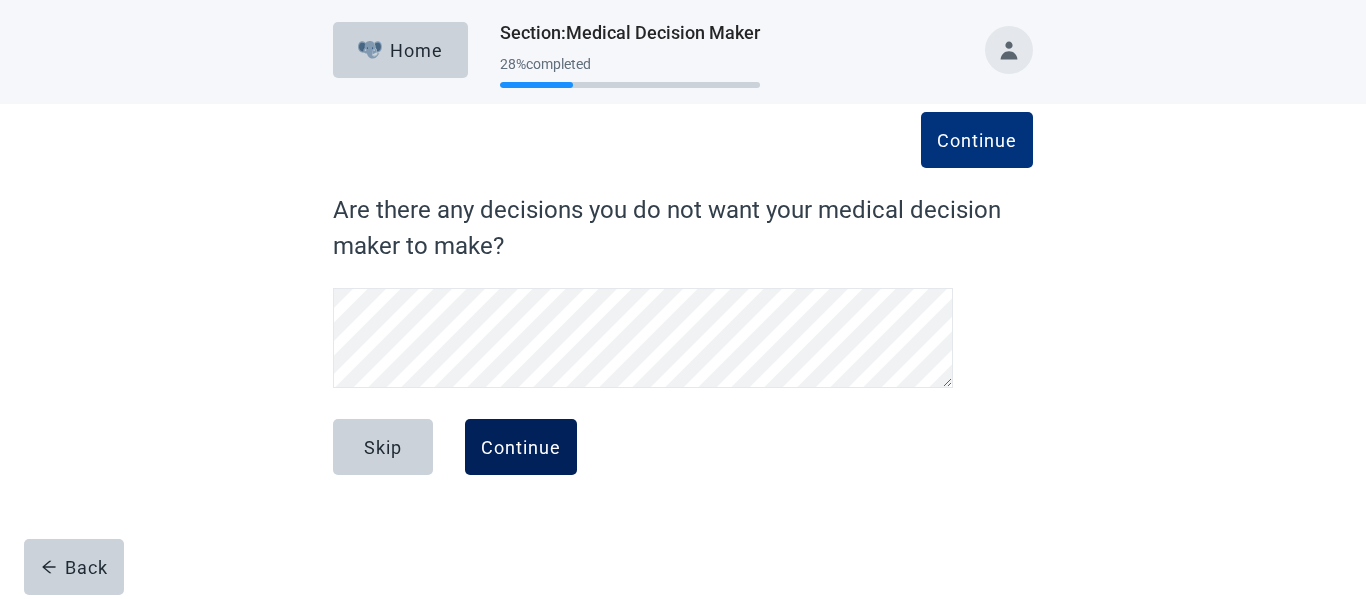 click on "Continue" at bounding box center [521, 447] 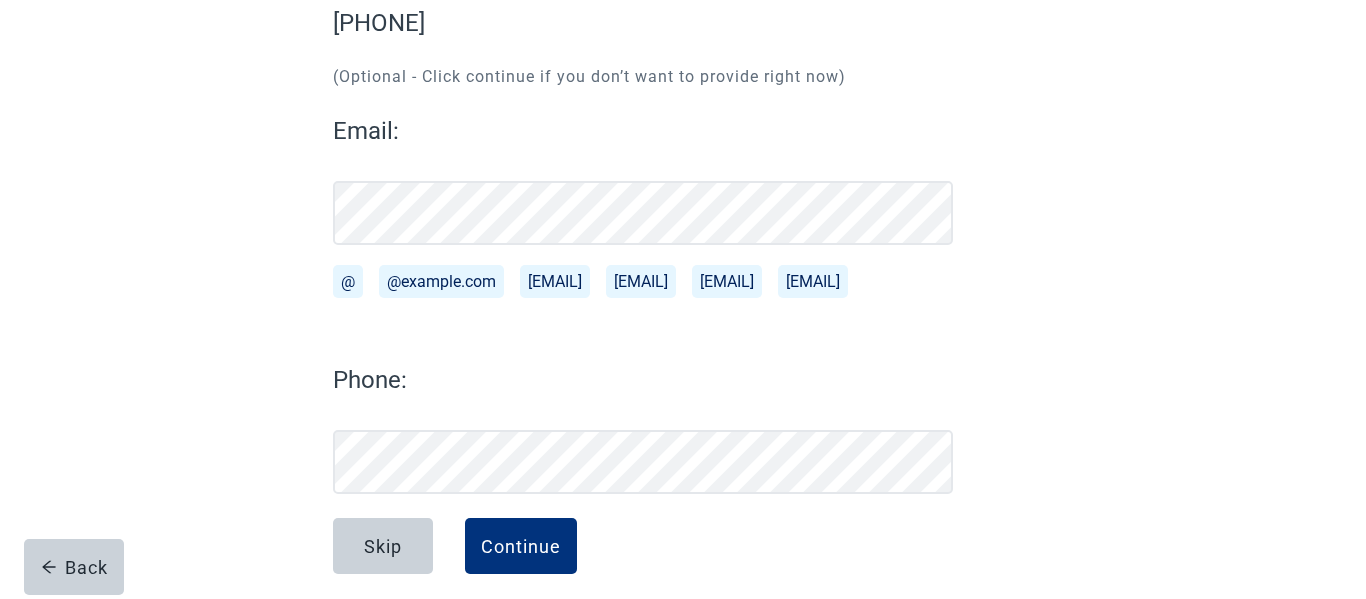 scroll, scrollTop: 247, scrollLeft: 0, axis: vertical 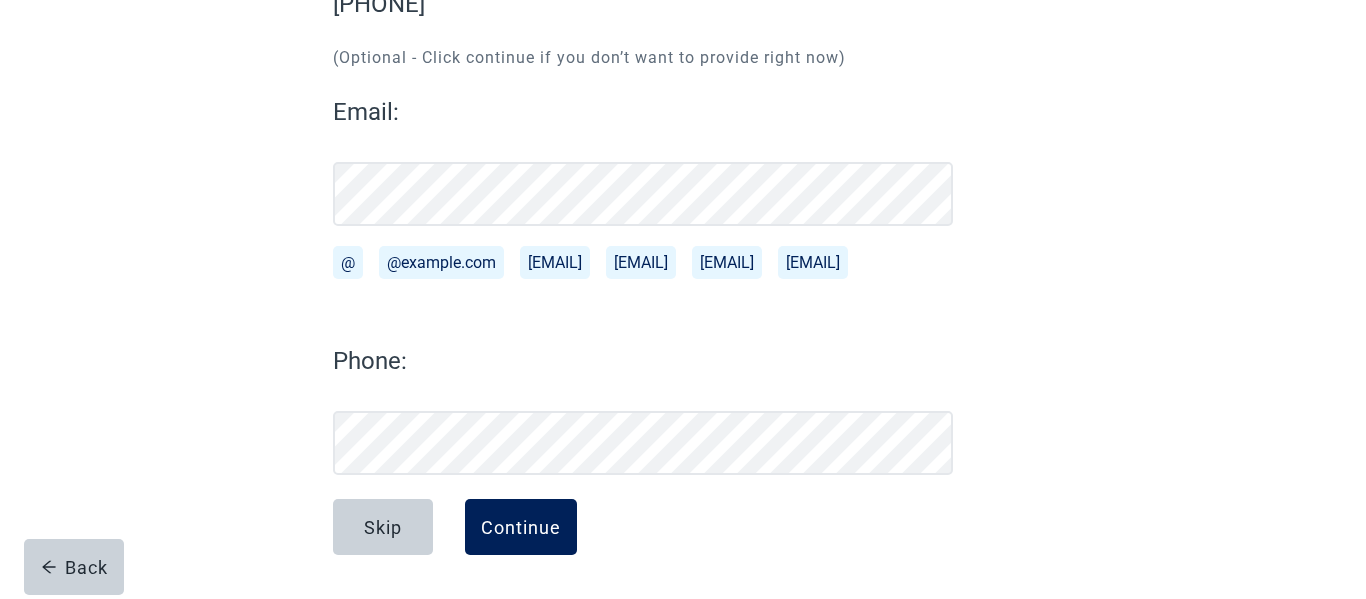 click on "Continue" at bounding box center (521, 527) 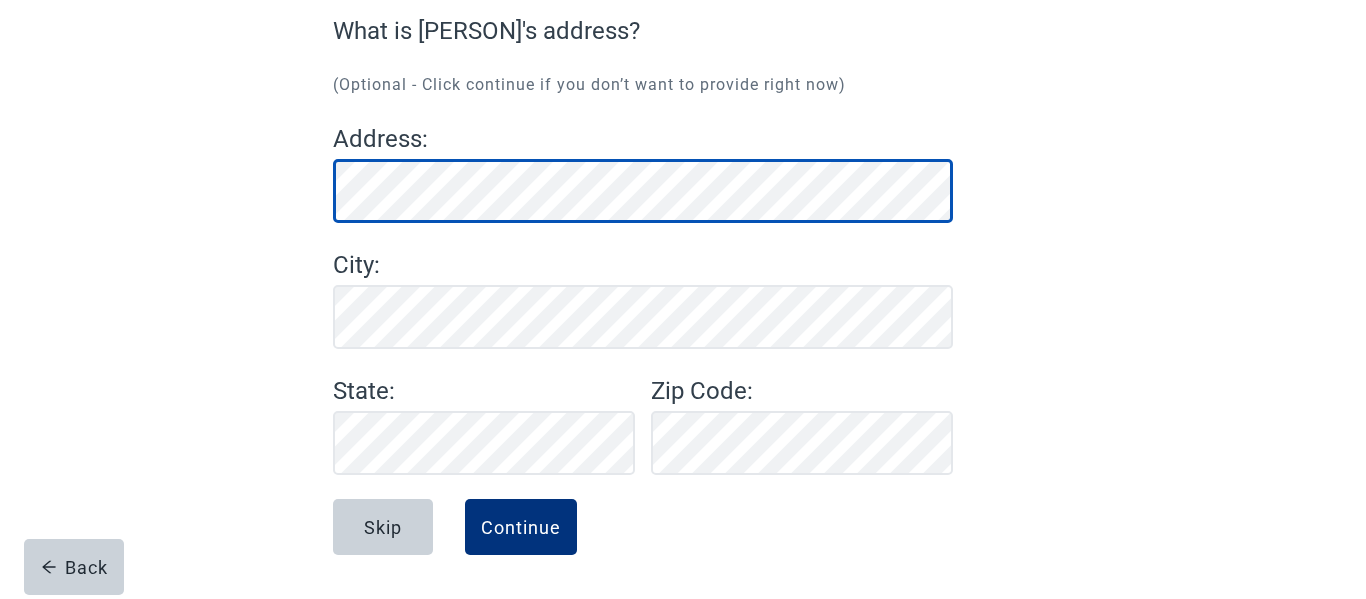 scroll, scrollTop: 179, scrollLeft: 0, axis: vertical 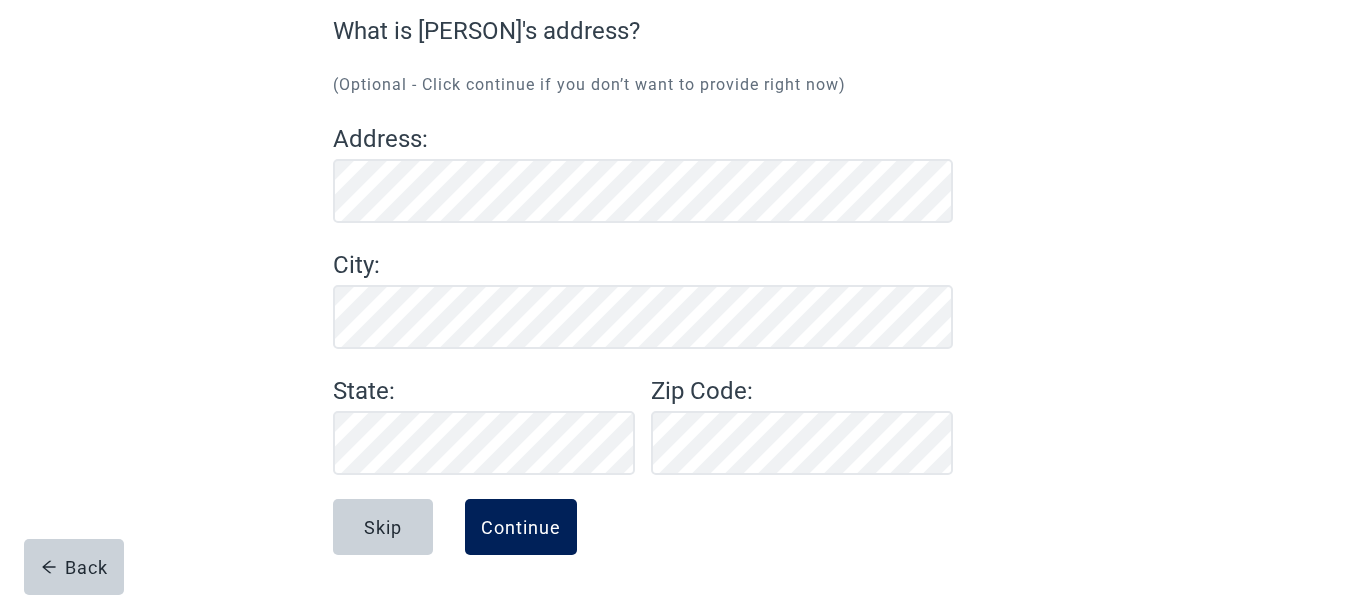 click on "Continue" at bounding box center [521, 527] 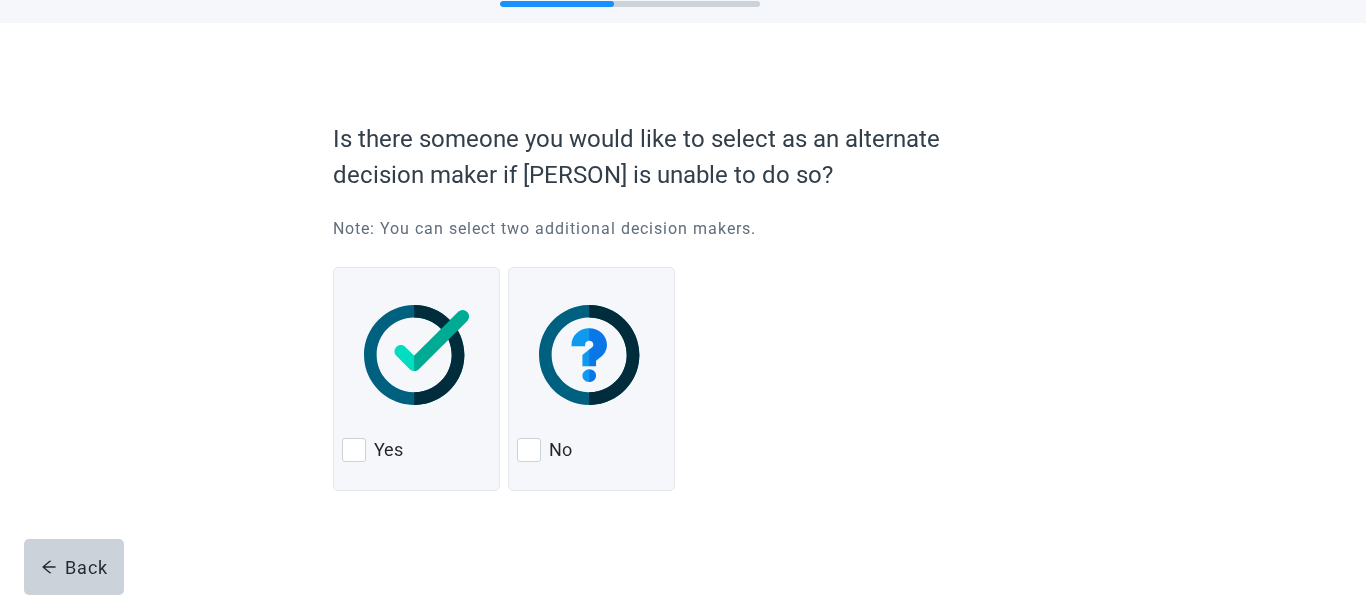 scroll, scrollTop: 0, scrollLeft: 0, axis: both 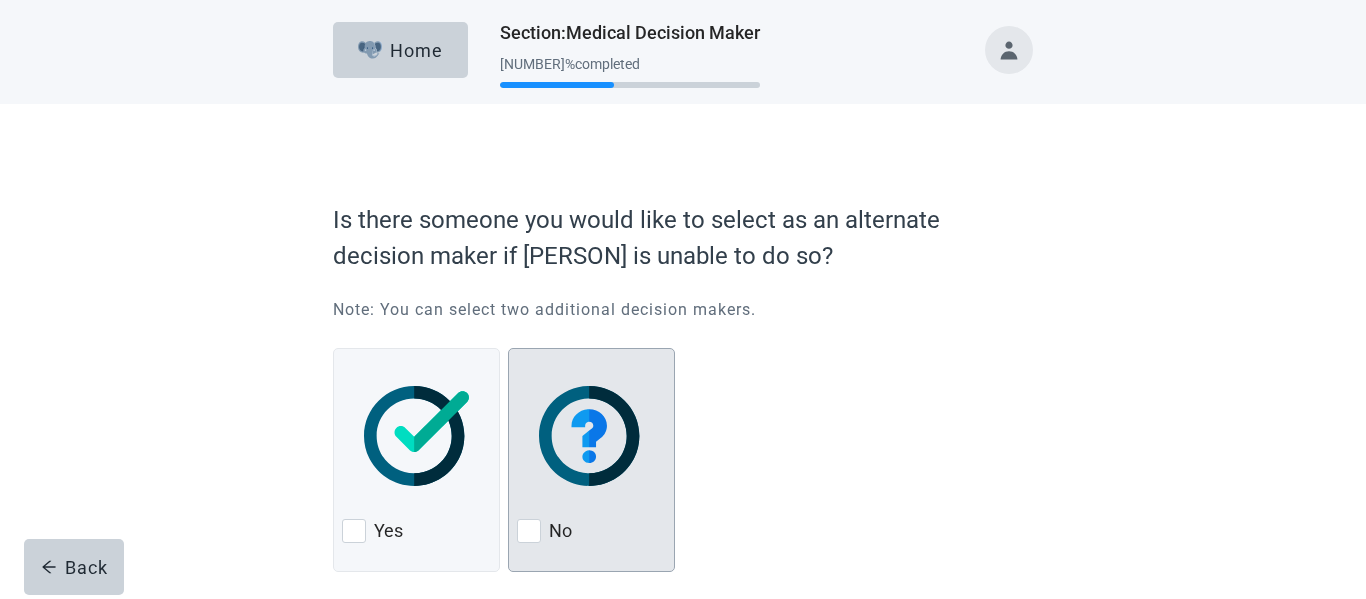 click at bounding box center [591, 436] 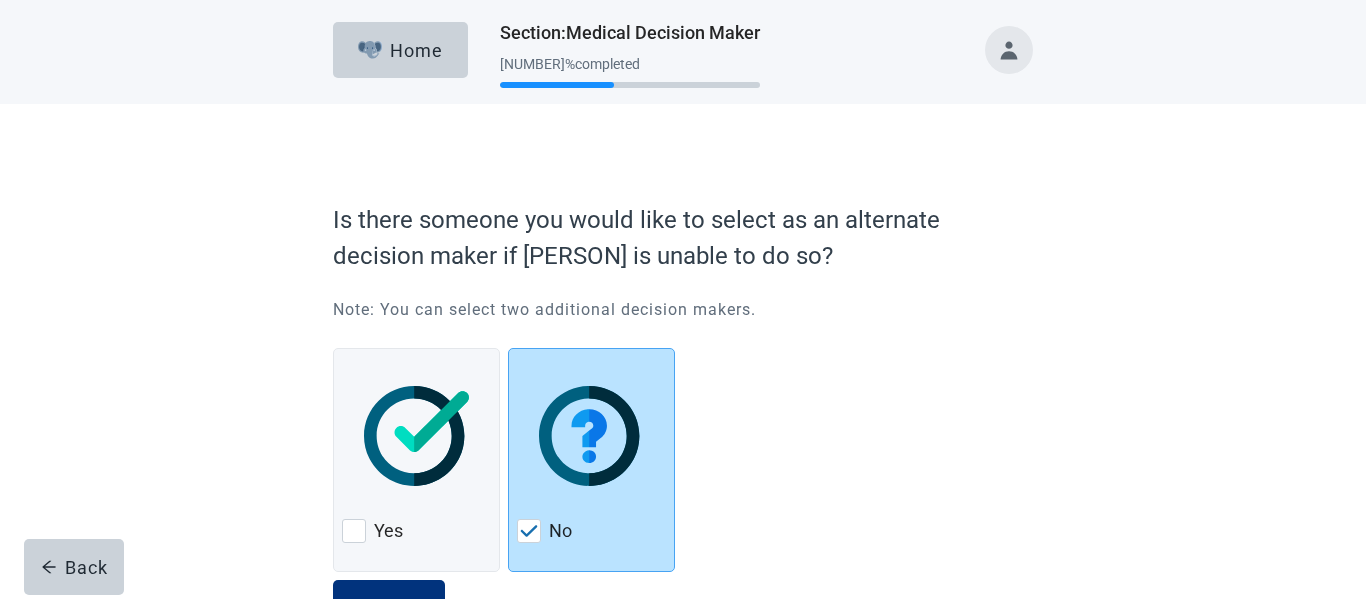 scroll, scrollTop: 81, scrollLeft: 0, axis: vertical 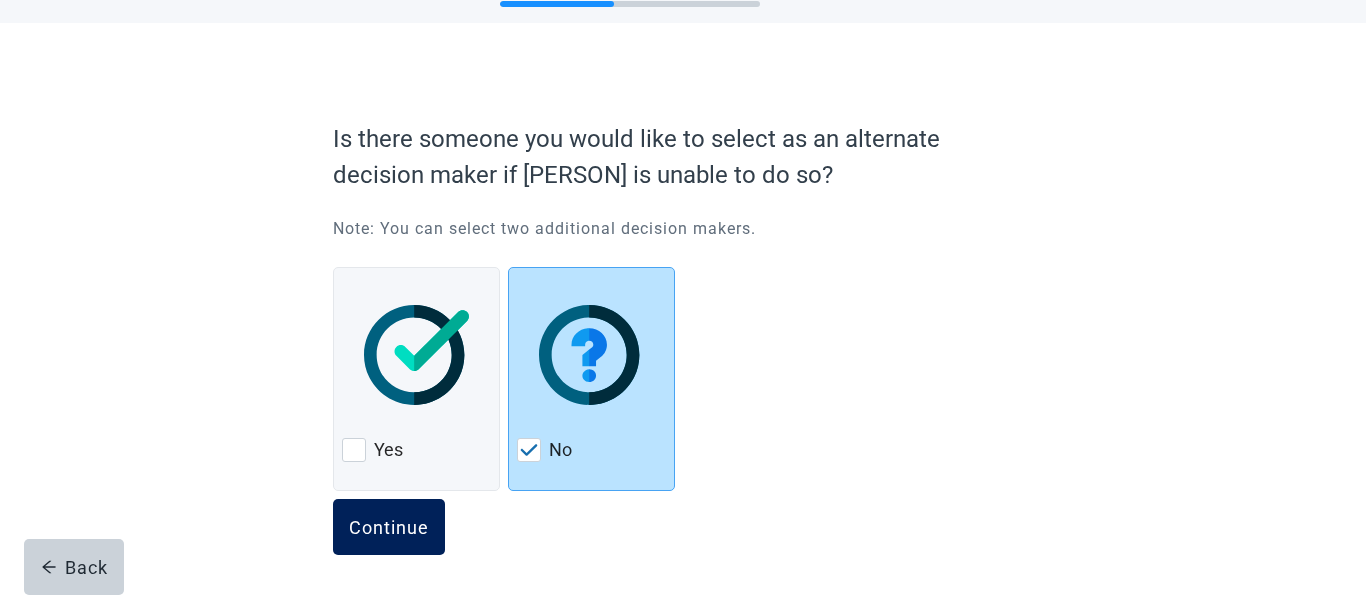 click on "Continue" at bounding box center (389, 527) 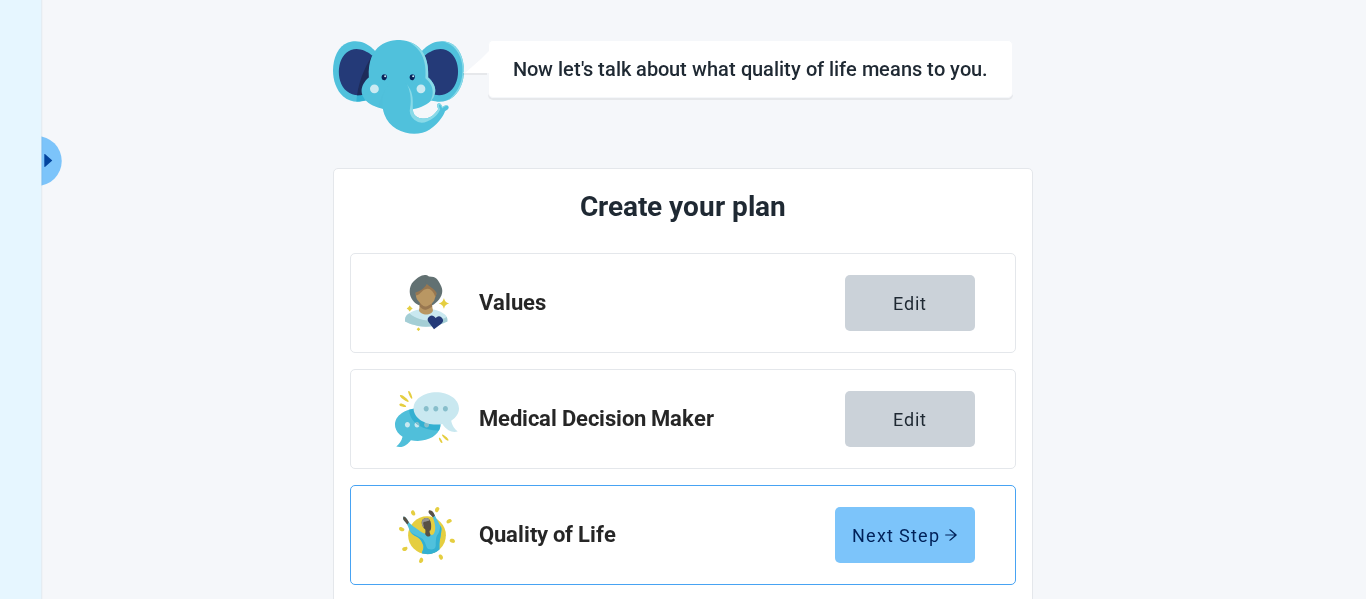 click on "Next Step" at bounding box center (905, 535) 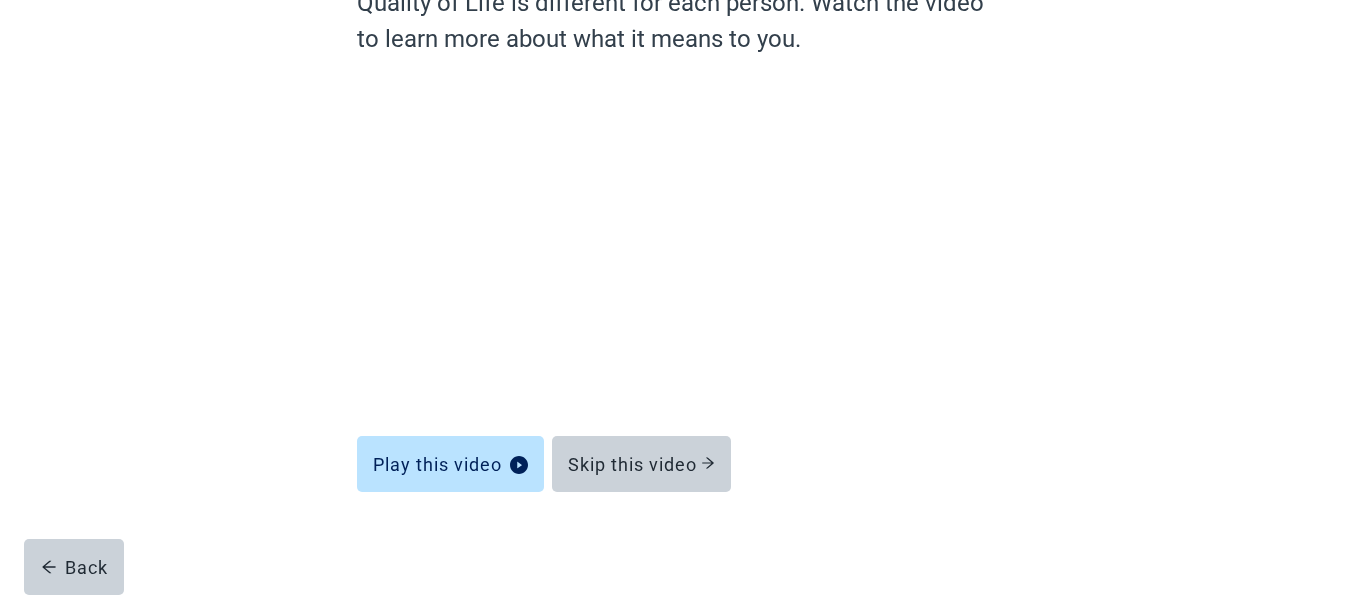 scroll, scrollTop: 208, scrollLeft: 0, axis: vertical 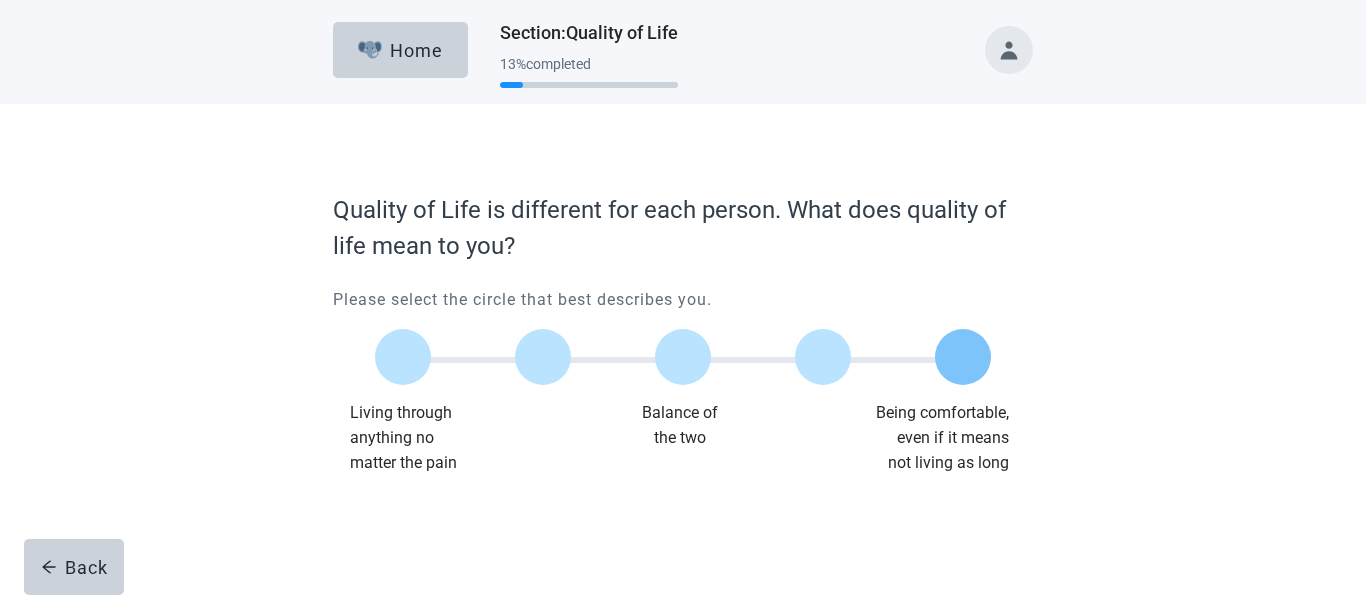 click at bounding box center (963, 357) 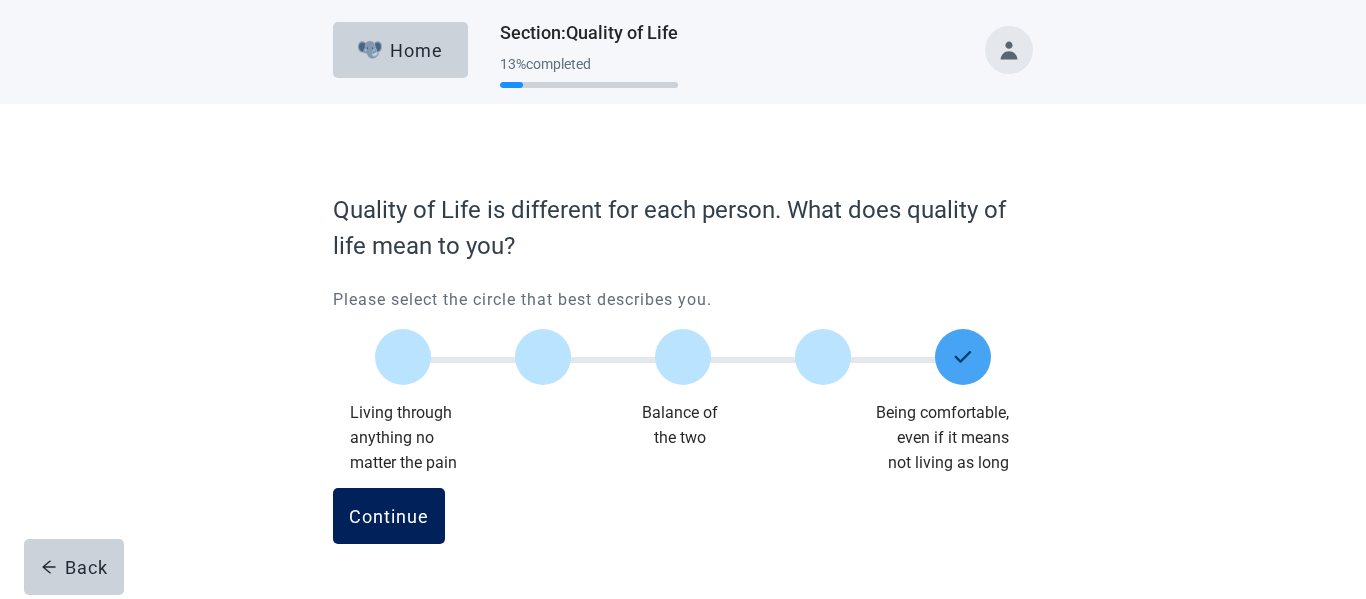 click on "Continue" at bounding box center [389, 516] 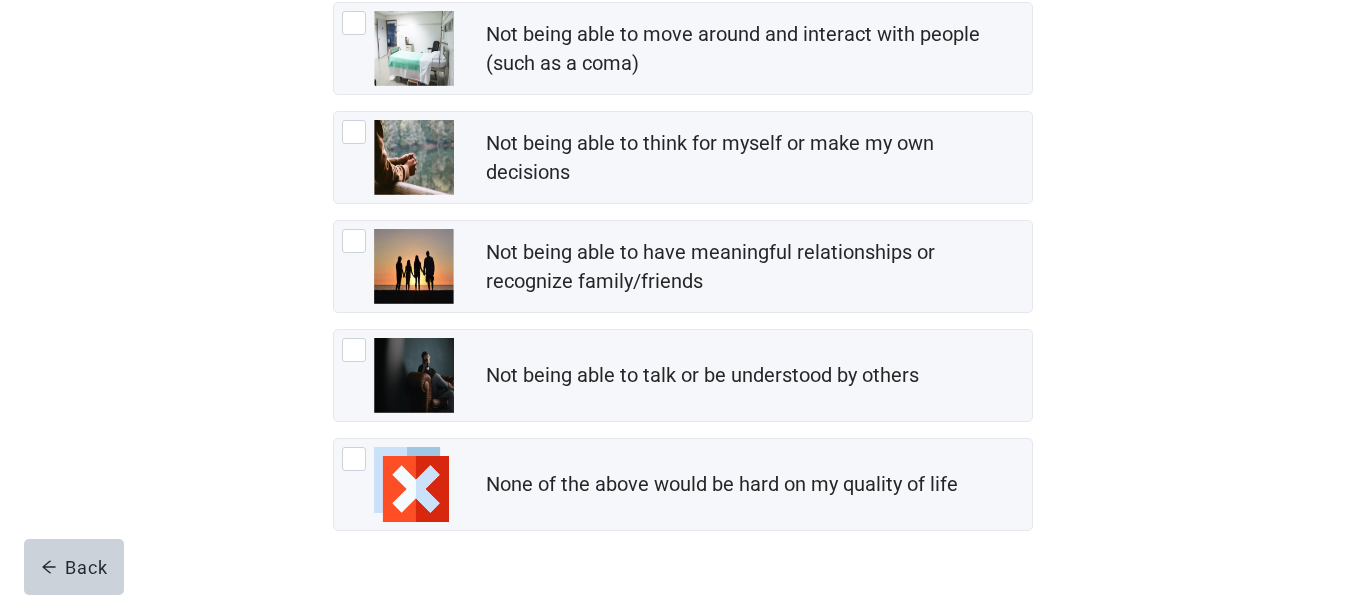 scroll, scrollTop: 337, scrollLeft: 0, axis: vertical 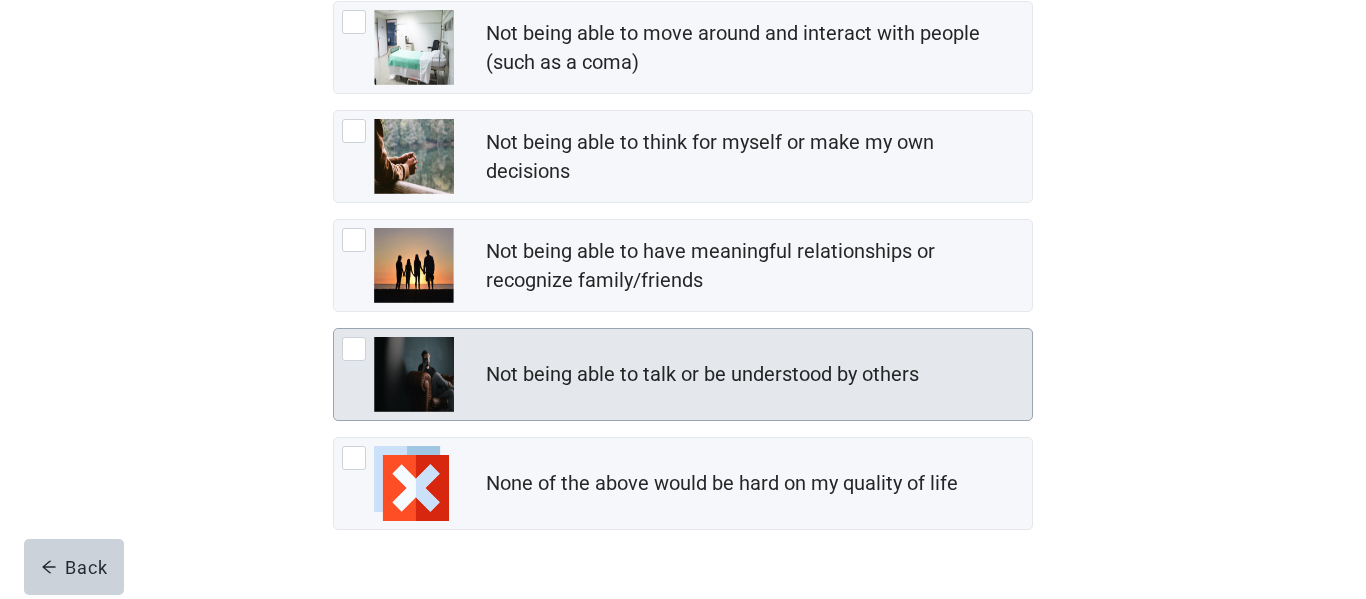 click on "Not being able to talk or be understood by others" at bounding box center [702, 374] 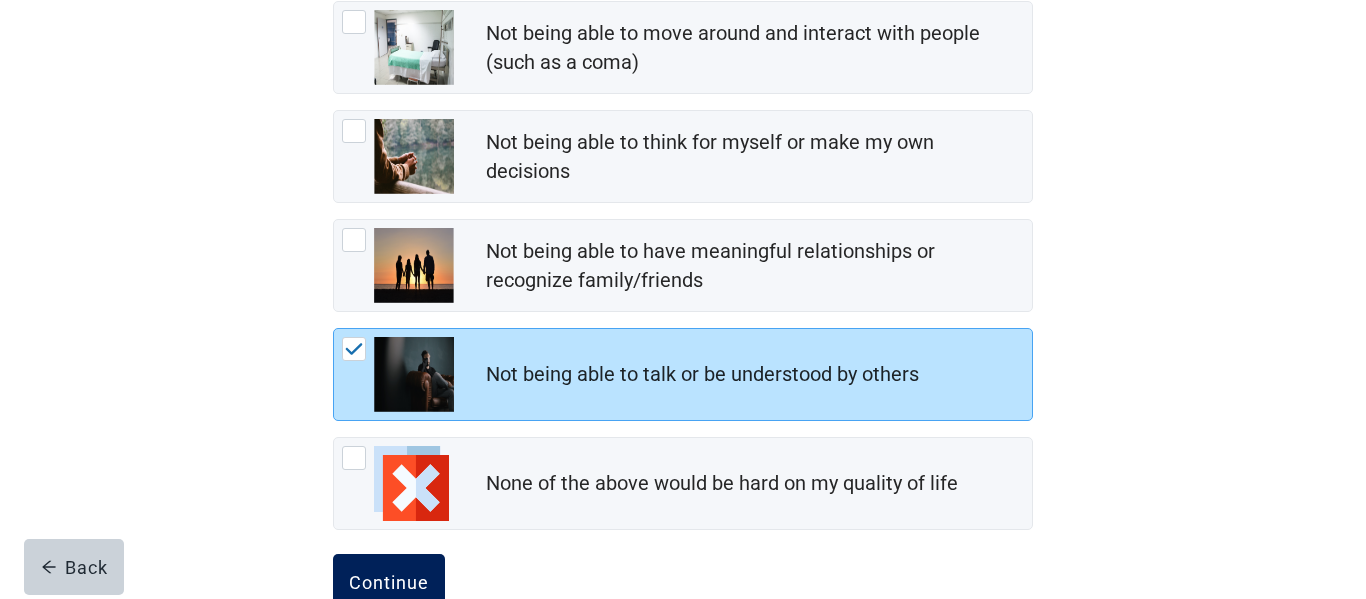 click on "Continue" at bounding box center (389, 582) 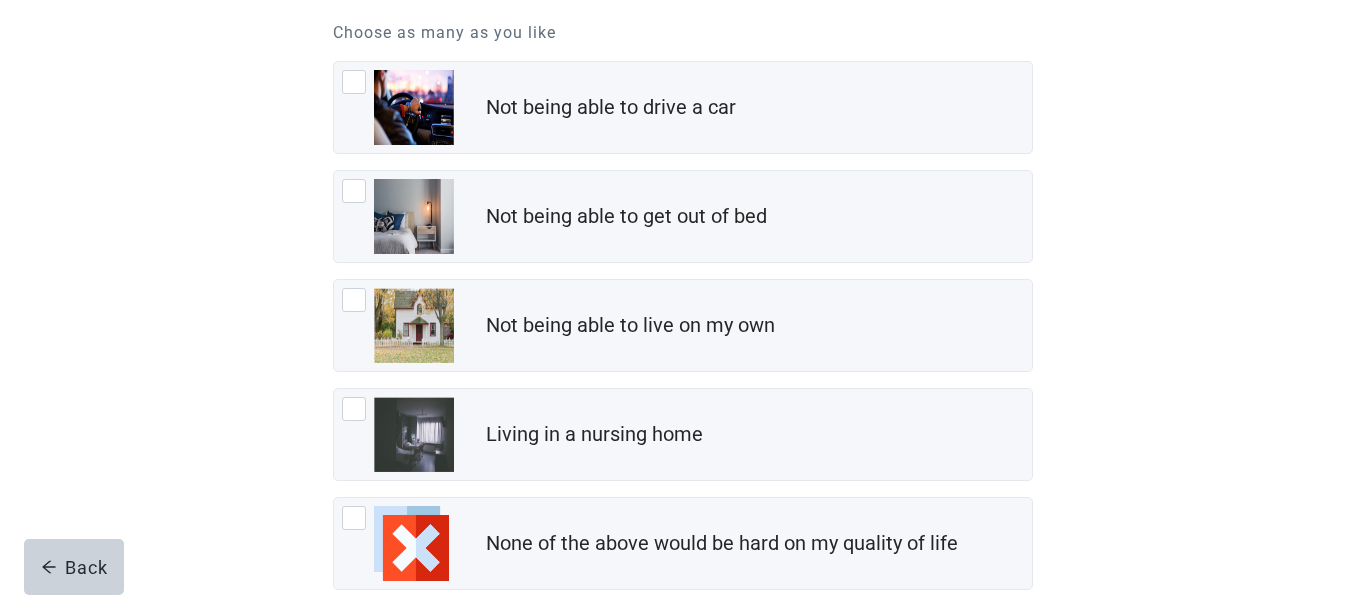 scroll, scrollTop: 278, scrollLeft: 0, axis: vertical 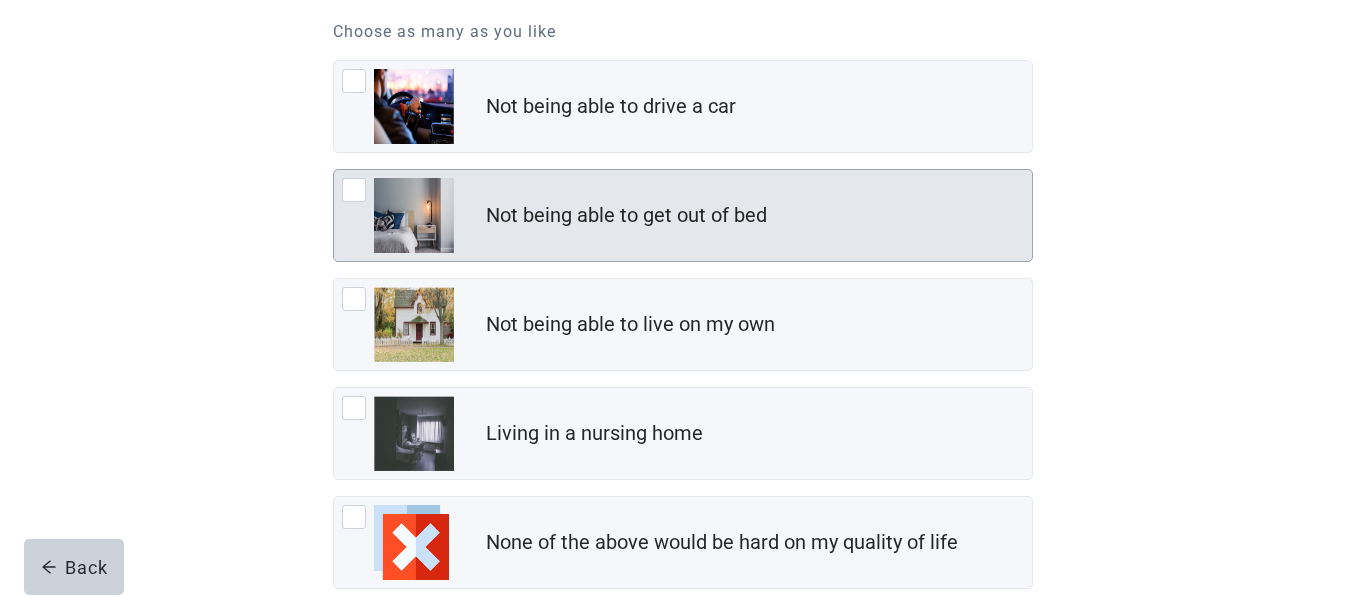 click on "Not being able to get out of bed" at bounding box center [759, 216] 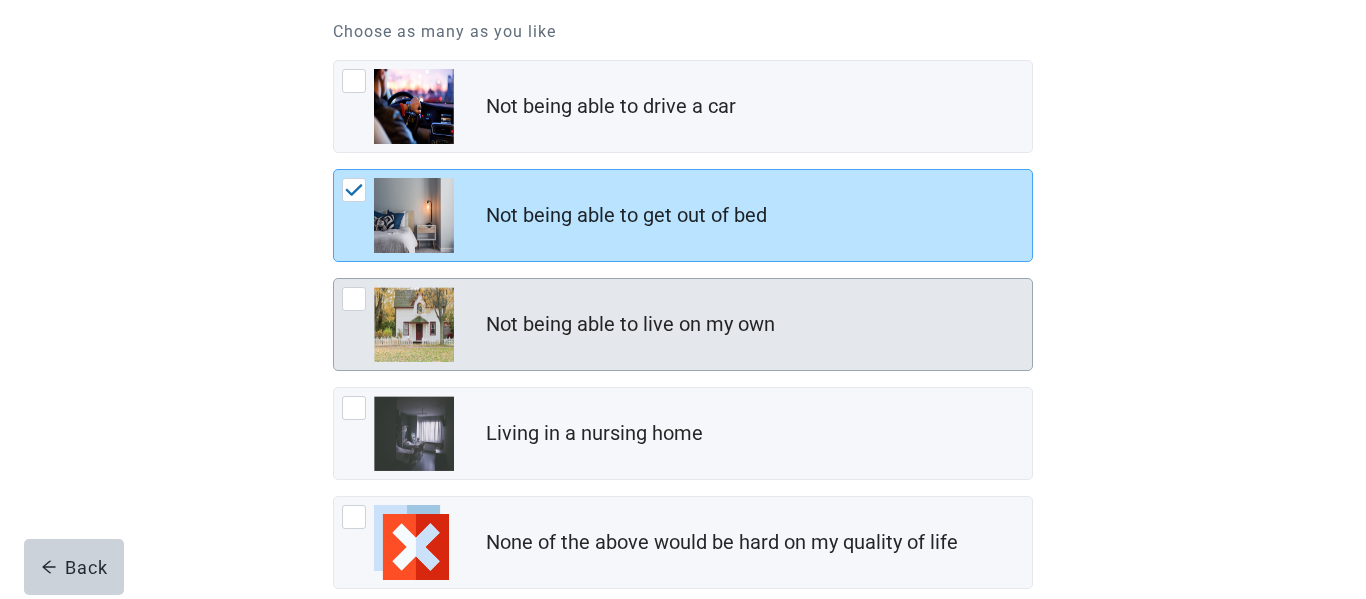 scroll, scrollTop: 392, scrollLeft: 0, axis: vertical 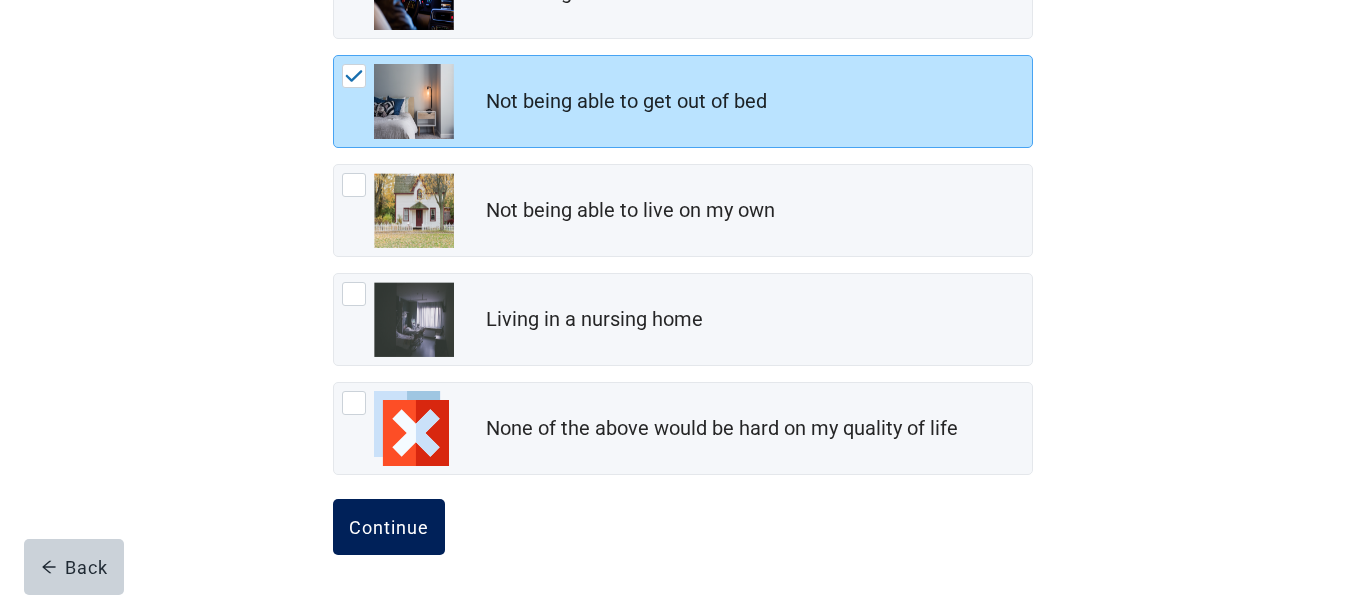 click on "Continue" at bounding box center (389, 527) 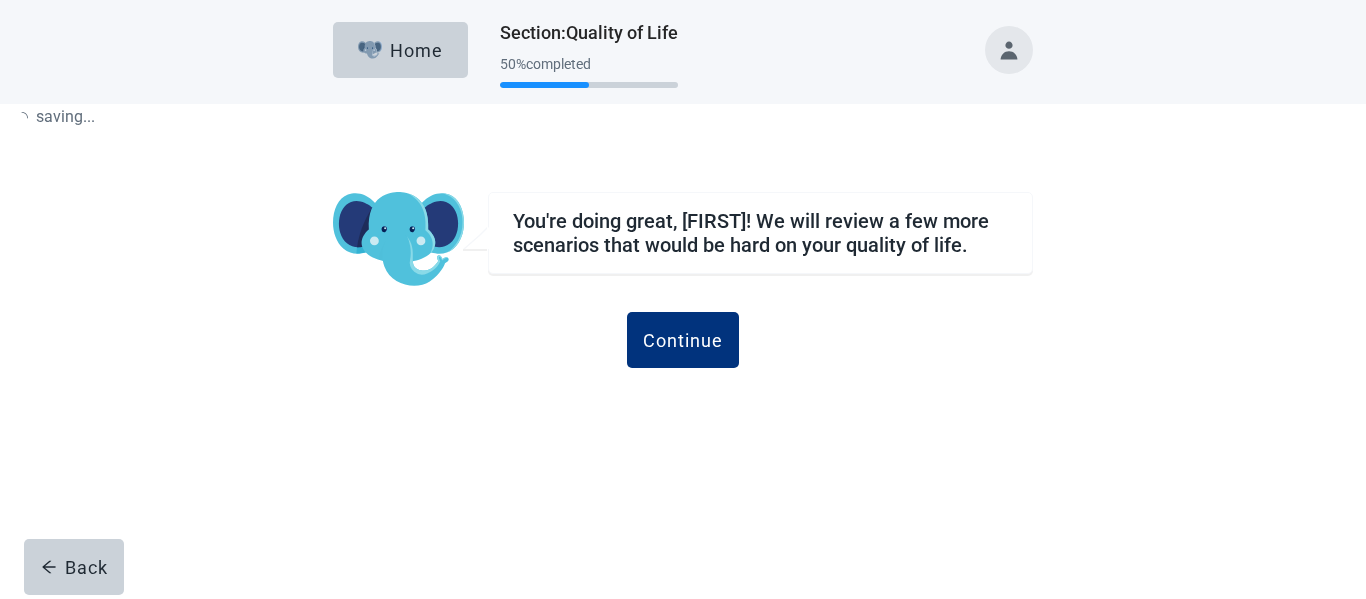scroll, scrollTop: 0, scrollLeft: 0, axis: both 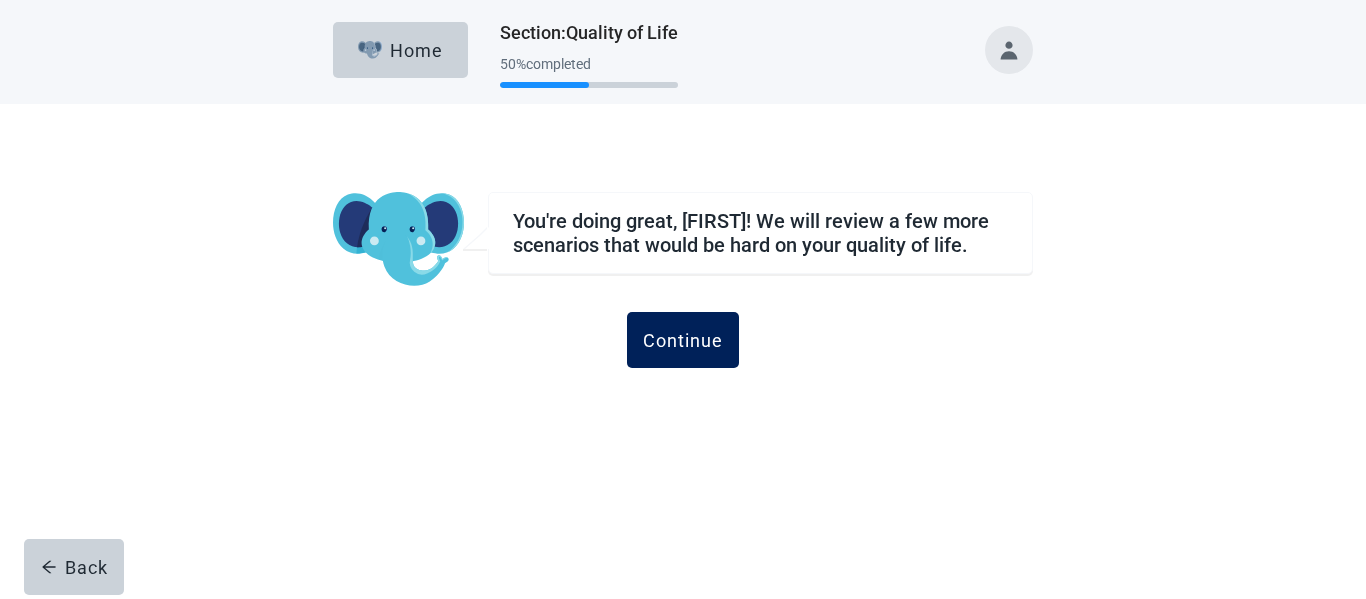 click on "Continue" at bounding box center (683, 340) 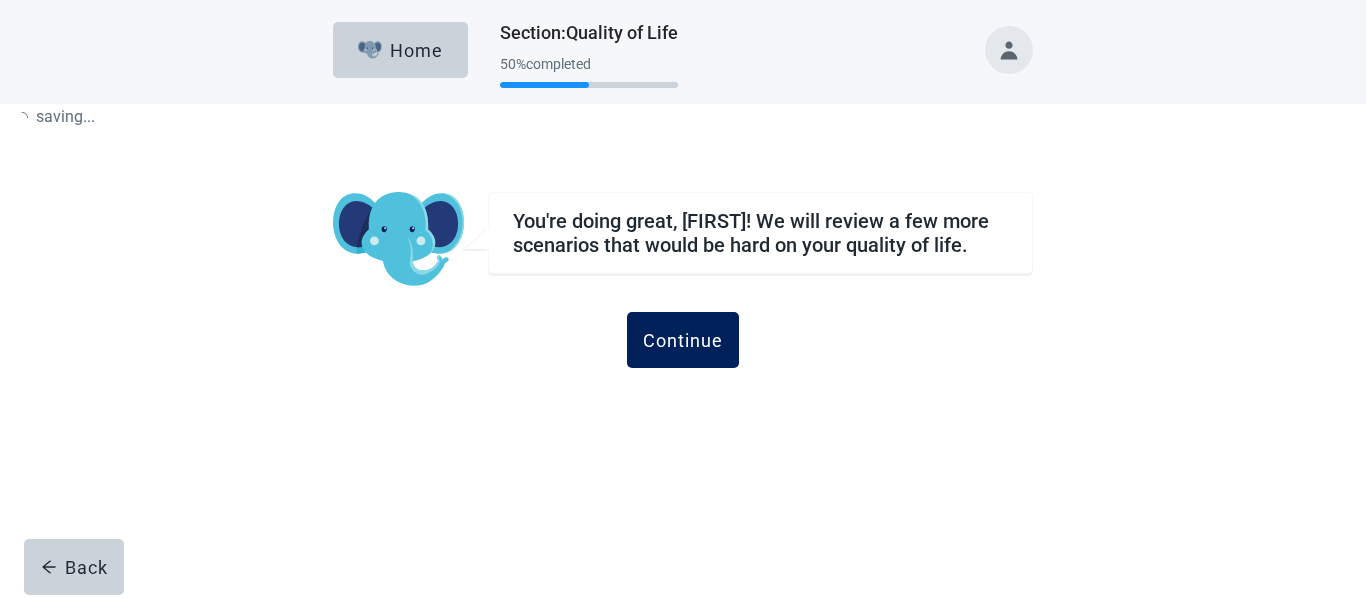 click on "Continue" at bounding box center [683, 340] 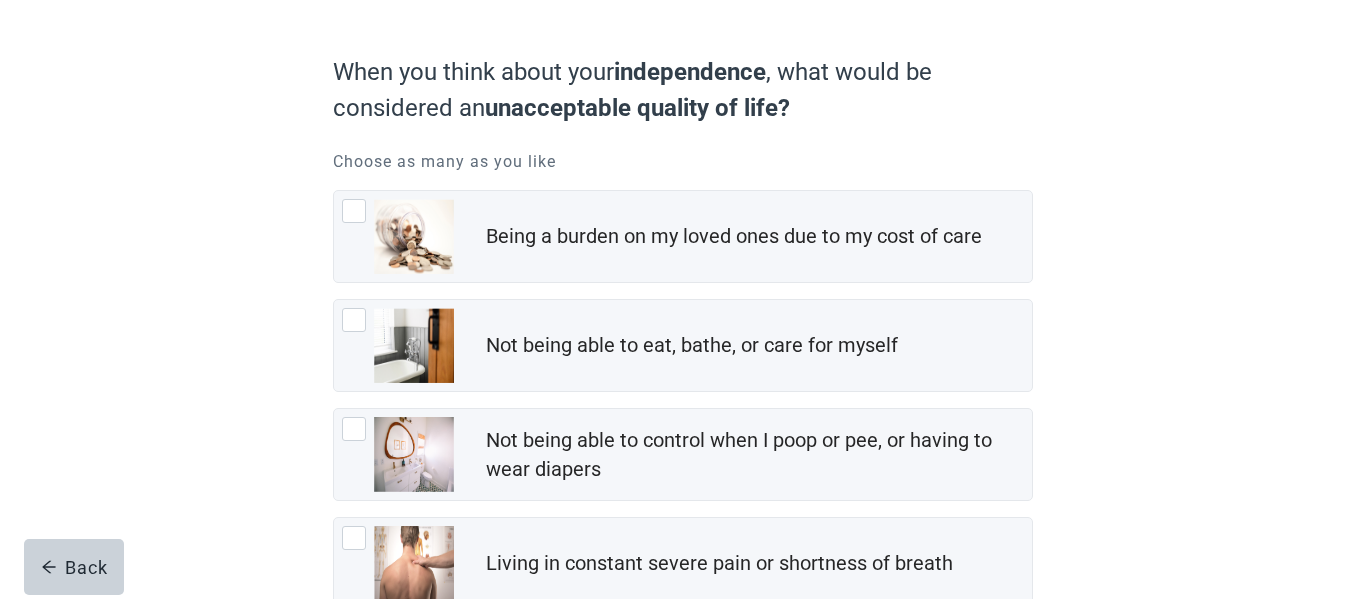scroll, scrollTop: 149, scrollLeft: 0, axis: vertical 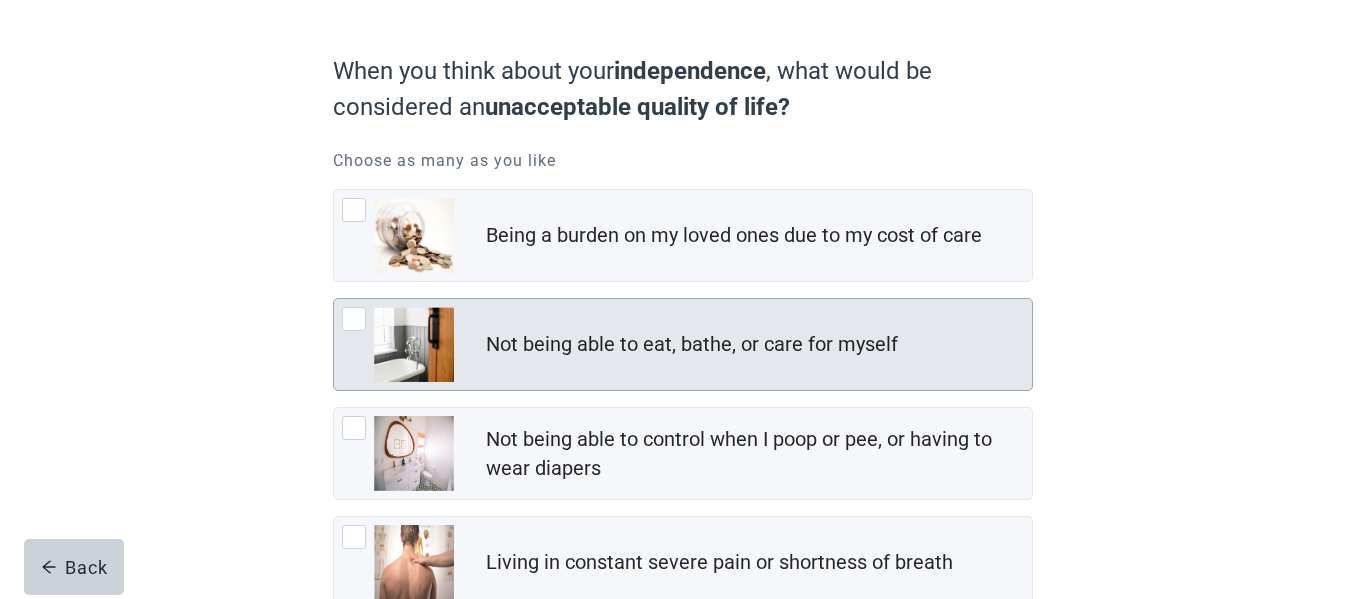 click at bounding box center [354, 319] 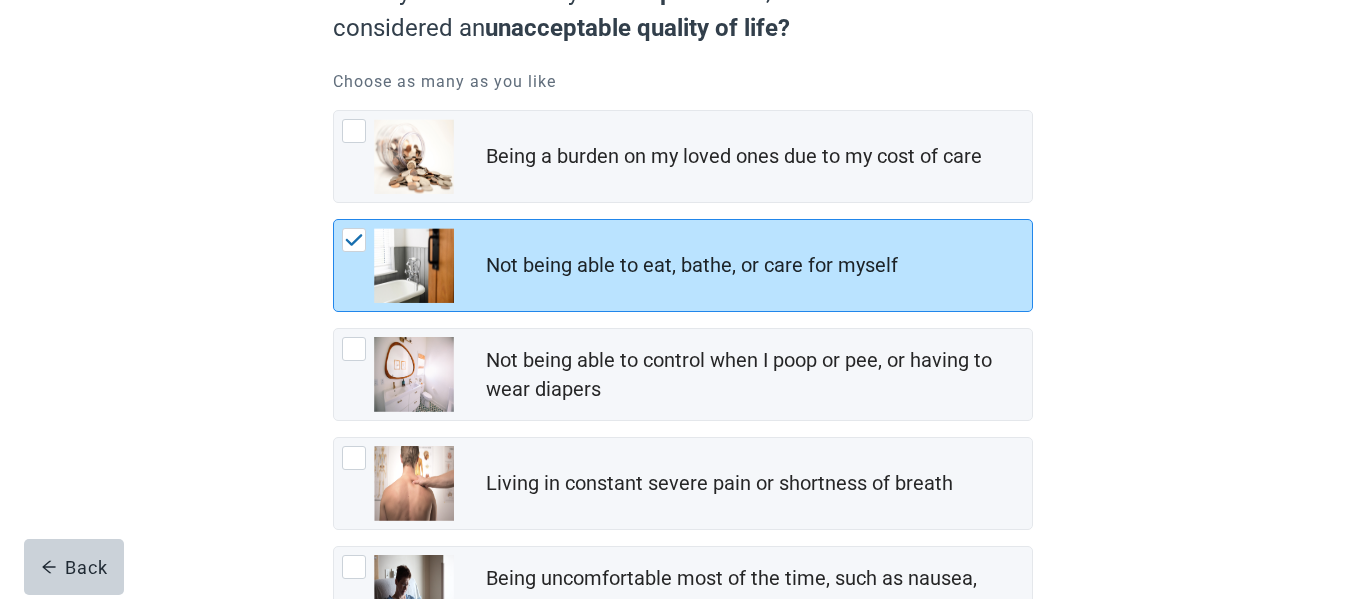 scroll, scrollTop: 230, scrollLeft: 0, axis: vertical 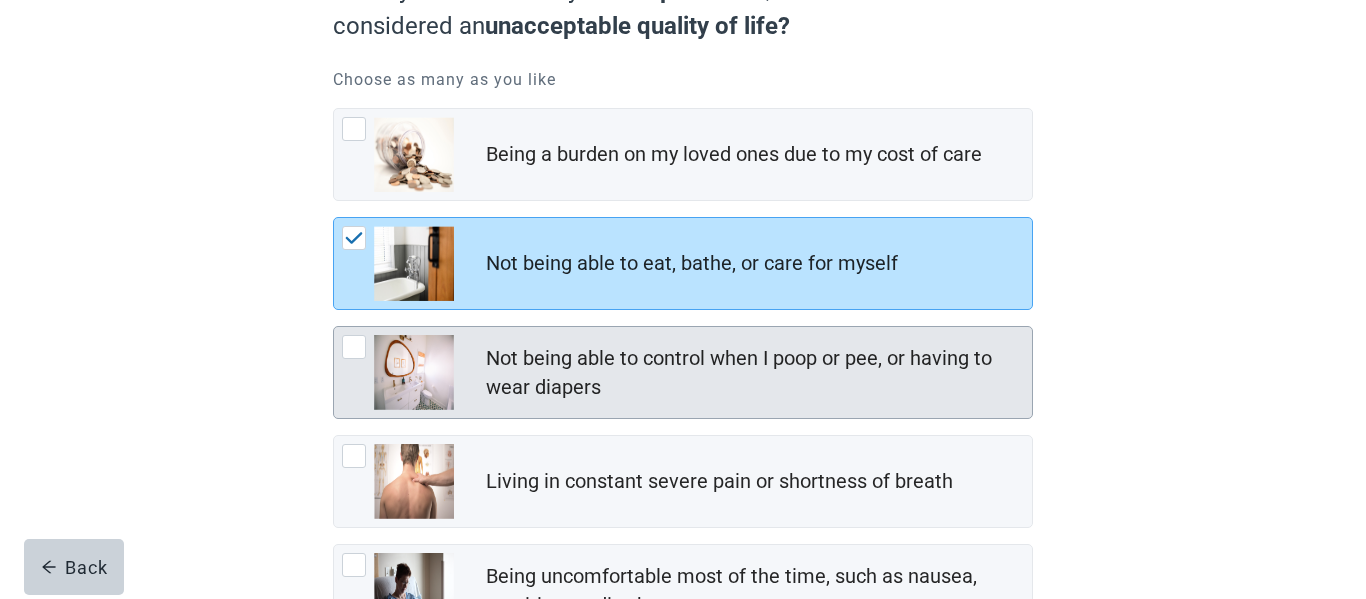 click at bounding box center (354, 347) 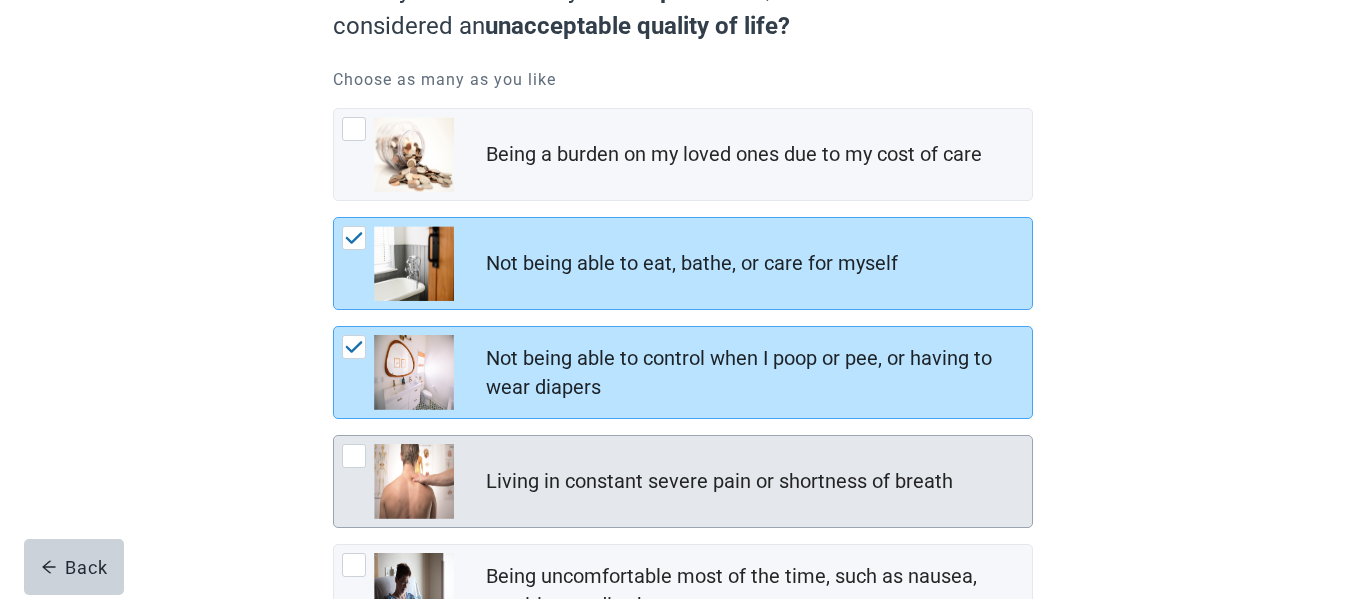 click at bounding box center (354, 456) 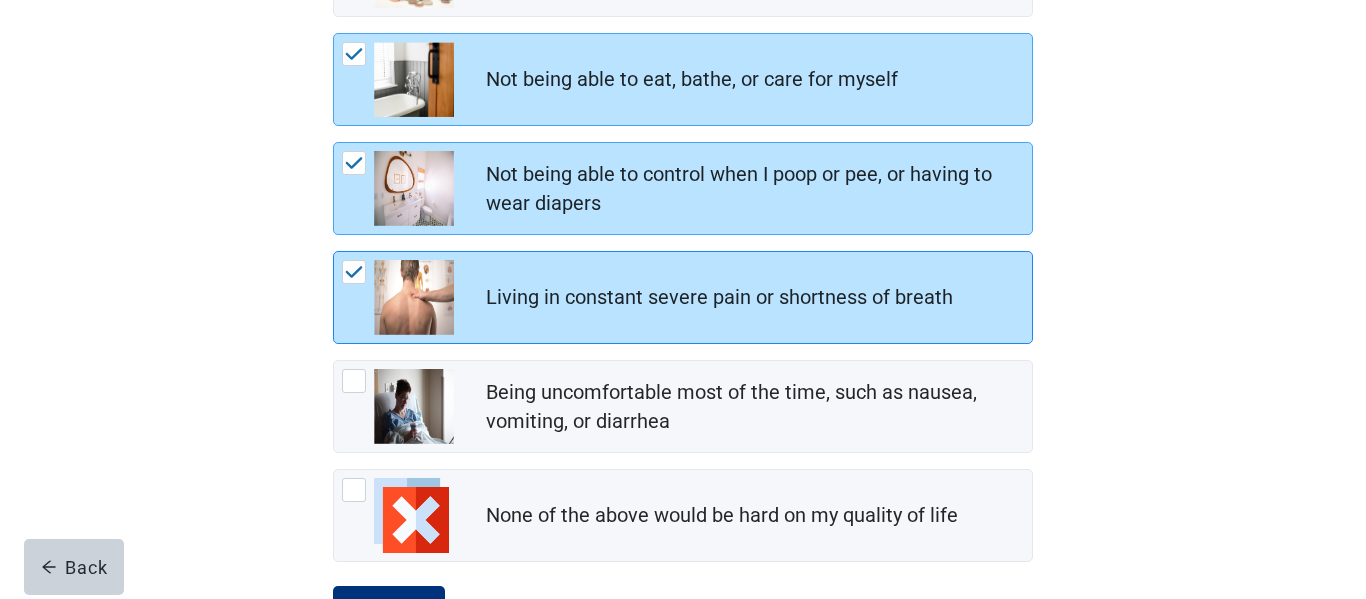 scroll, scrollTop: 415, scrollLeft: 0, axis: vertical 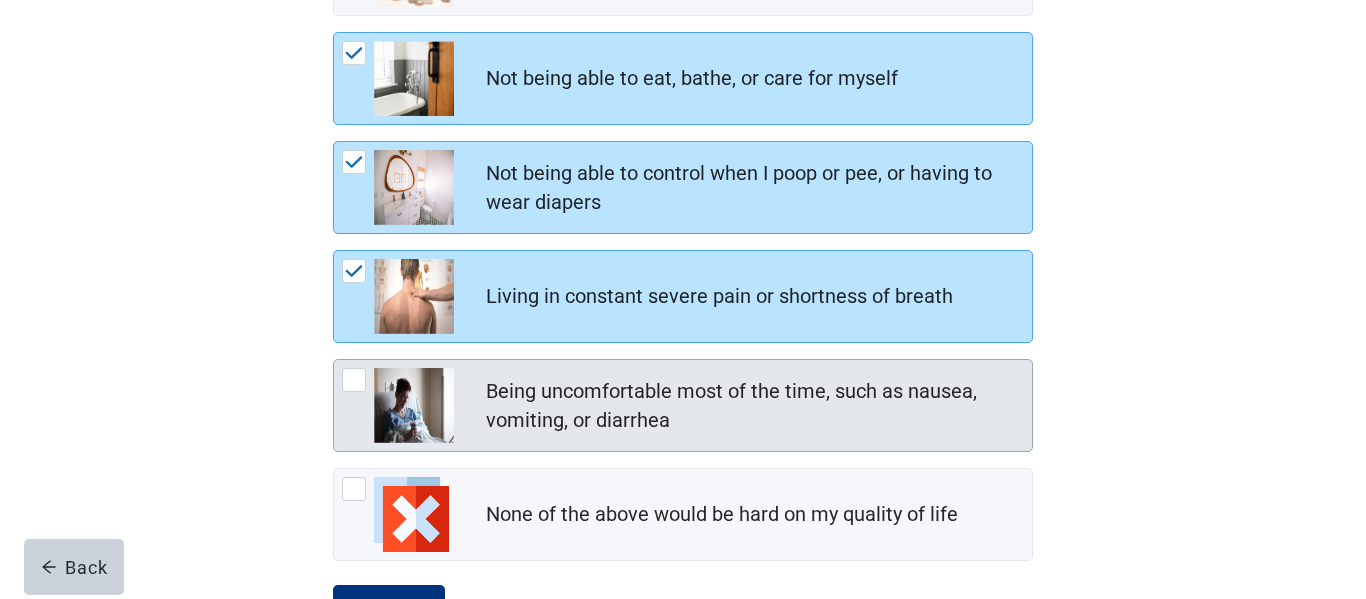 click at bounding box center [354, 380] 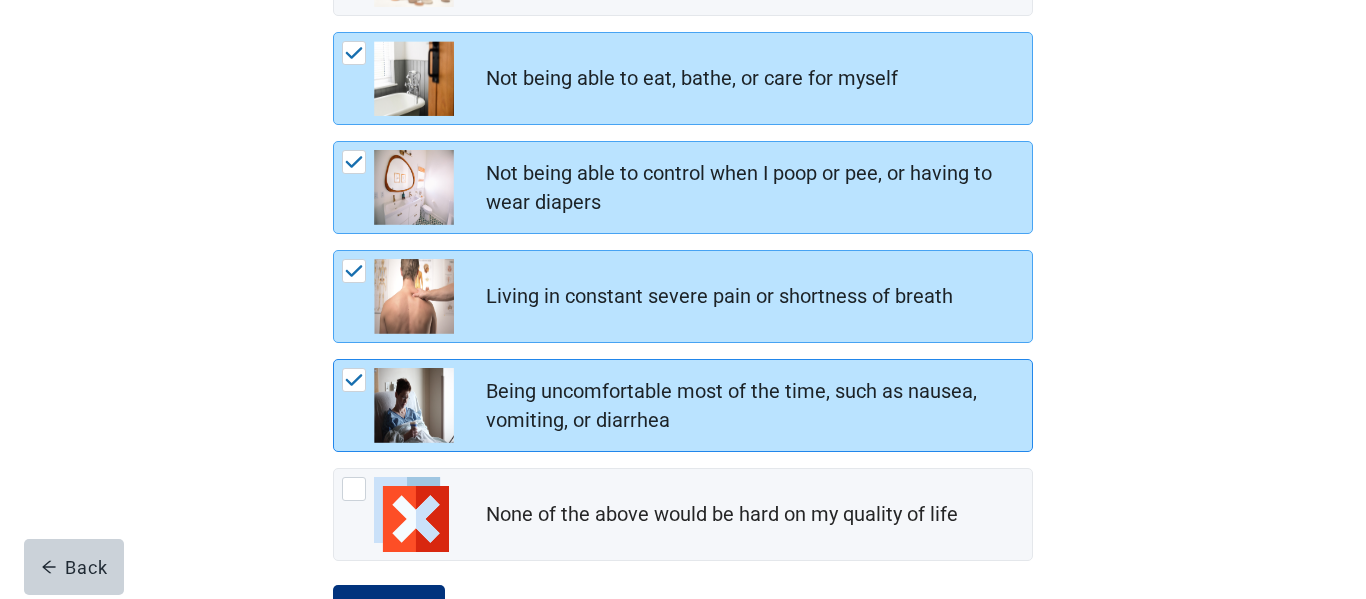 scroll, scrollTop: 501, scrollLeft: 0, axis: vertical 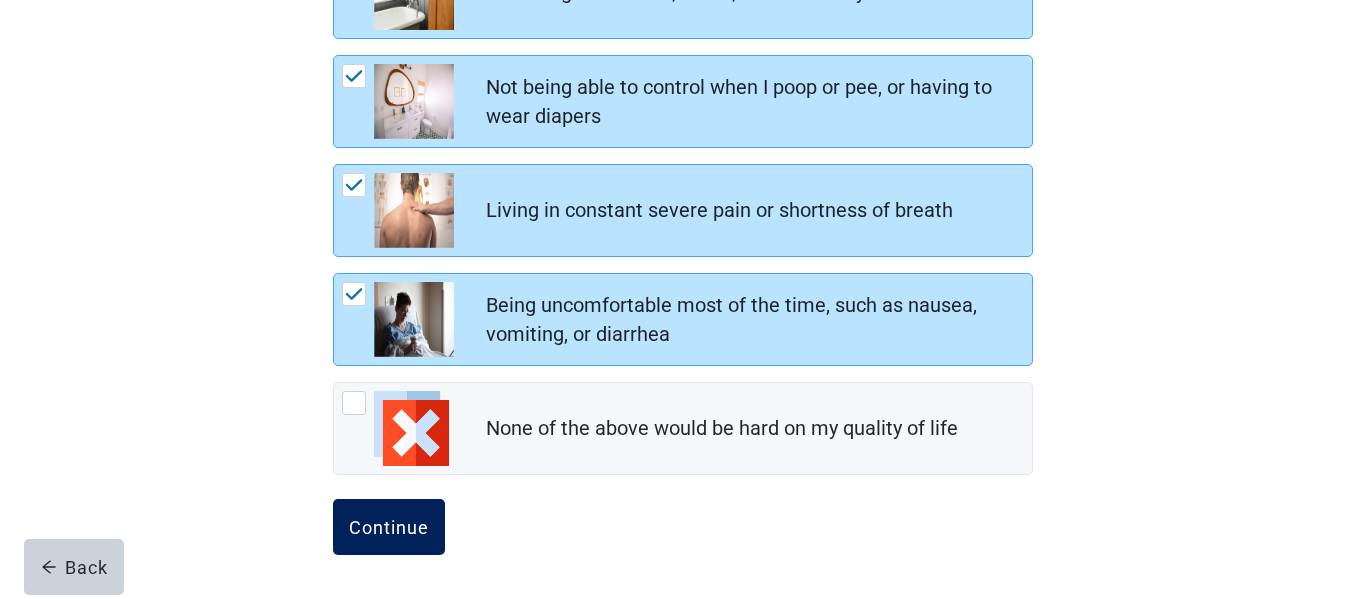 click on "Continue" at bounding box center [389, 527] 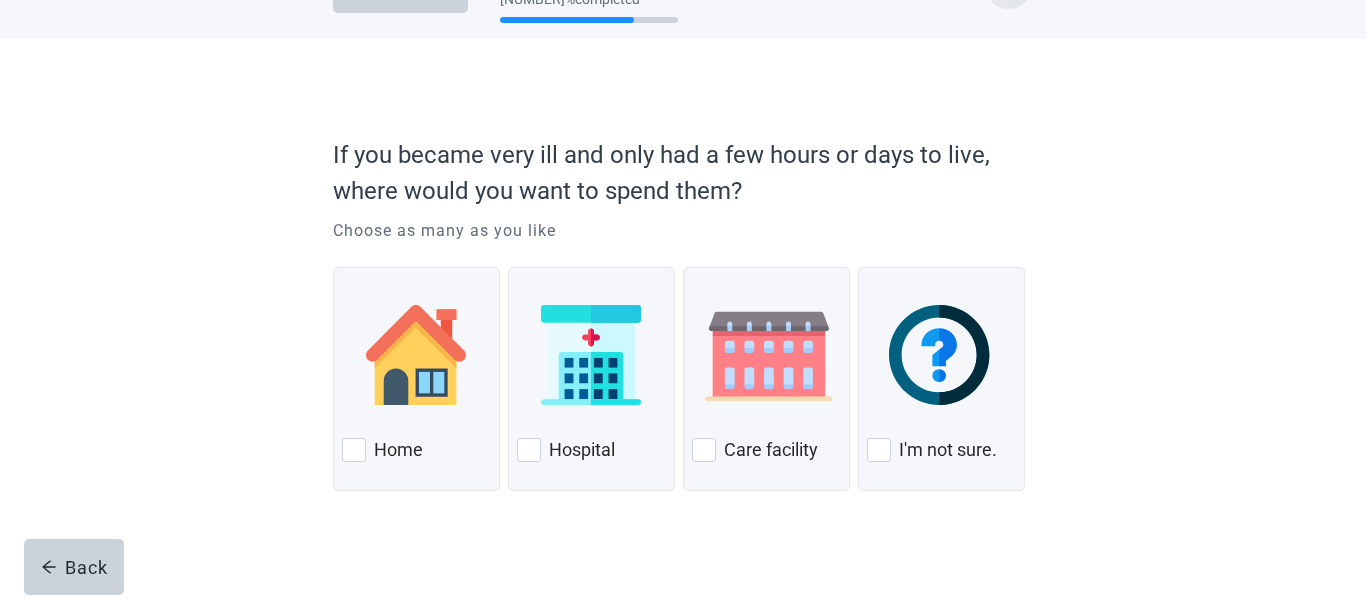 scroll, scrollTop: 0, scrollLeft: 0, axis: both 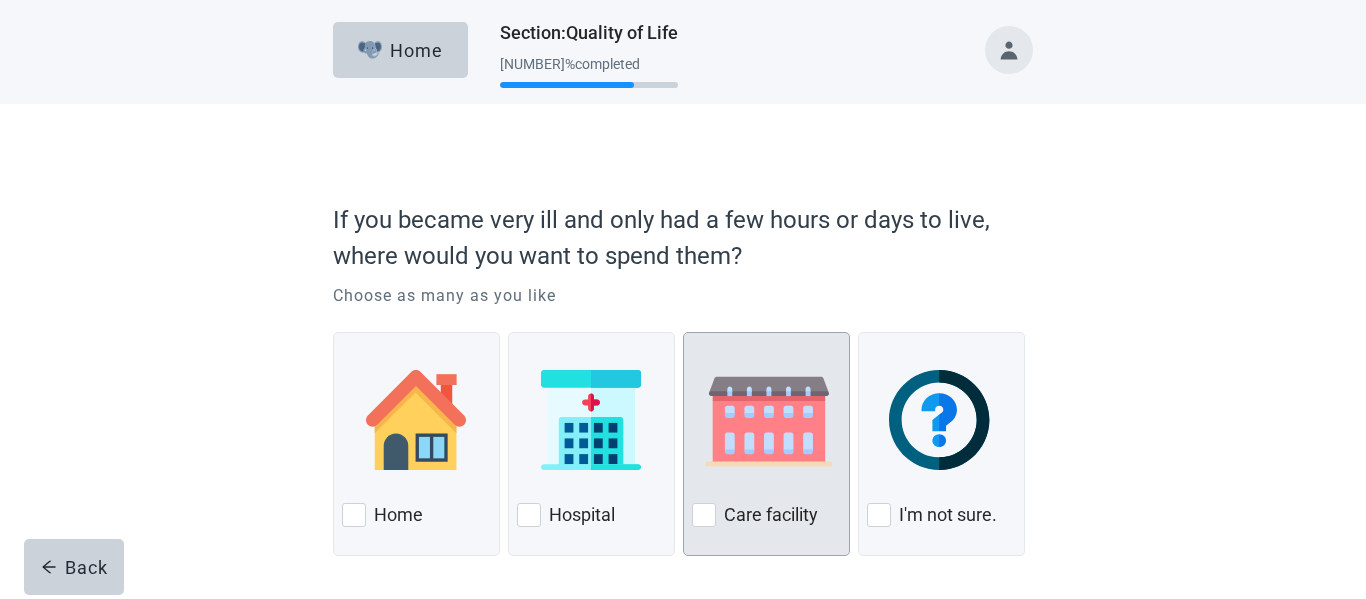 click at bounding box center (769, 420) 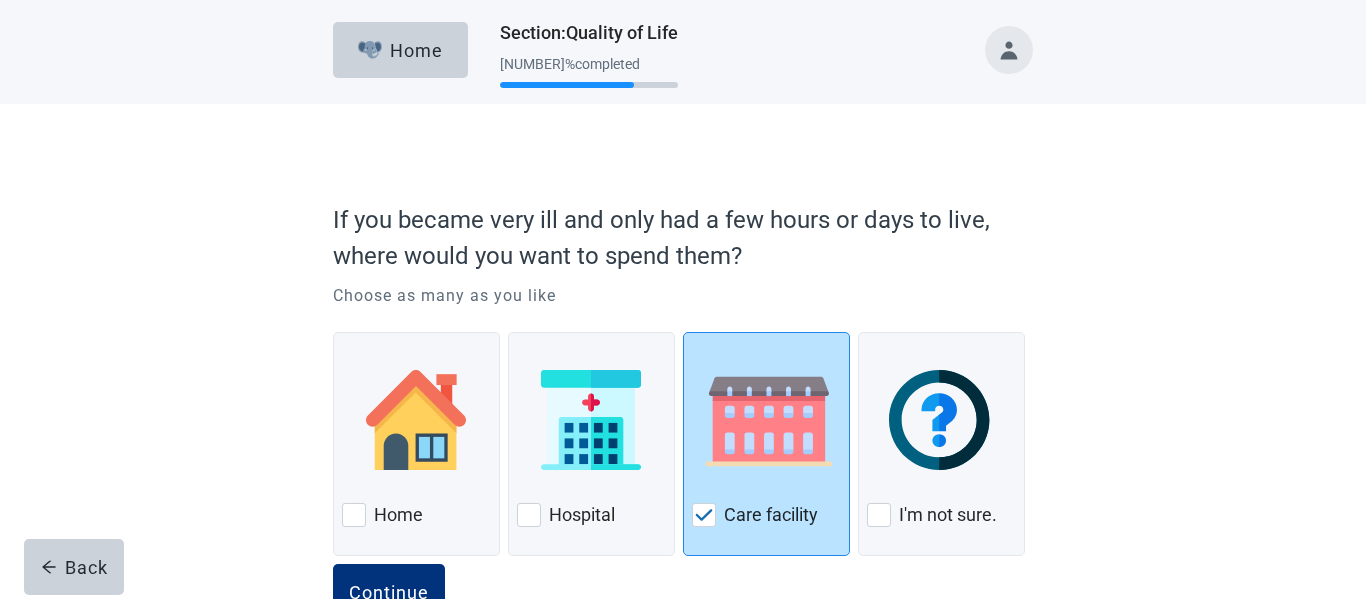 scroll, scrollTop: 65, scrollLeft: 0, axis: vertical 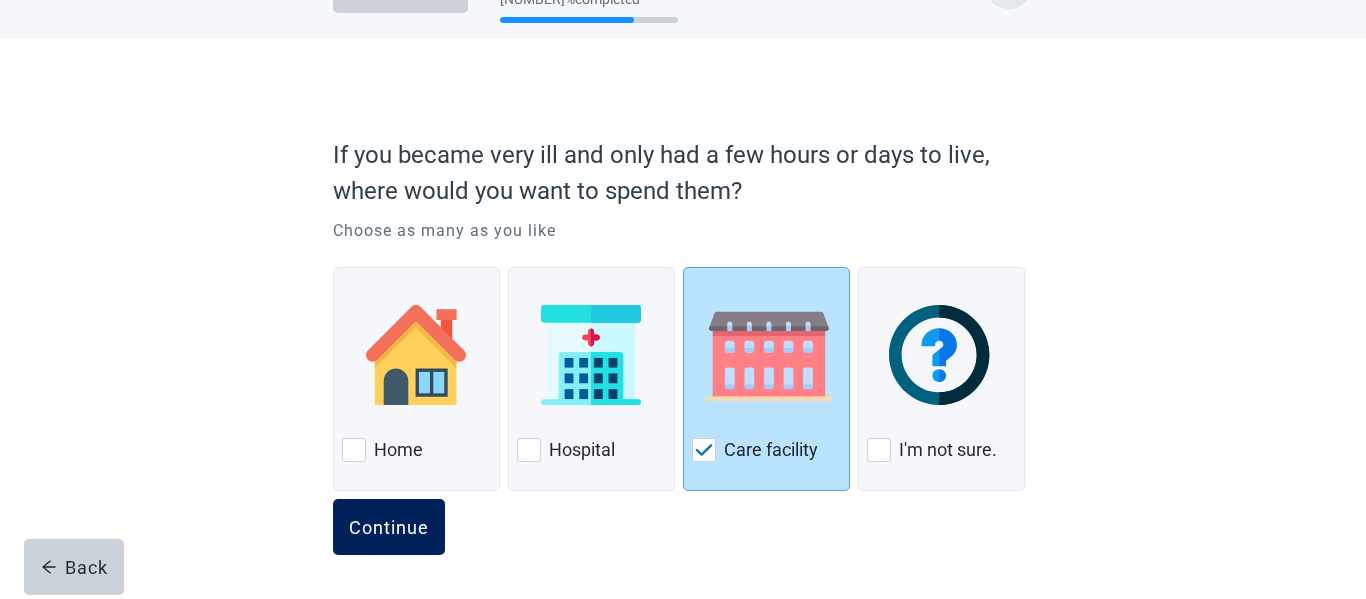 click on "Continue" at bounding box center [389, 527] 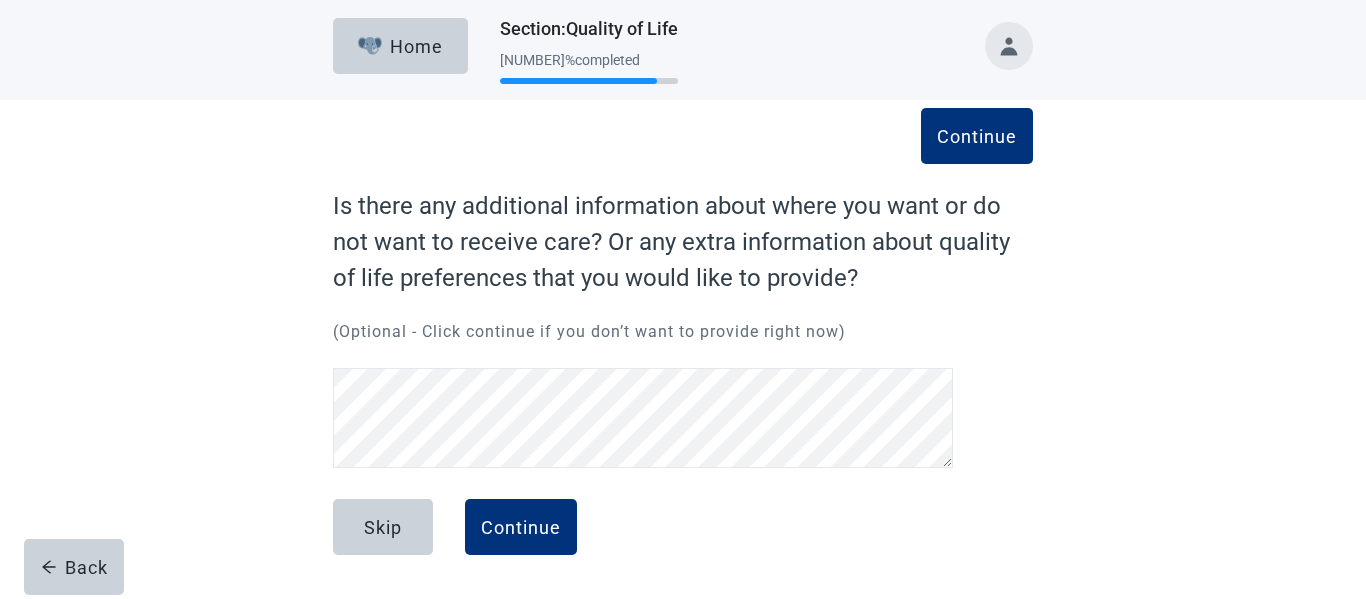 scroll, scrollTop: 4, scrollLeft: 0, axis: vertical 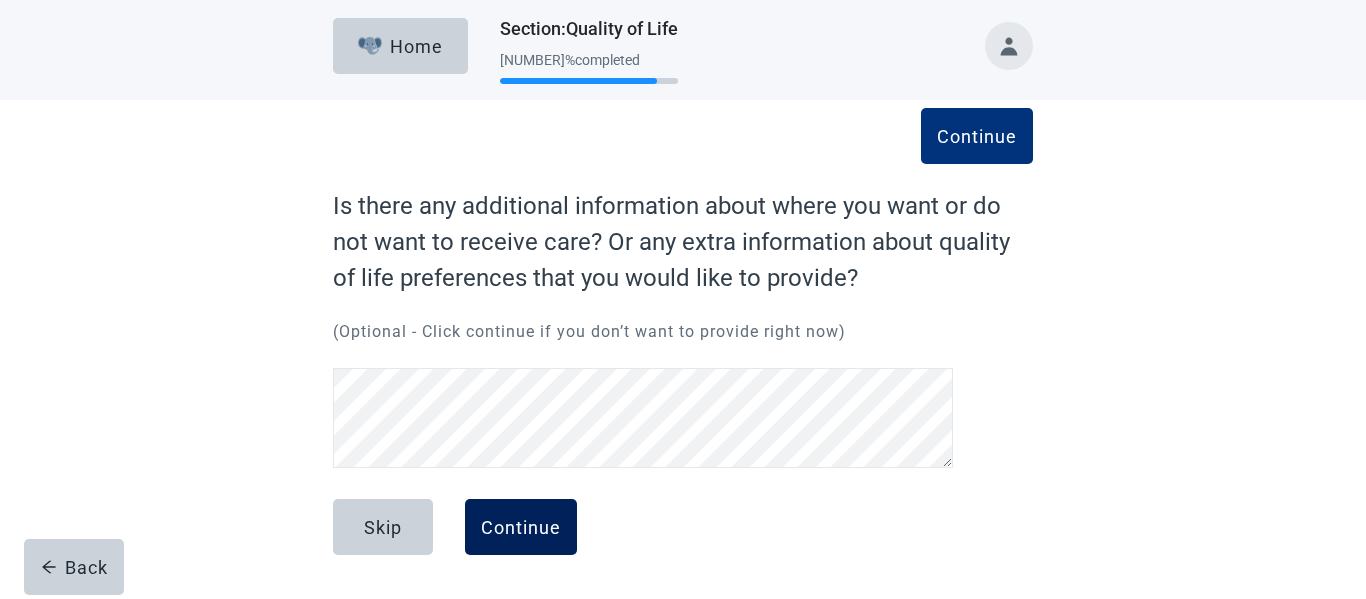 click on "Continue" at bounding box center (521, 527) 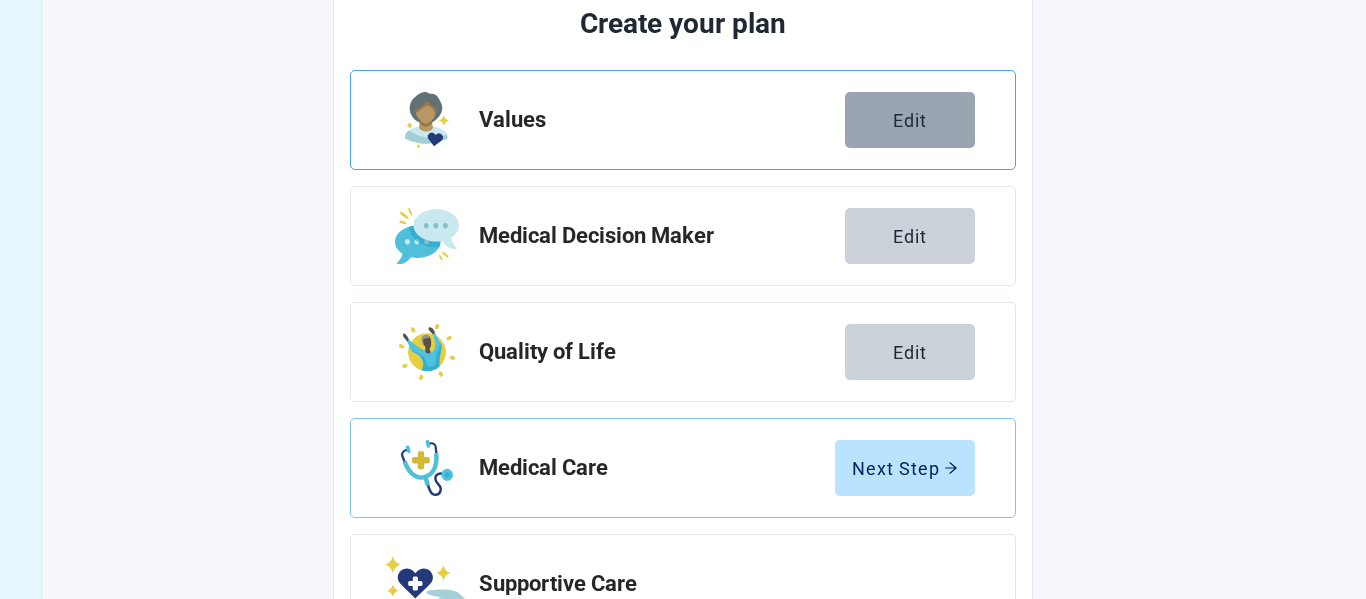 scroll, scrollTop: 280, scrollLeft: 0, axis: vertical 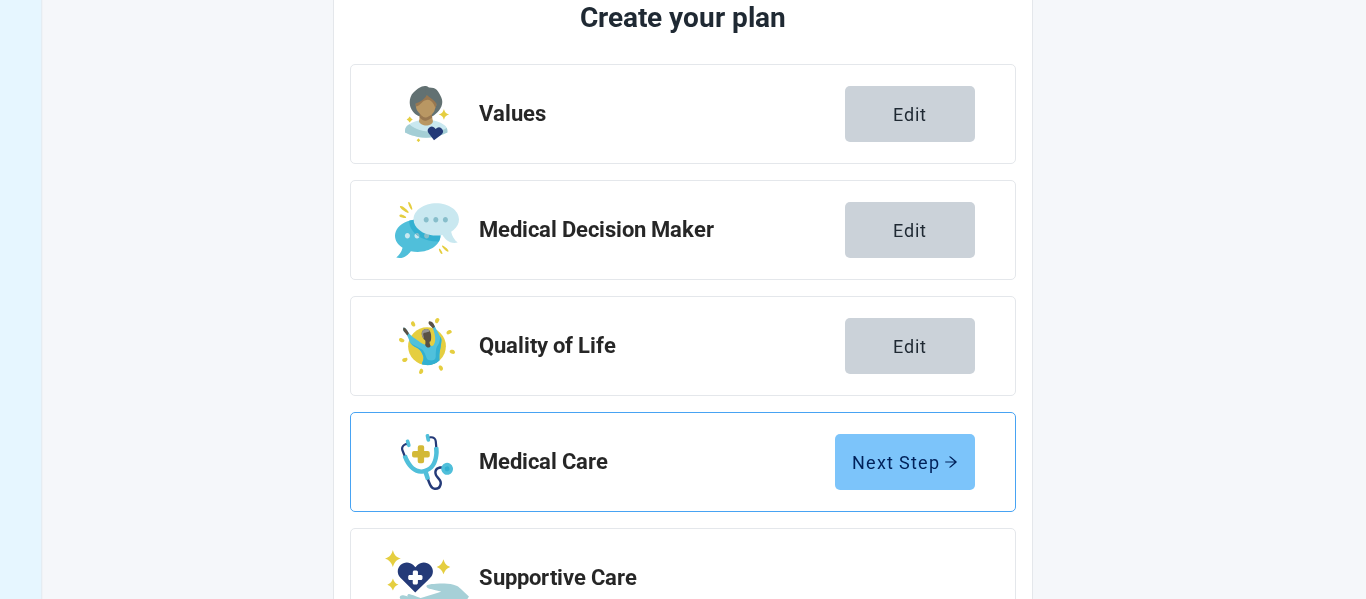 click on "Next Step" at bounding box center (905, 462) 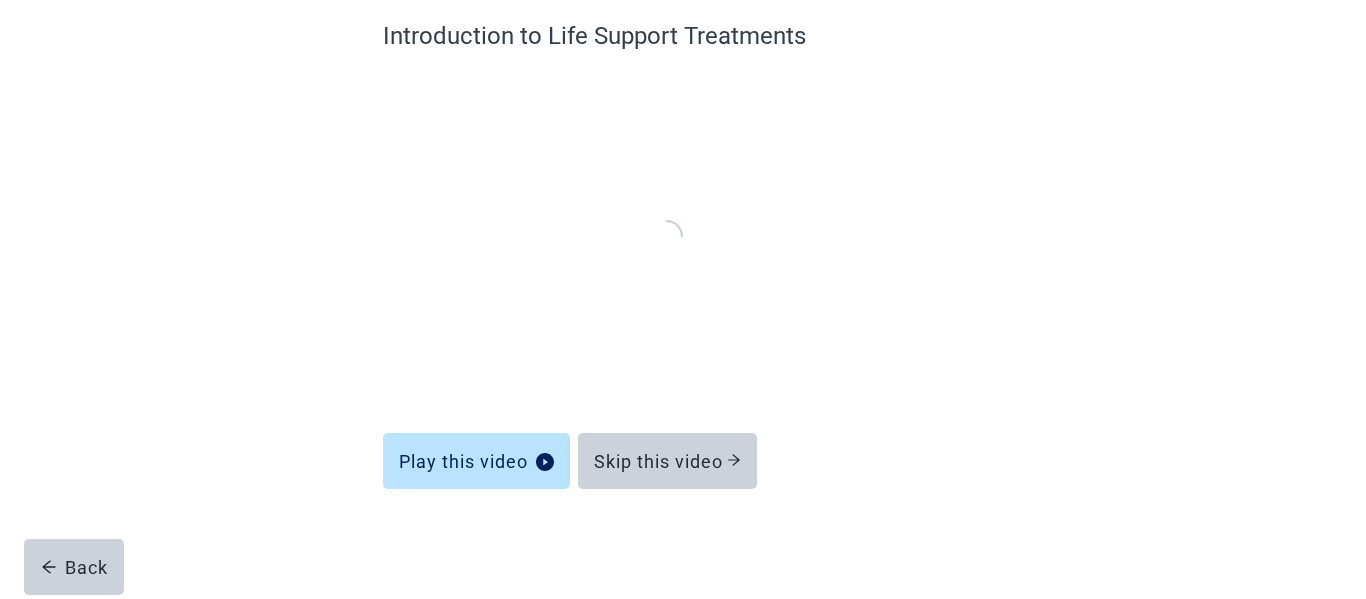 scroll, scrollTop: 172, scrollLeft: 0, axis: vertical 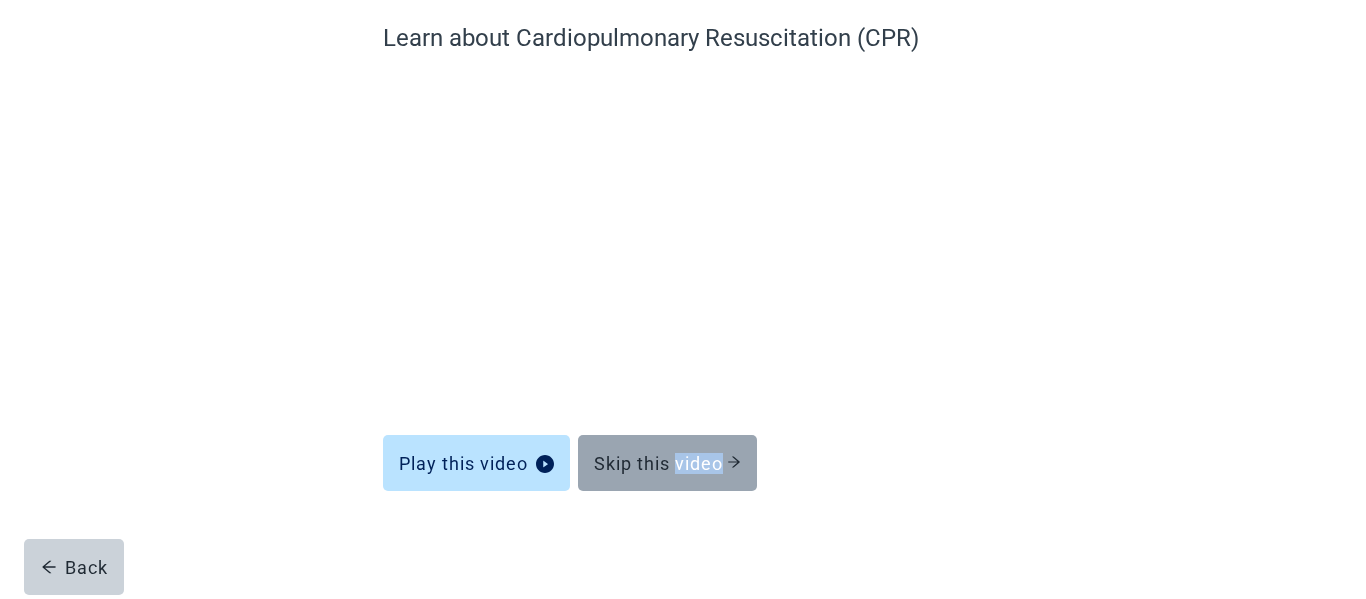 click on "Skip this video" at bounding box center (667, 463) 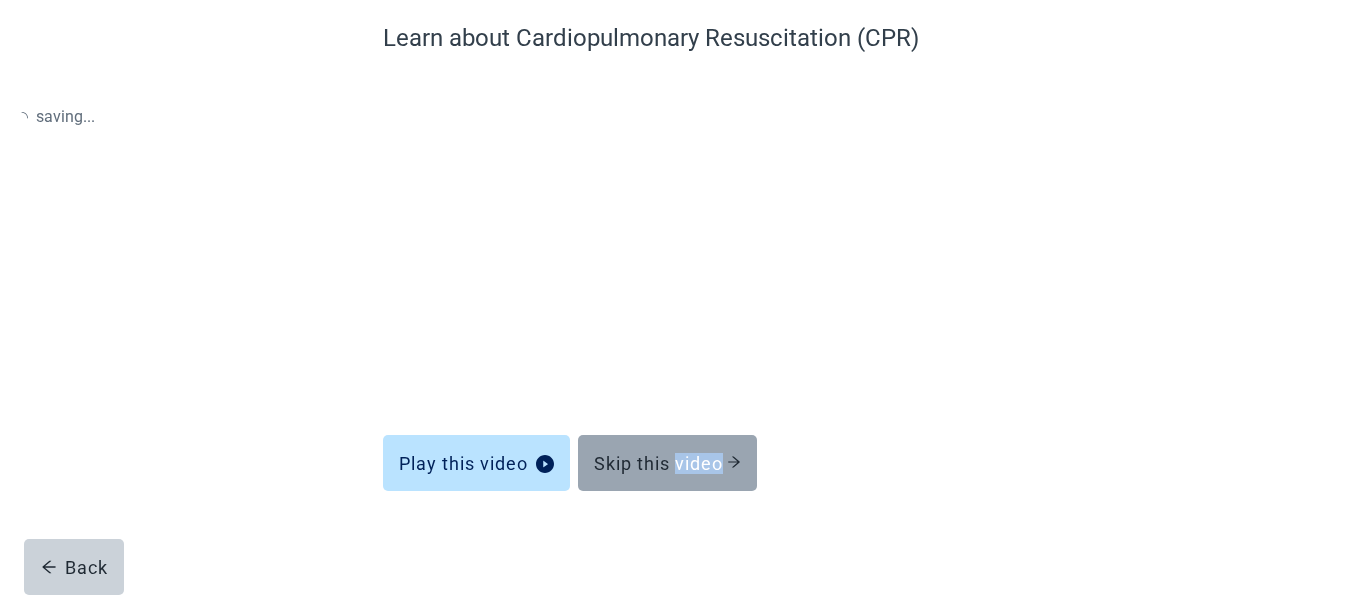 click on "Skip this video" at bounding box center [667, 463] 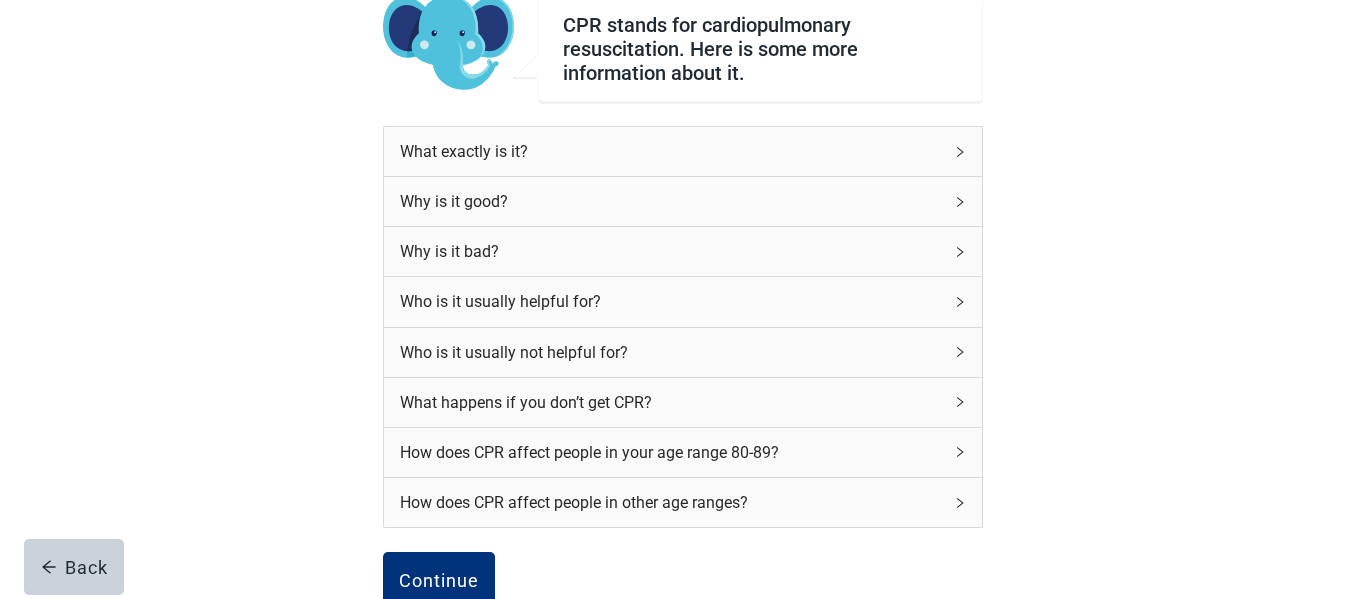 click on "How does CPR affect people in your age range 80-89?" at bounding box center (671, 452) 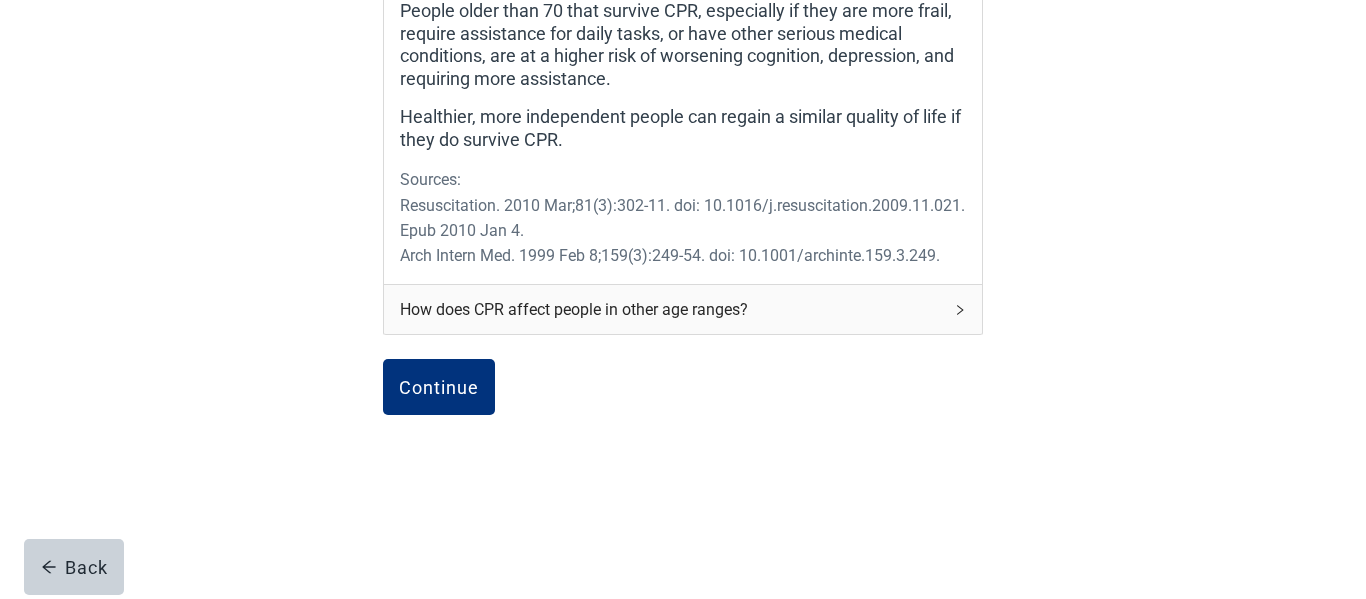 scroll, scrollTop: 875, scrollLeft: 0, axis: vertical 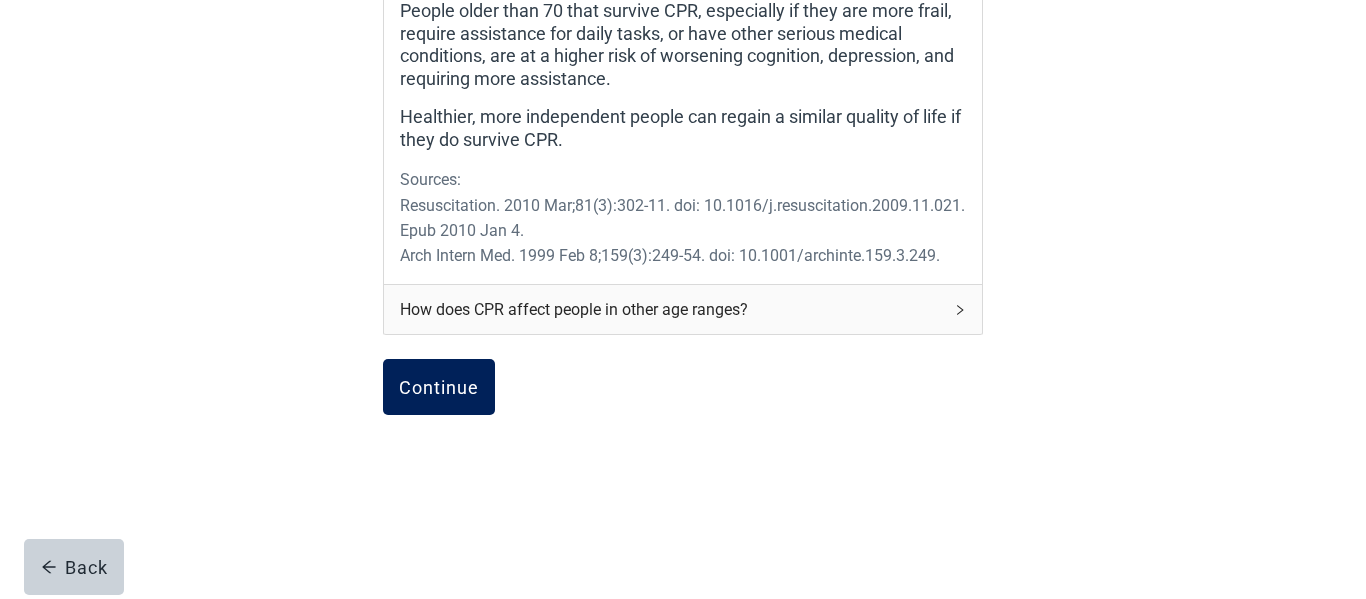 click on "Continue" at bounding box center [439, 387] 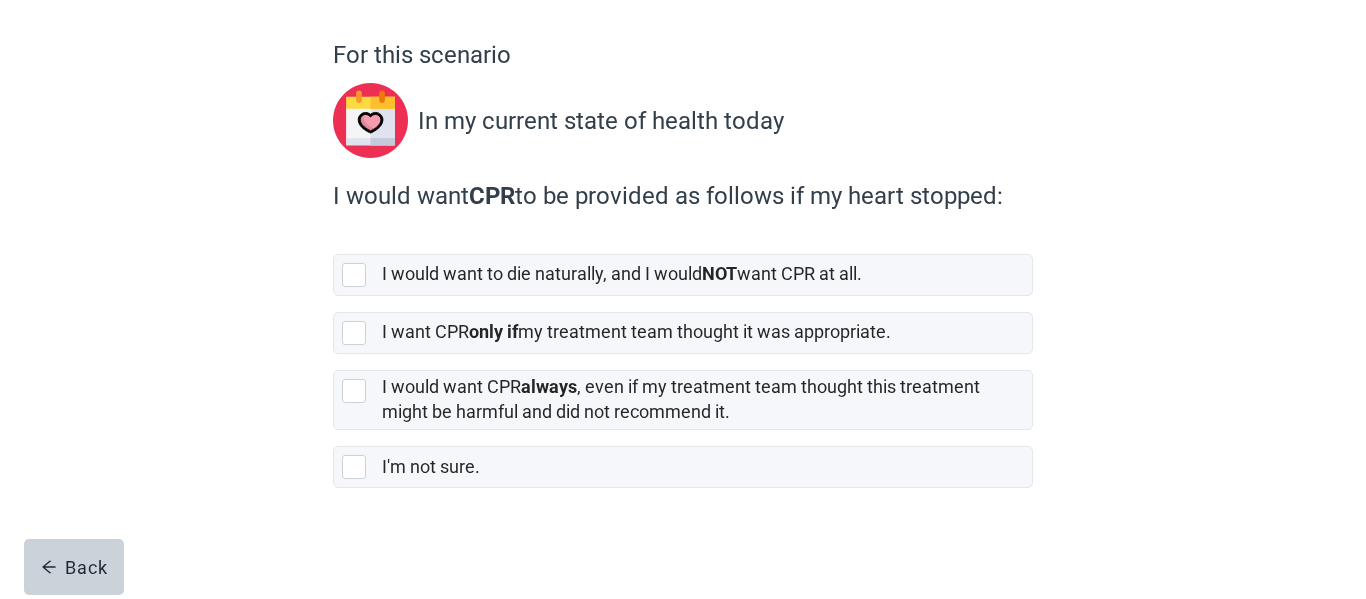 scroll, scrollTop: 160, scrollLeft: 0, axis: vertical 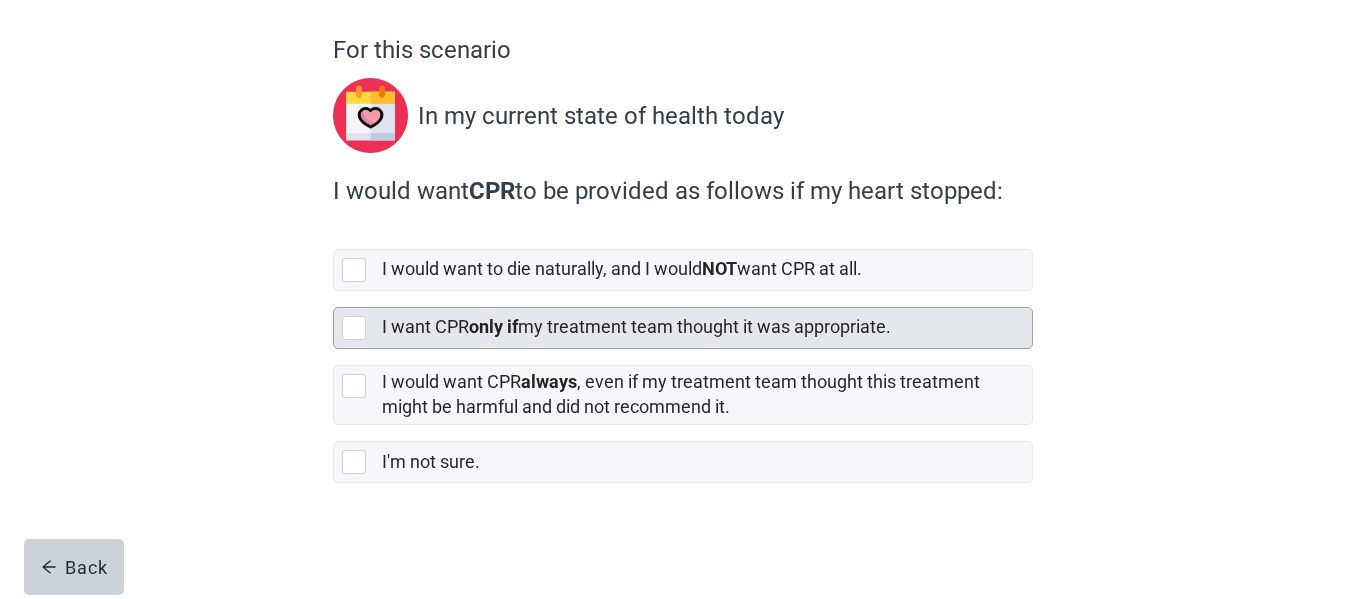 click at bounding box center (354, 328) 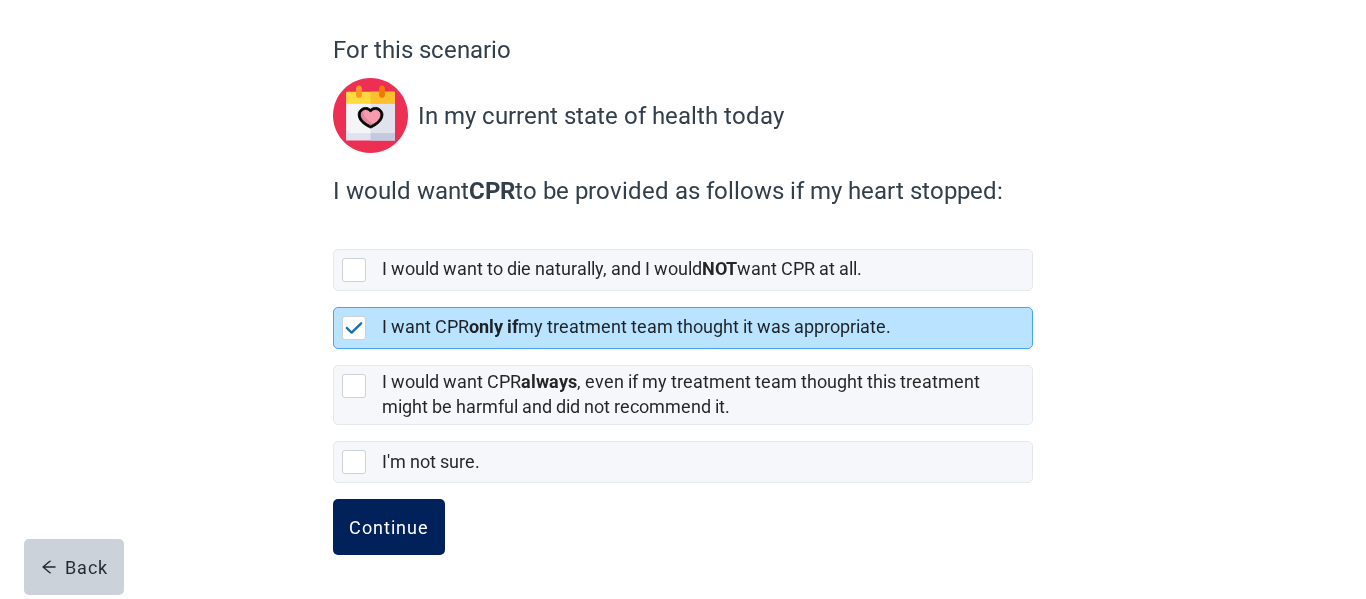 click on "Continue" at bounding box center [389, 527] 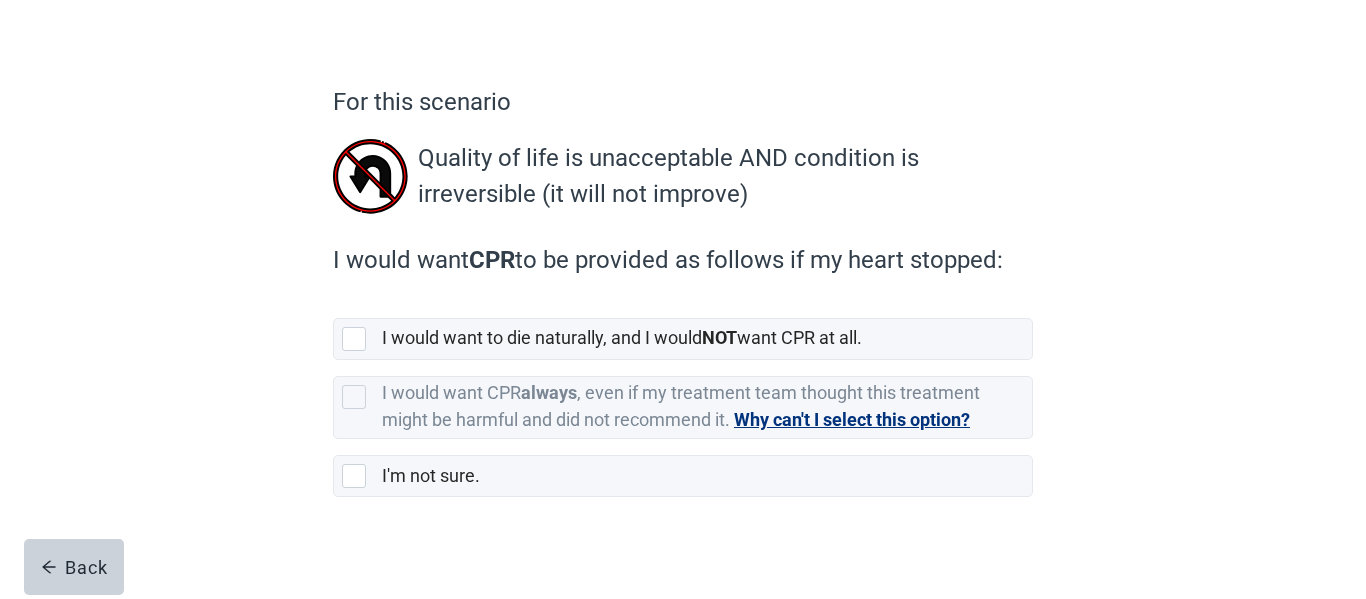 scroll, scrollTop: 109, scrollLeft: 0, axis: vertical 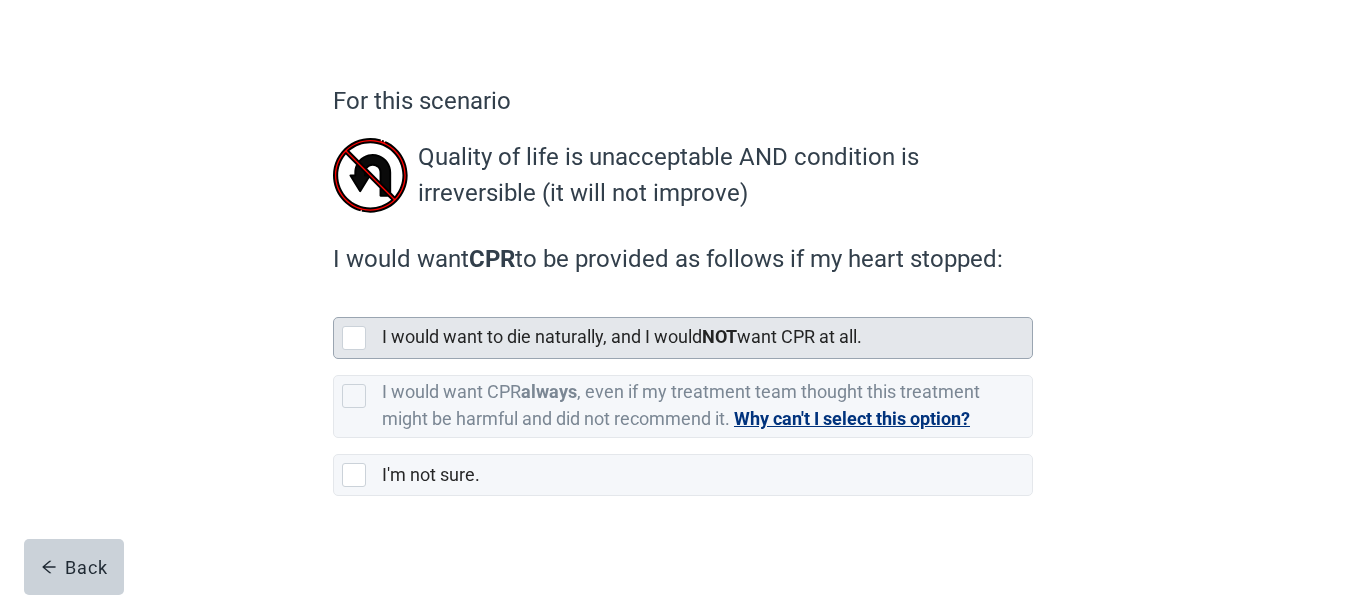 click at bounding box center (354, 338) 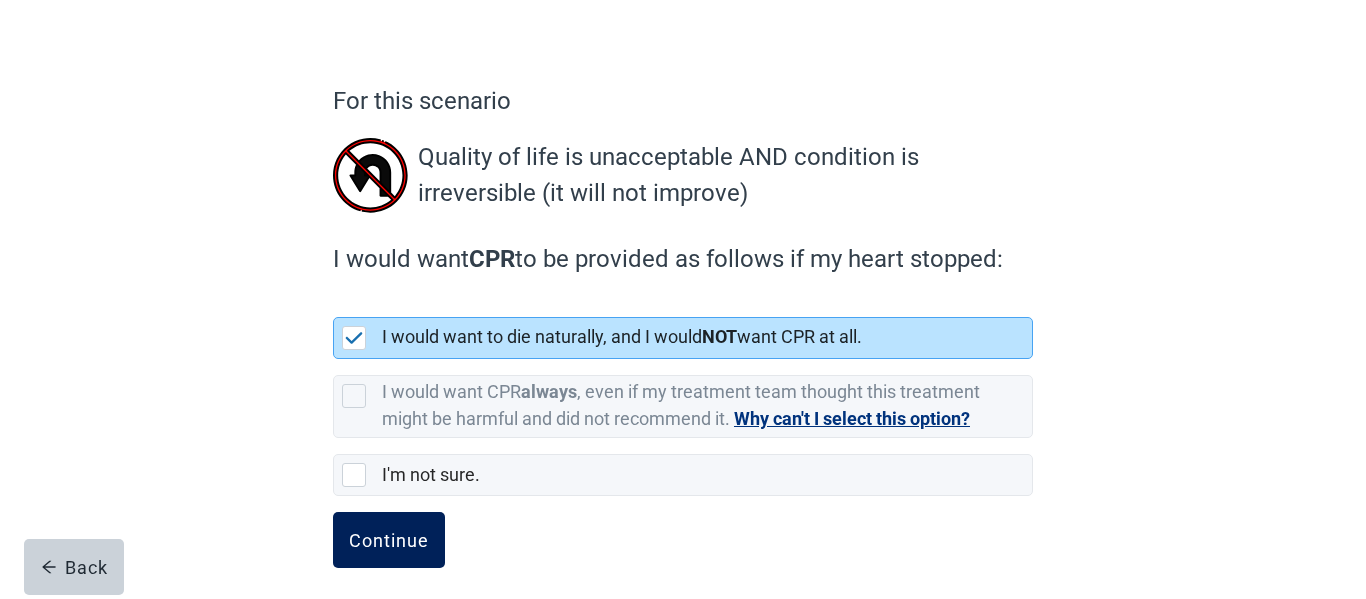 click on "Continue" at bounding box center [389, 540] 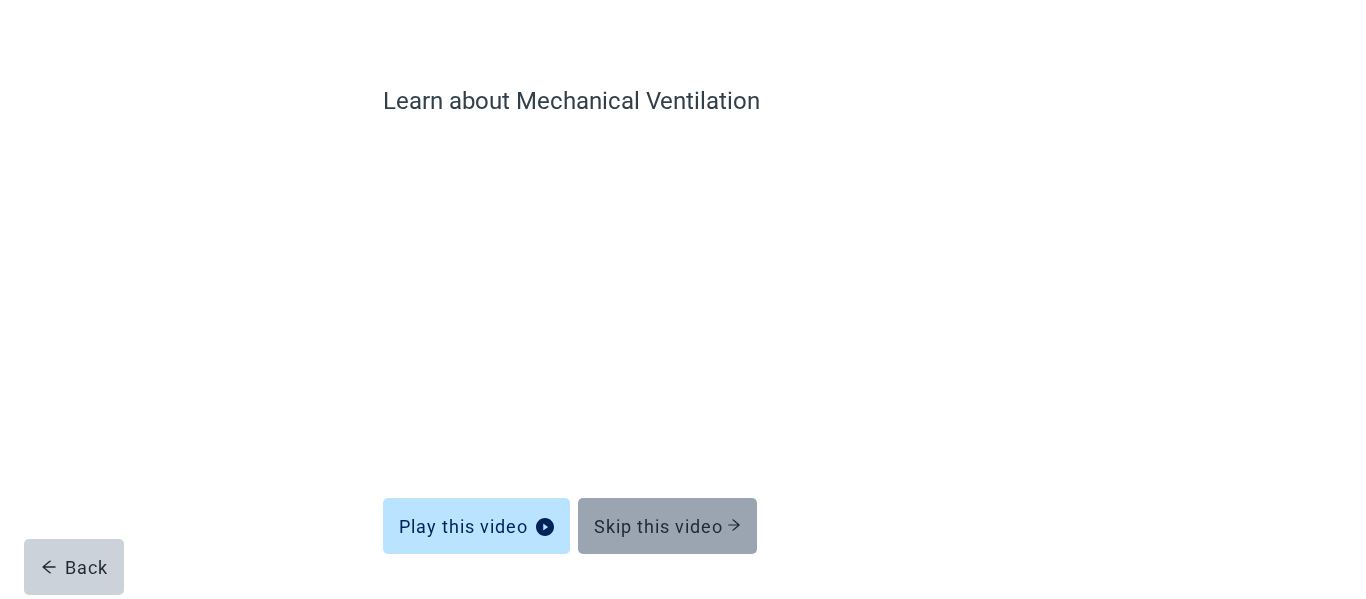 click 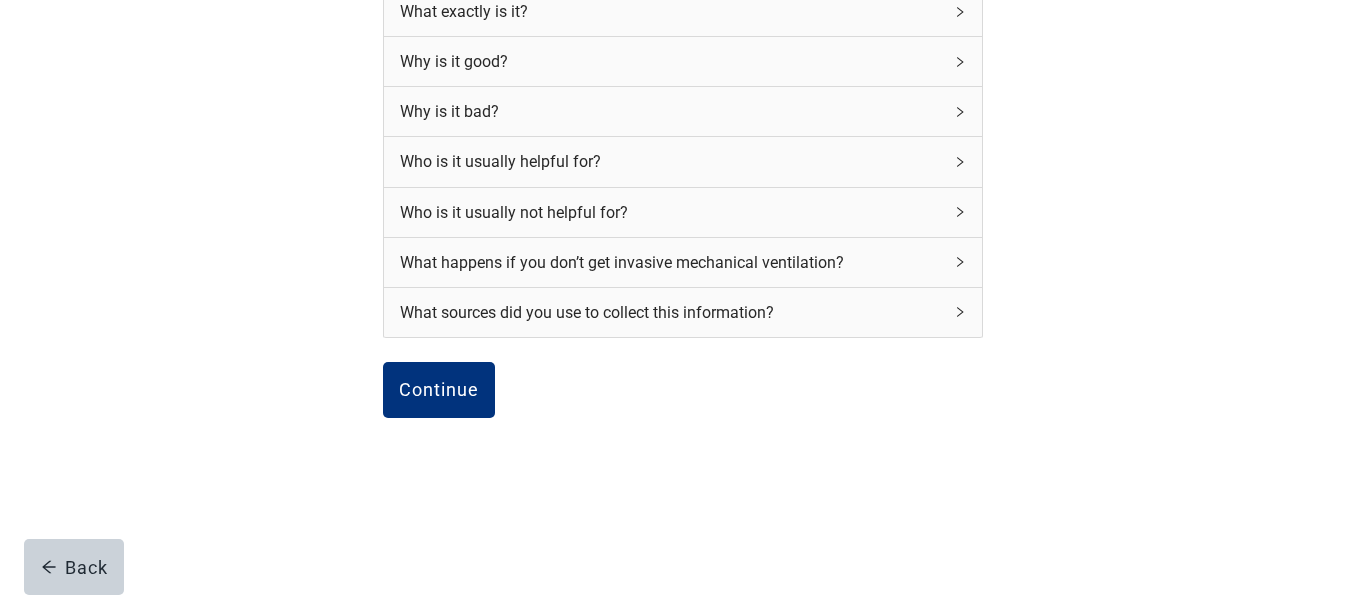 scroll, scrollTop: 305, scrollLeft: 0, axis: vertical 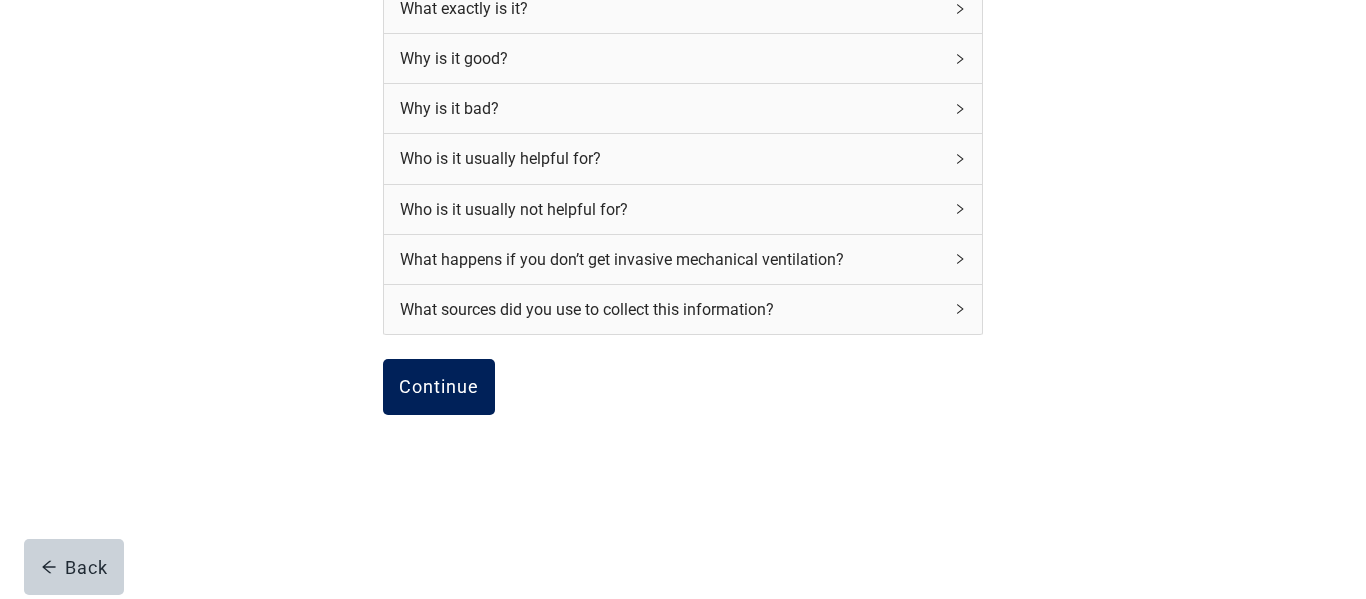 click on "Continue" at bounding box center (439, 387) 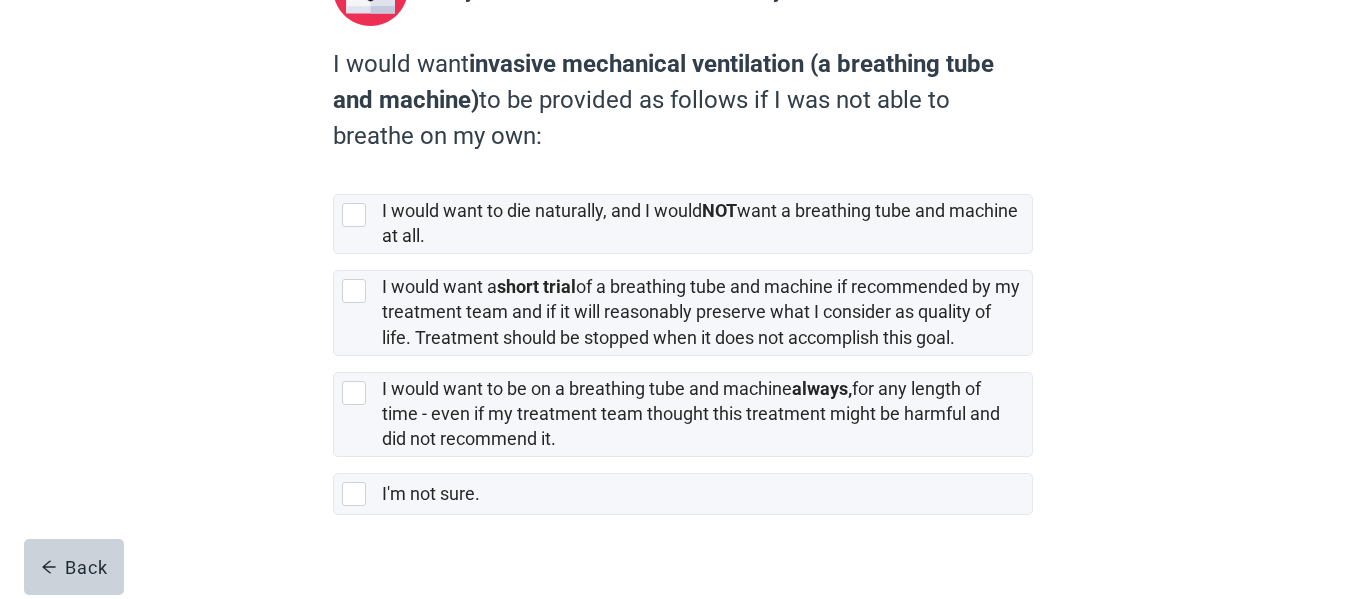 scroll, scrollTop: 288, scrollLeft: 0, axis: vertical 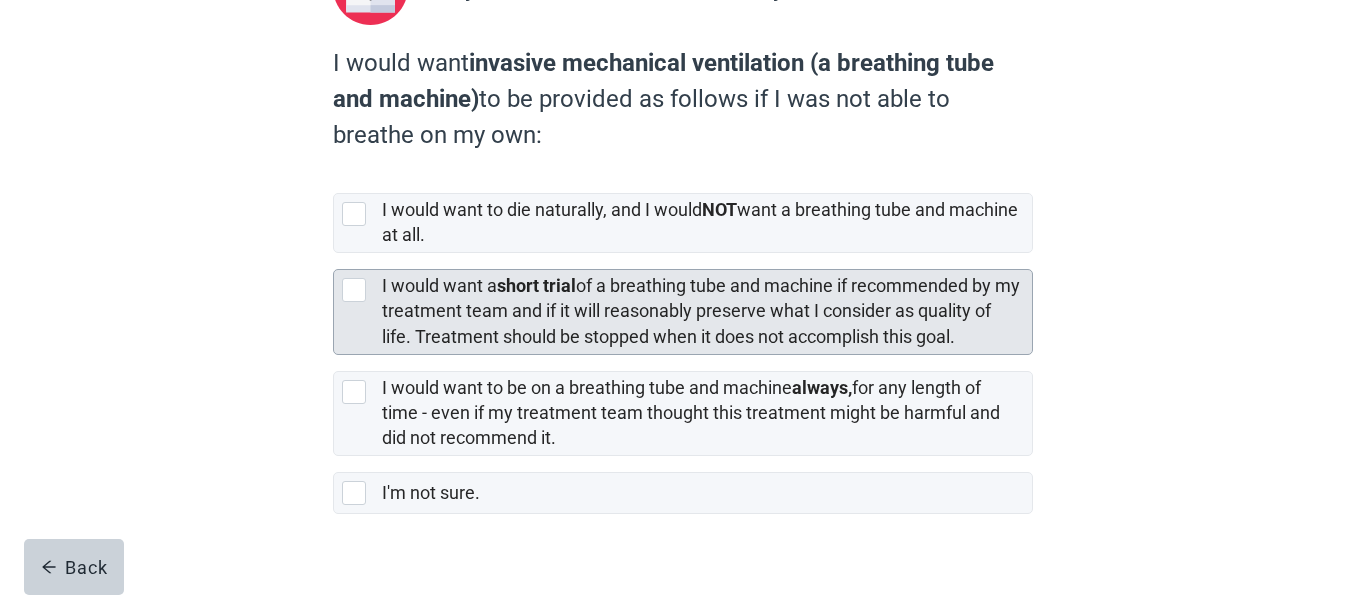 click at bounding box center [354, 290] 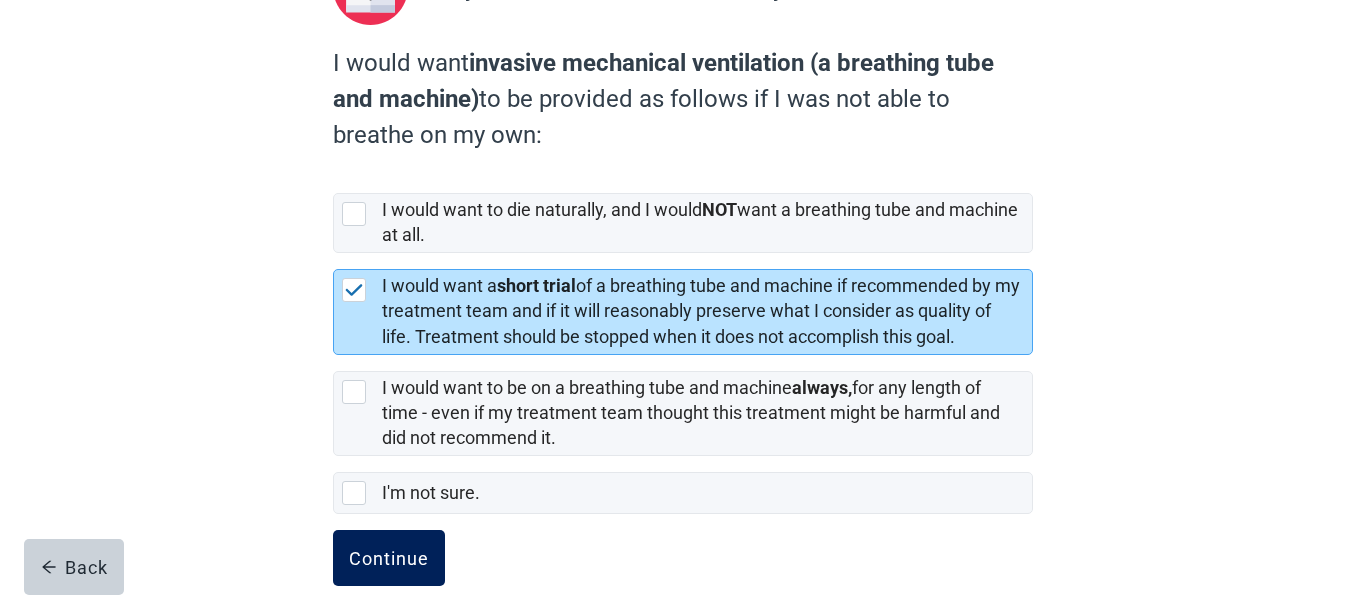 click on "Continue" at bounding box center (389, 558) 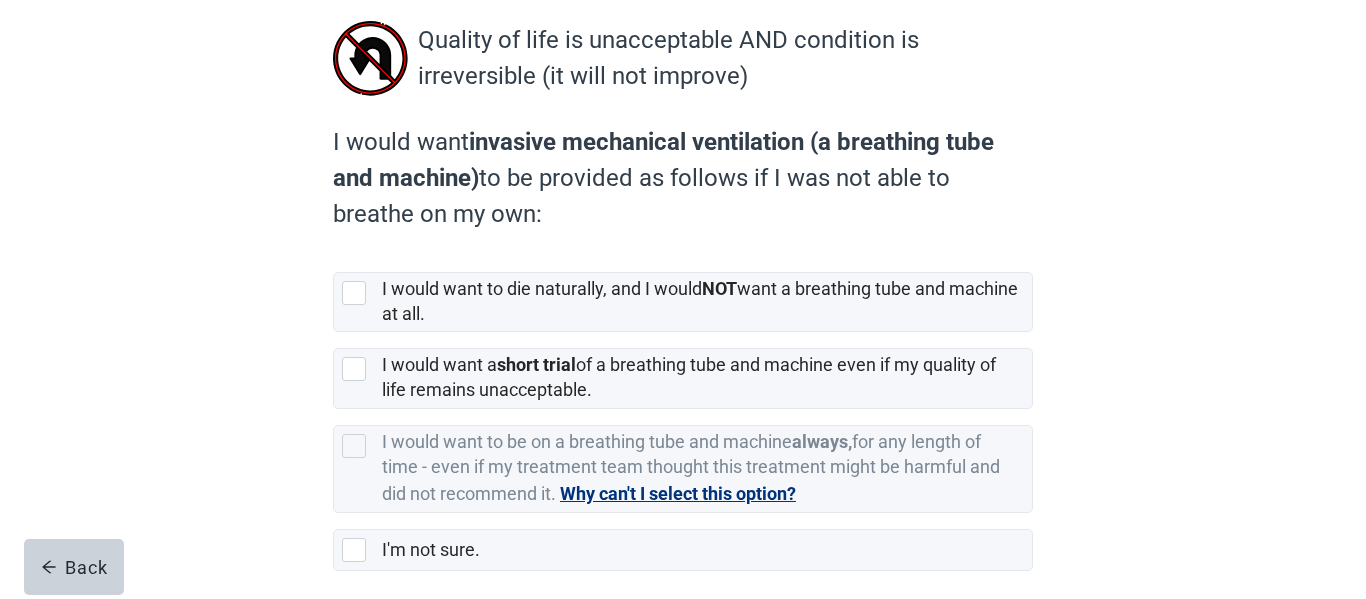 scroll, scrollTop: 225, scrollLeft: 0, axis: vertical 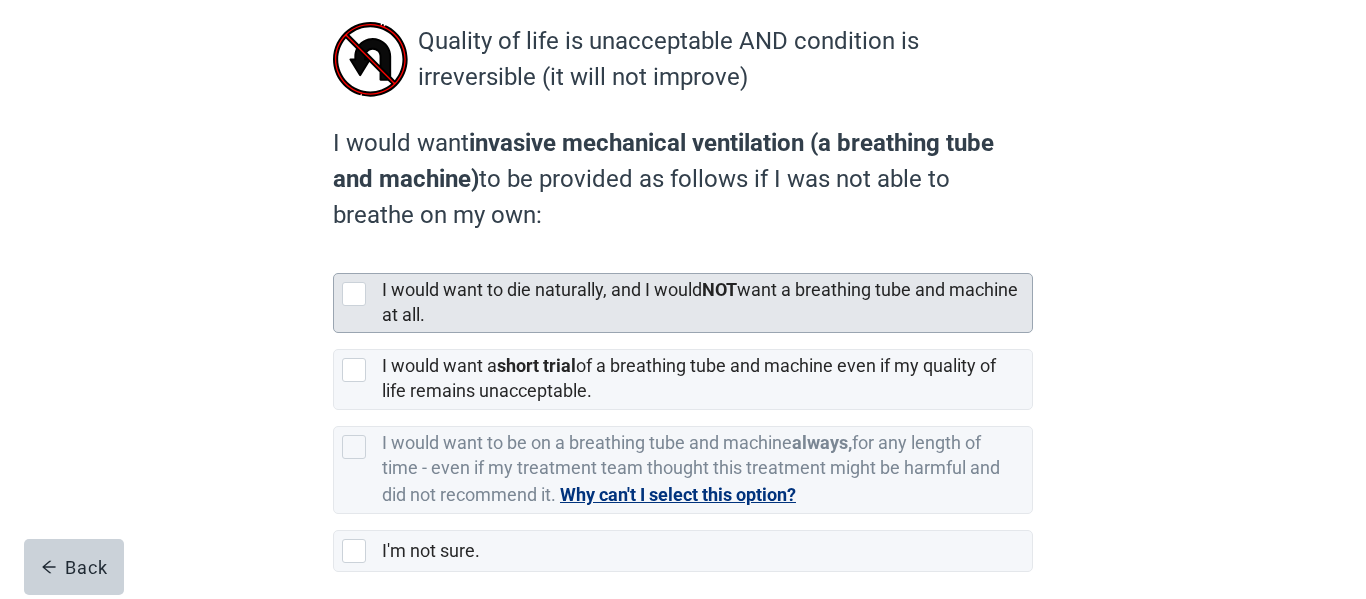 click at bounding box center (354, 294) 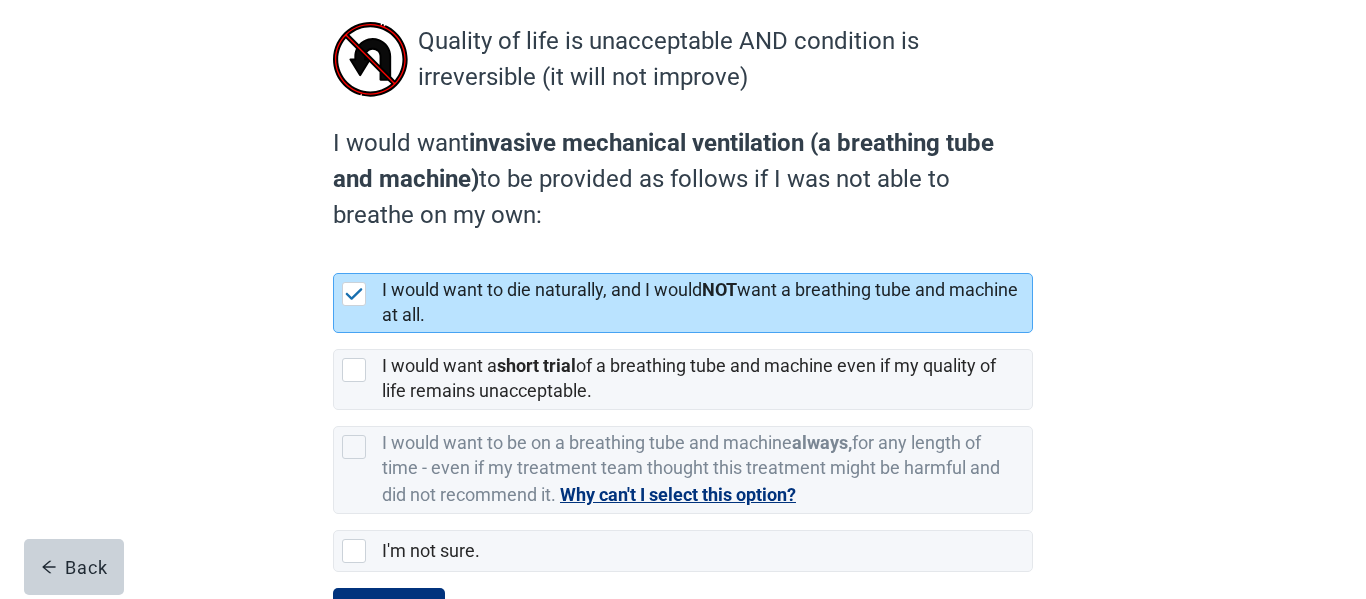 scroll, scrollTop: 314, scrollLeft: 0, axis: vertical 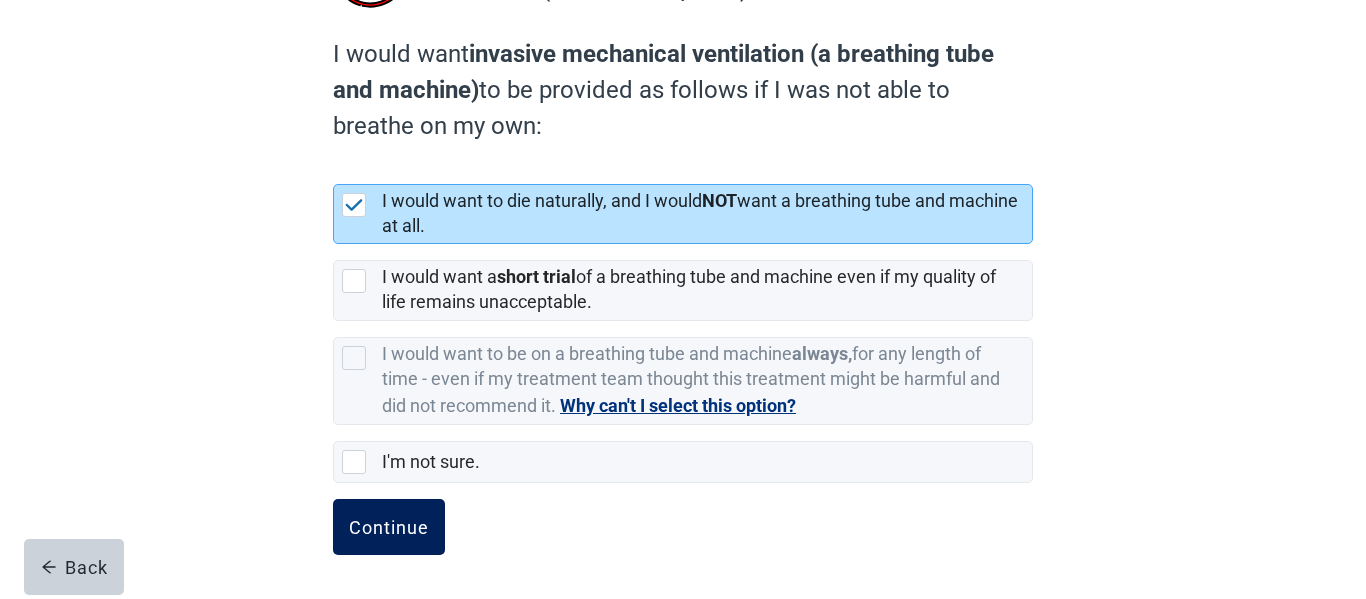 click on "Continue" at bounding box center [389, 527] 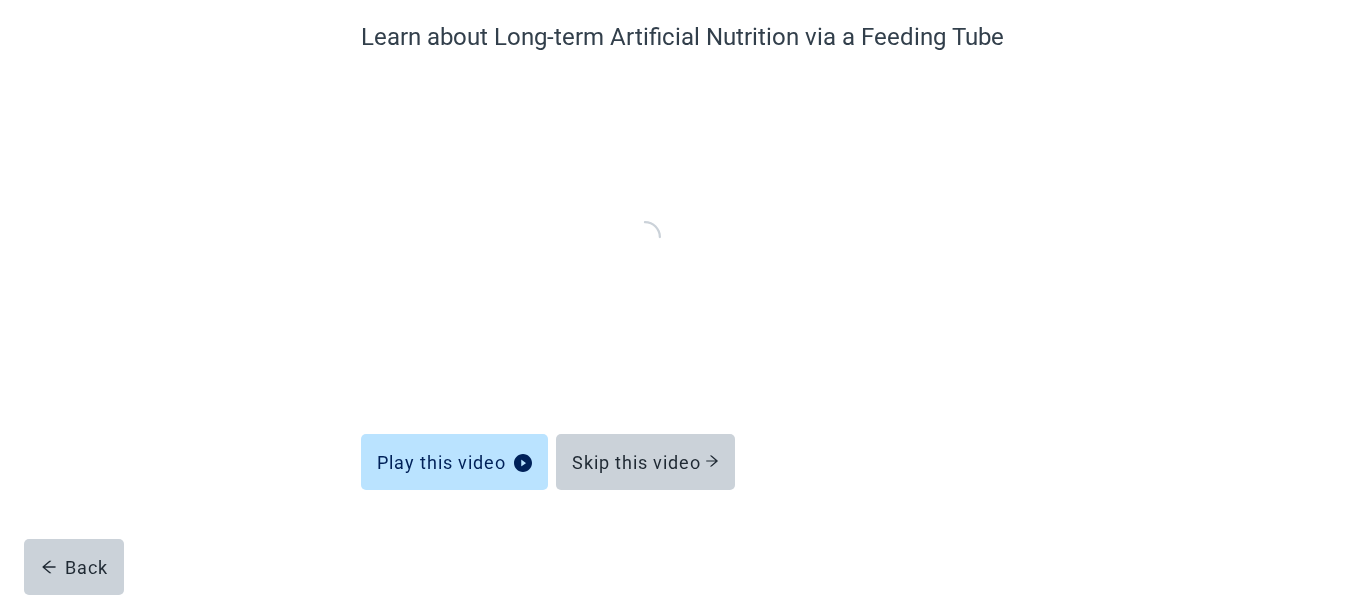 scroll, scrollTop: 172, scrollLeft: 0, axis: vertical 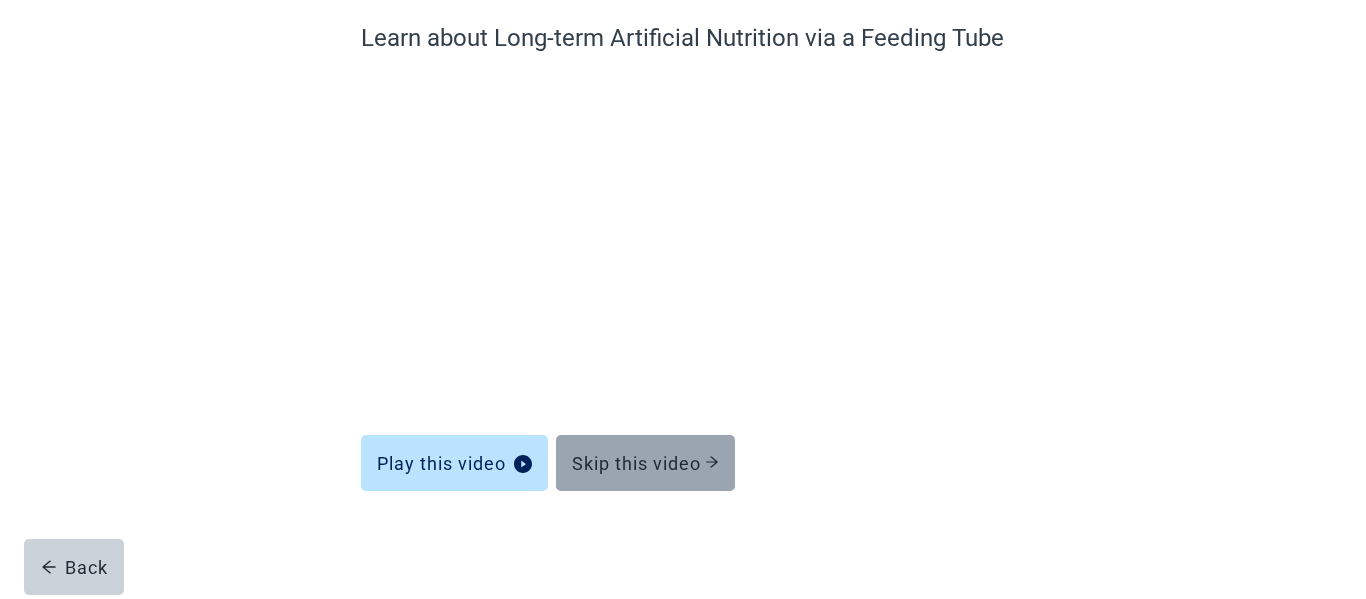click 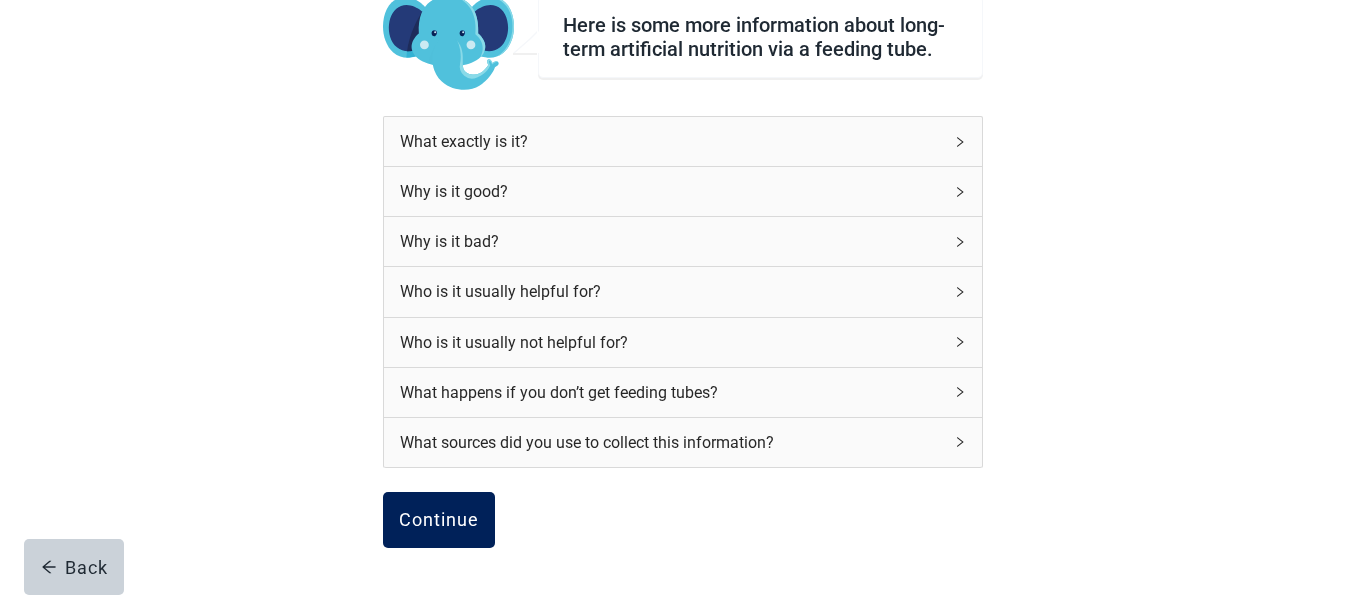 click on "Continue" at bounding box center [439, 520] 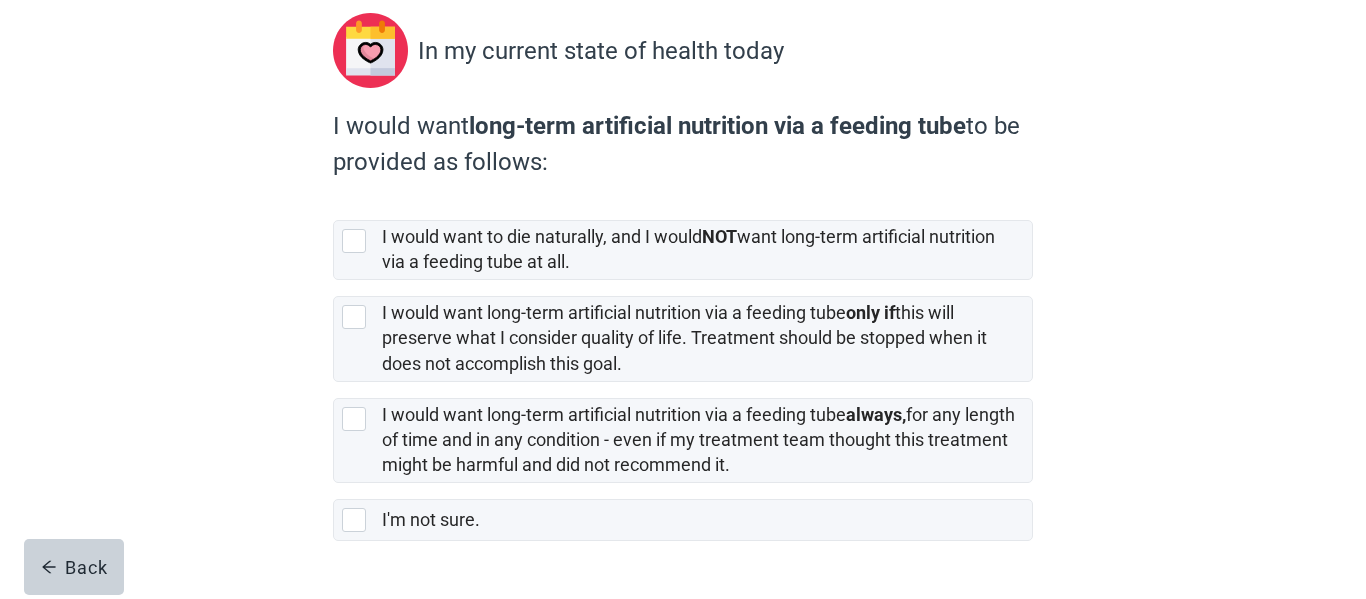 scroll, scrollTop: 226, scrollLeft: 0, axis: vertical 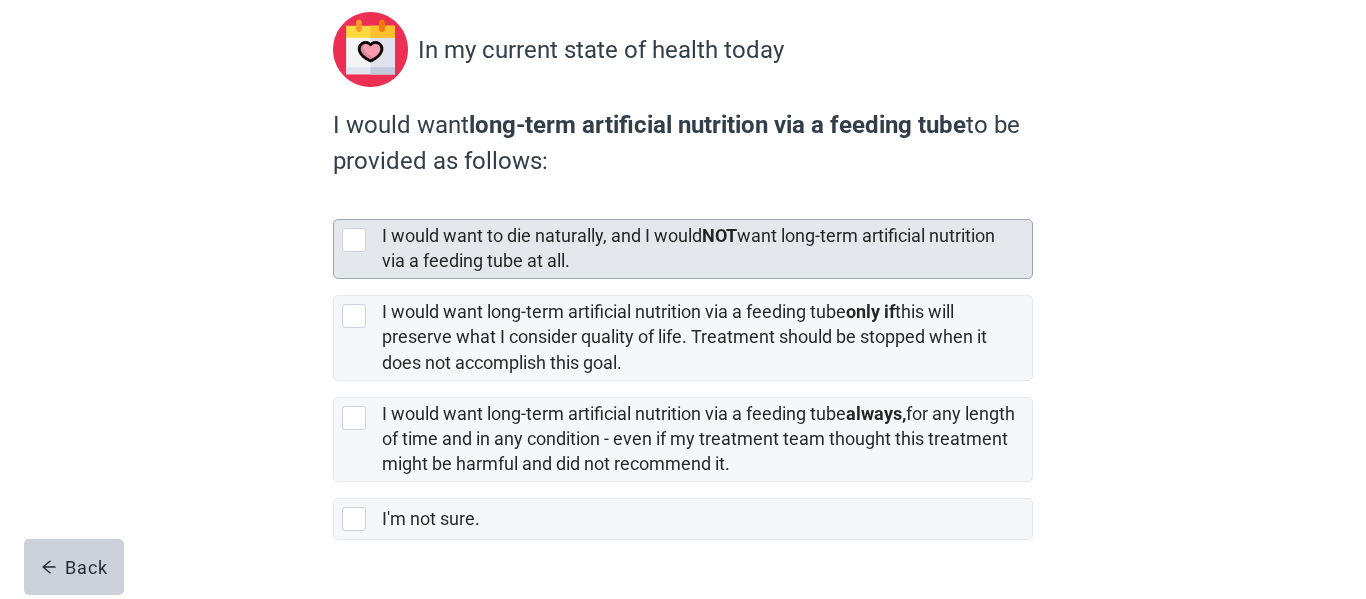 click at bounding box center (354, 240) 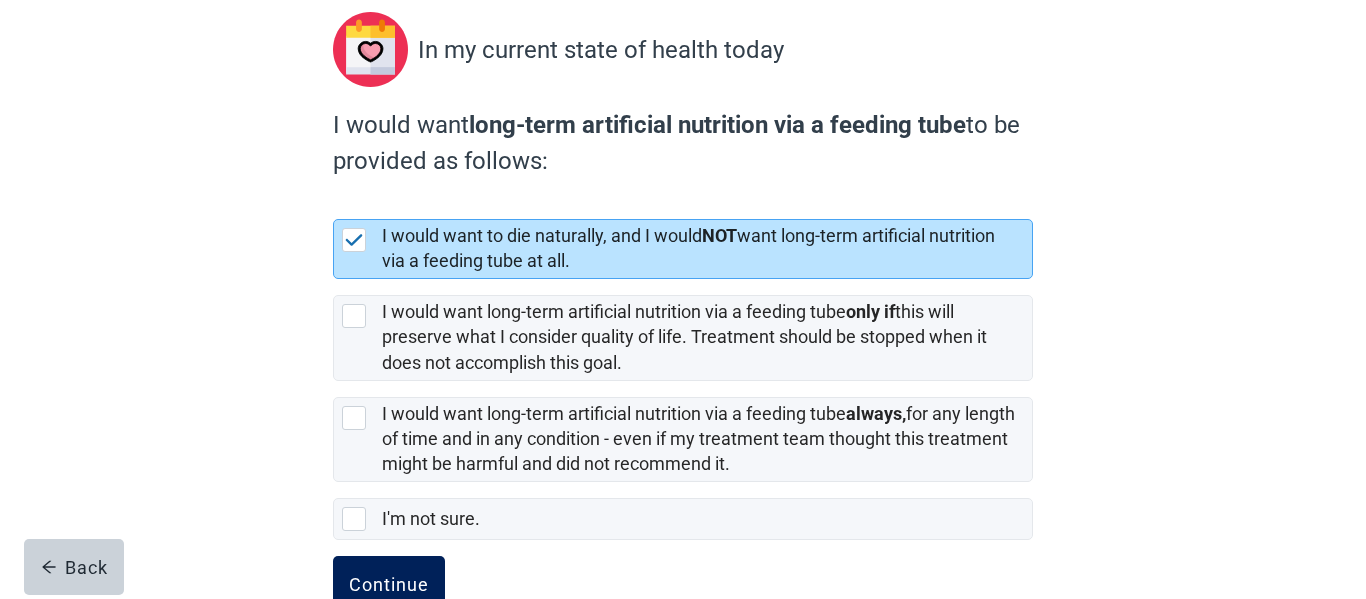 click on "Continue" at bounding box center [389, 584] 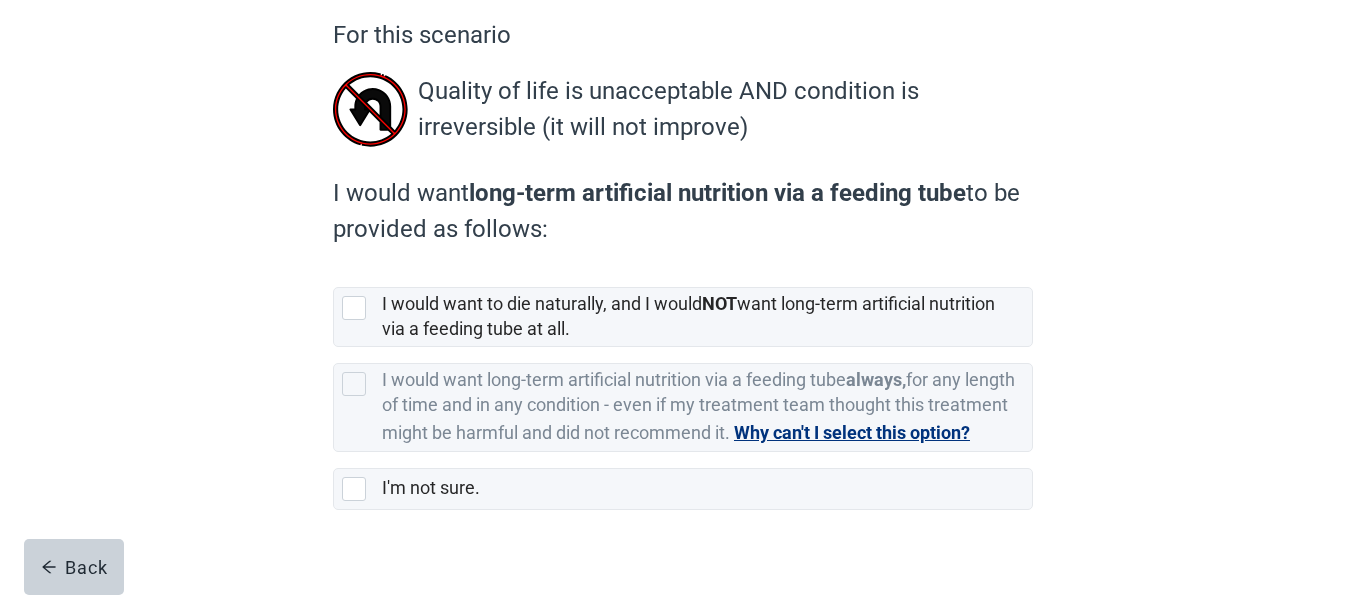 scroll, scrollTop: 177, scrollLeft: 0, axis: vertical 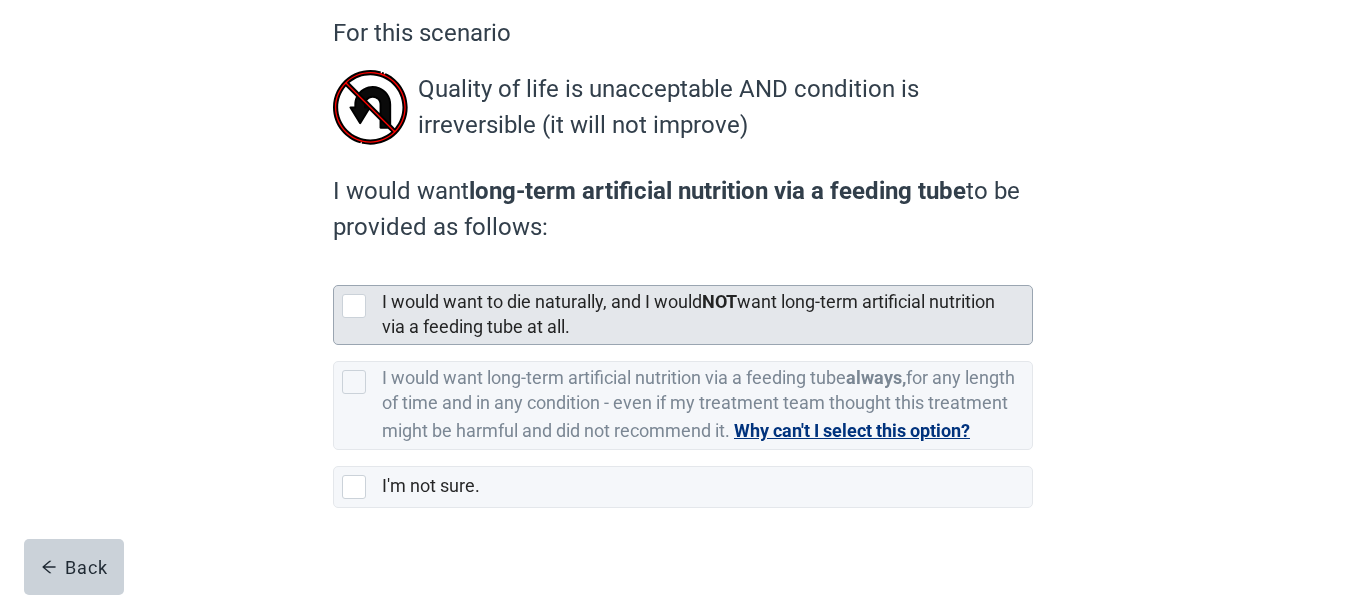 click at bounding box center [354, 306] 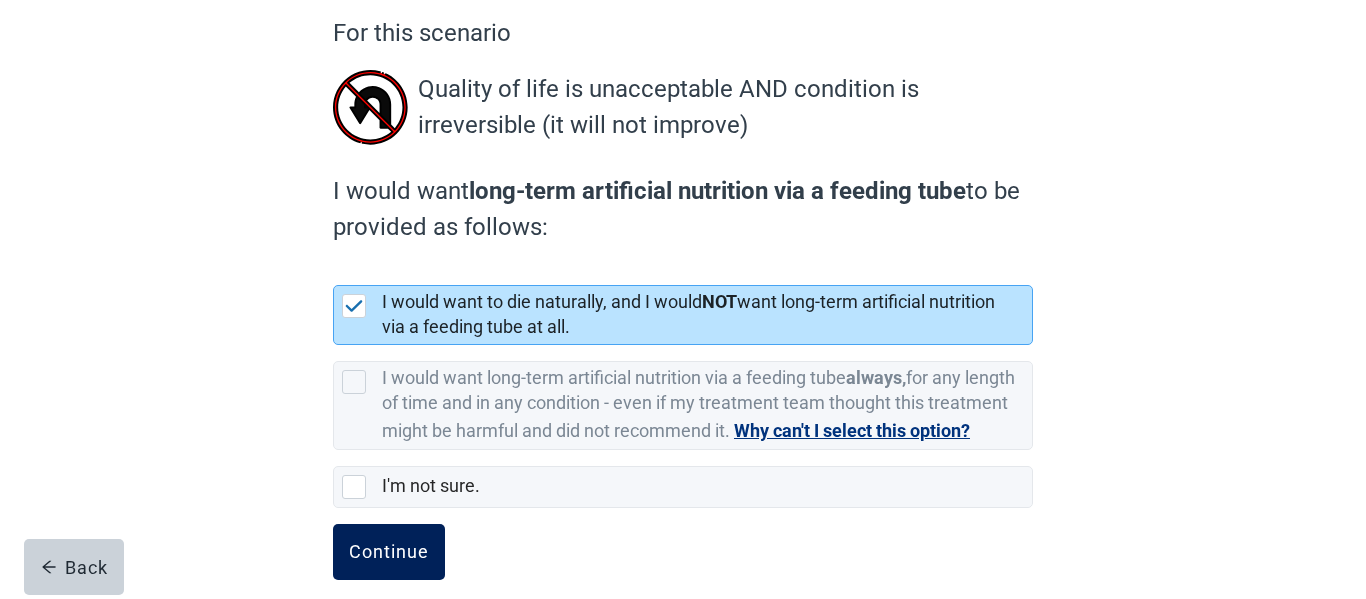 click on "Continue" at bounding box center (389, 552) 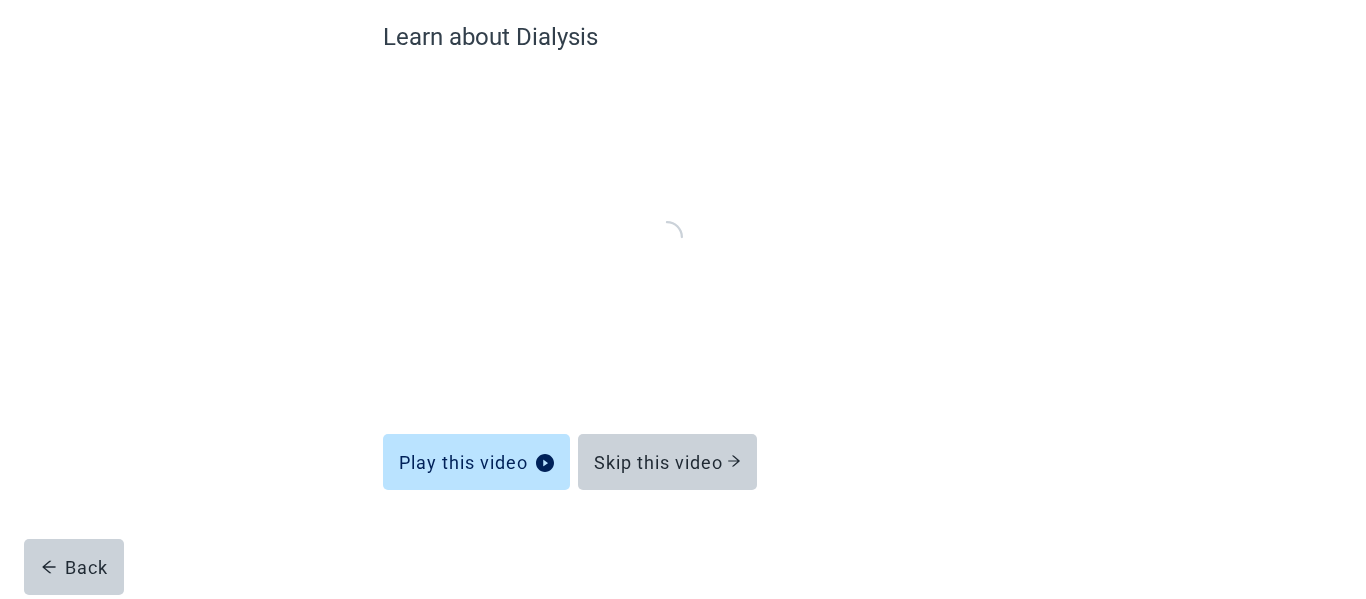 scroll, scrollTop: 172, scrollLeft: 0, axis: vertical 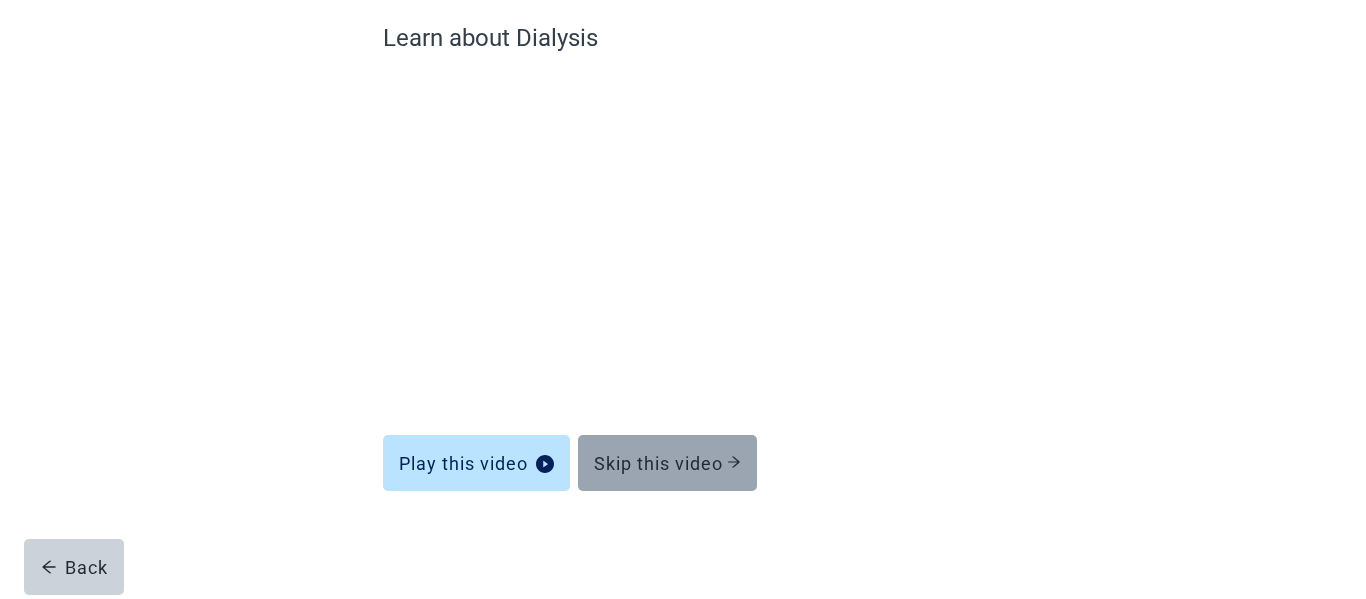 click 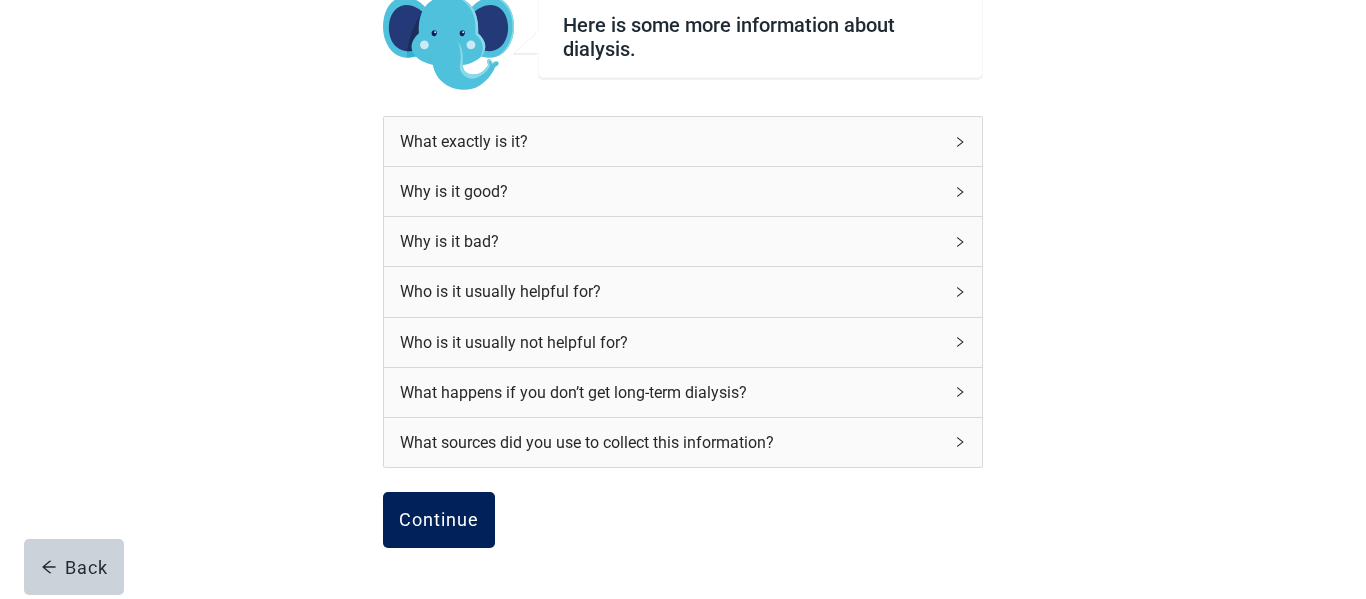 click on "Continue" at bounding box center (439, 520) 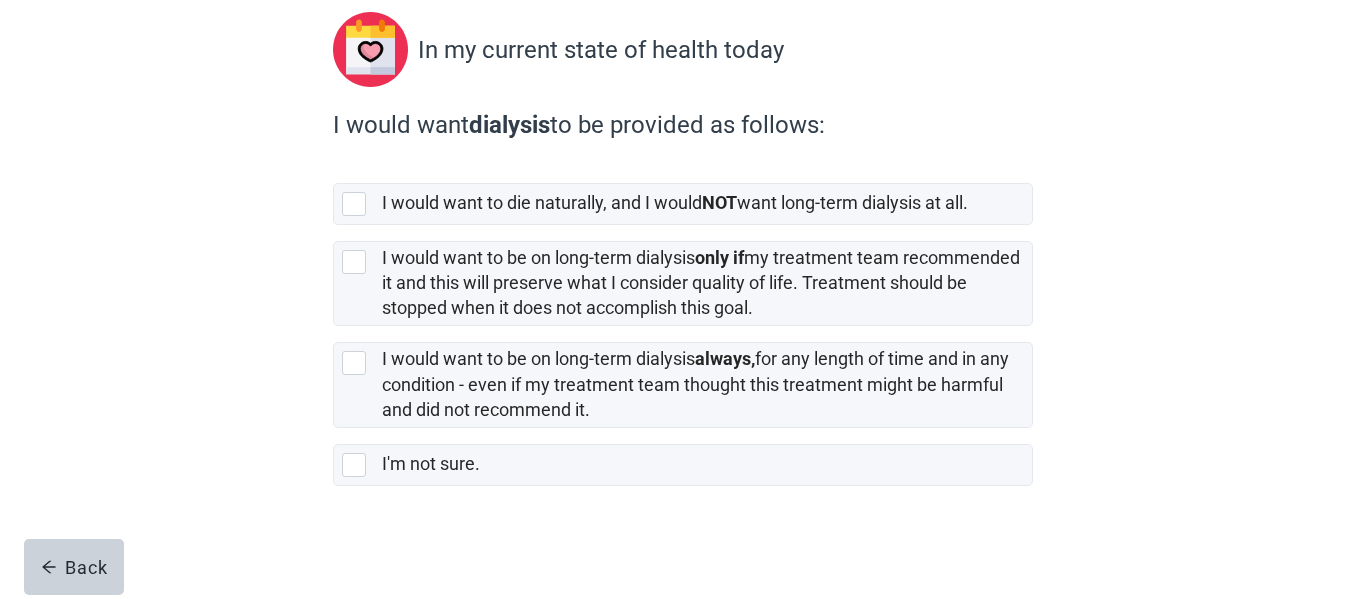 scroll, scrollTop: 229, scrollLeft: 0, axis: vertical 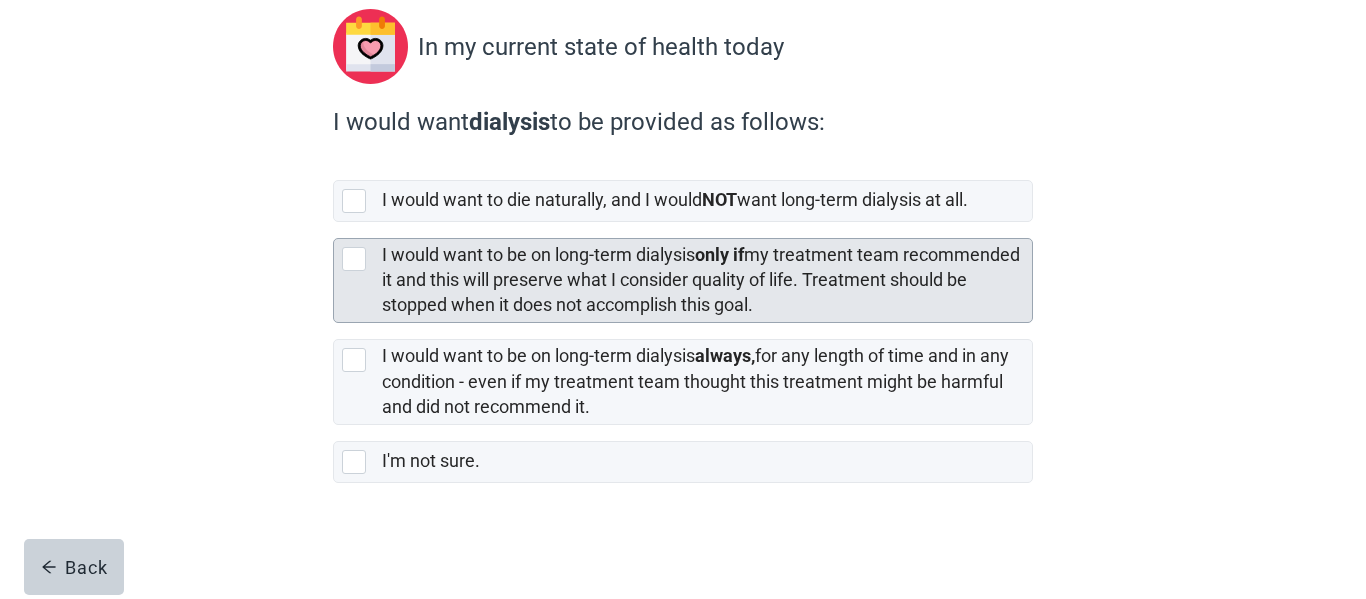 click at bounding box center [354, 259] 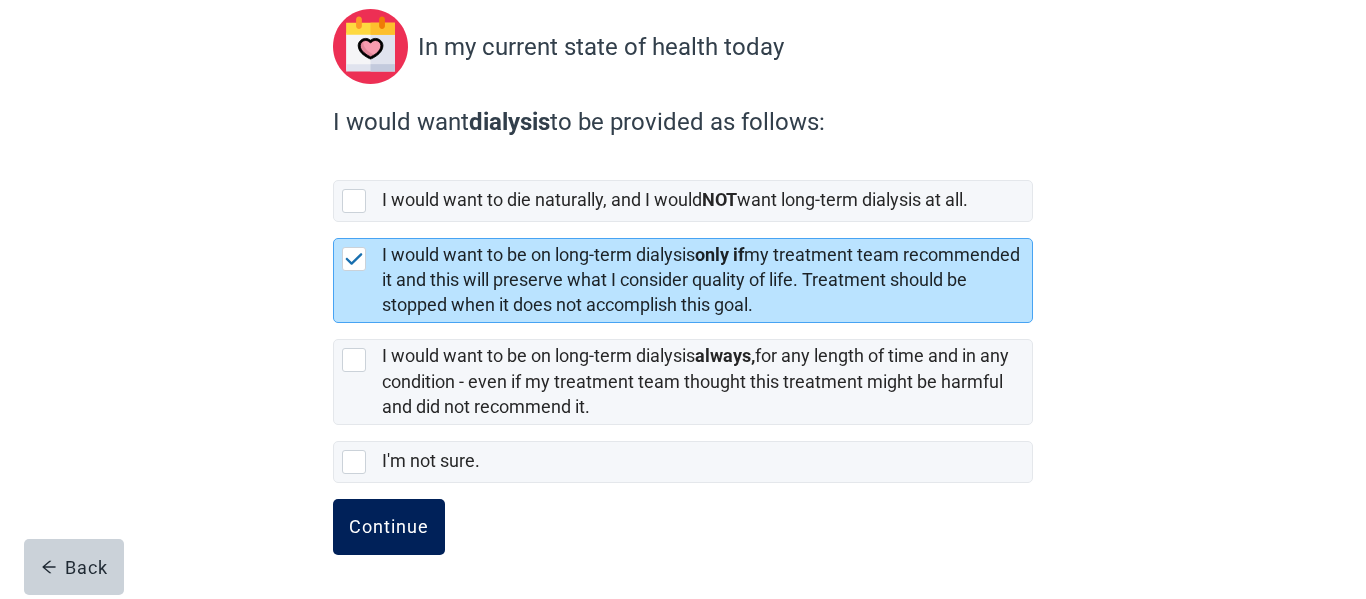click on "Continue" at bounding box center [389, 527] 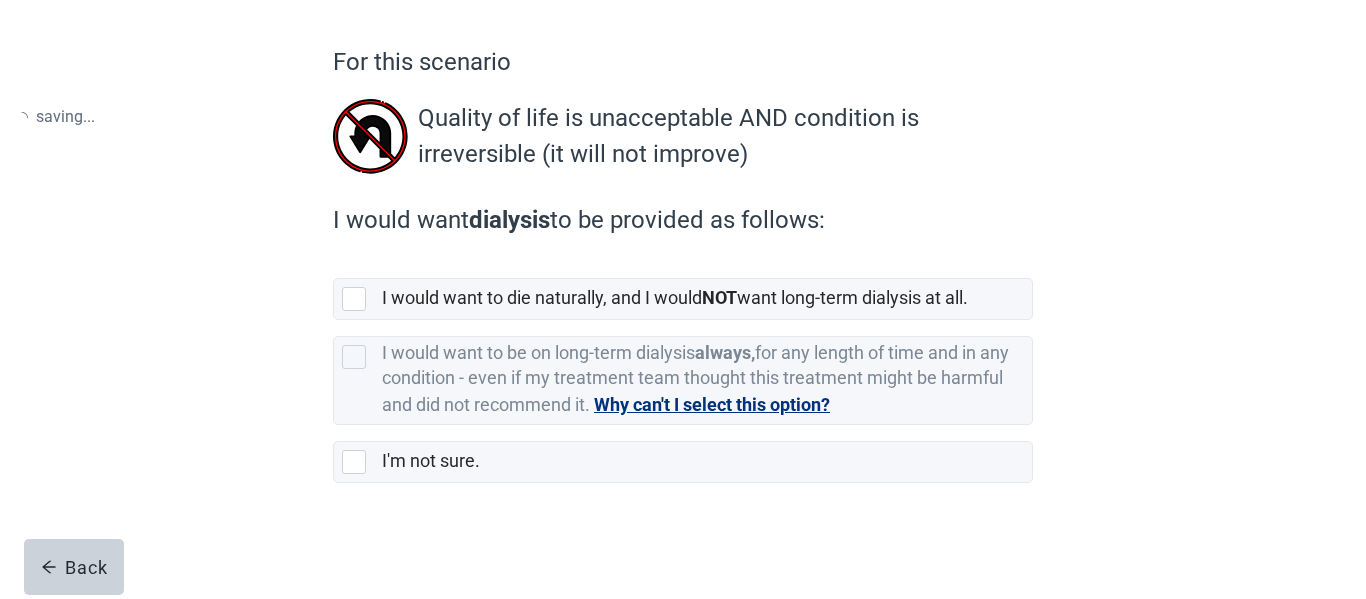 scroll, scrollTop: 0, scrollLeft: 0, axis: both 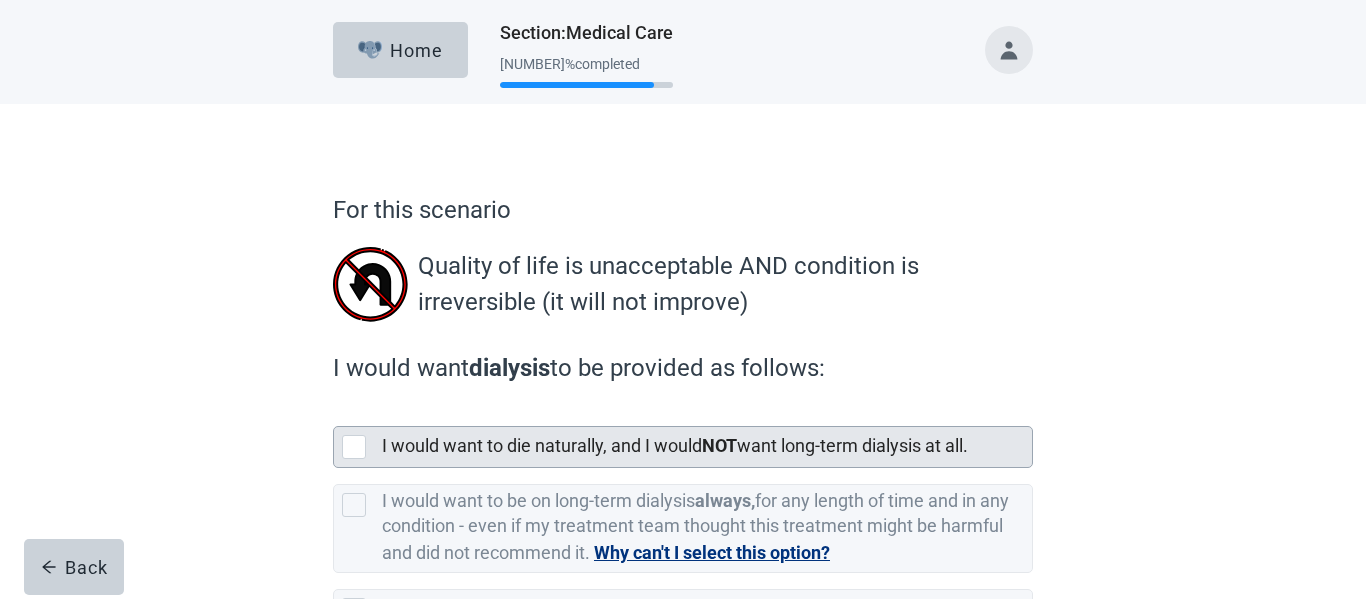 click at bounding box center (354, 447) 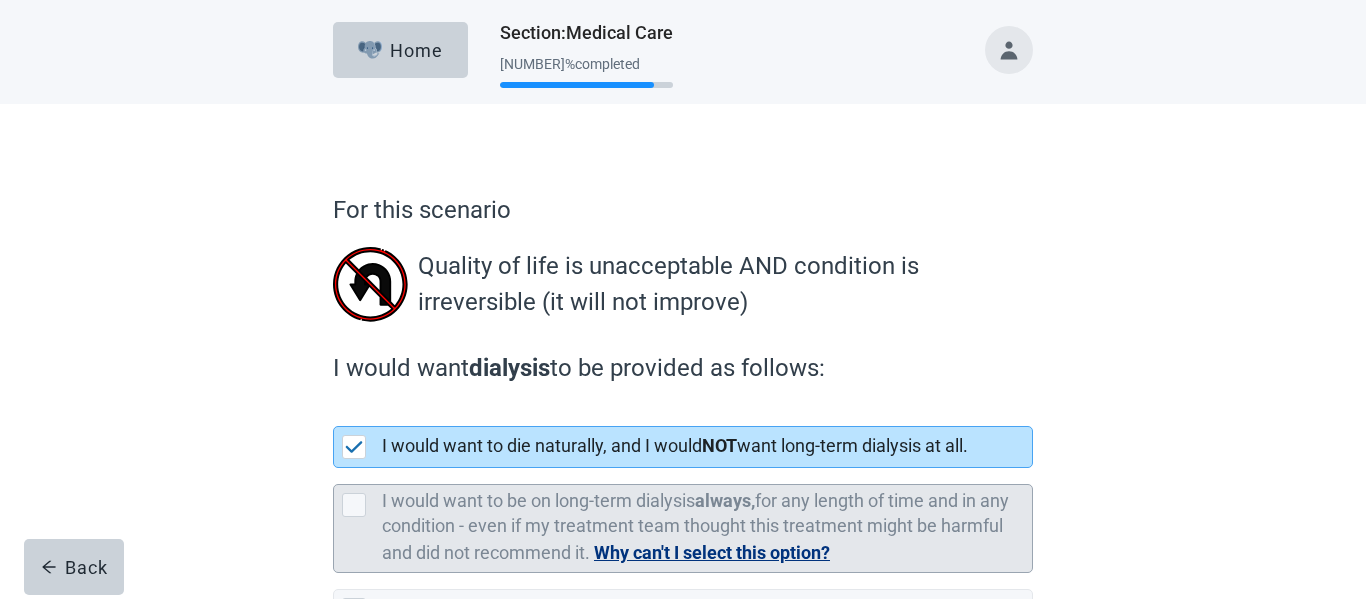 scroll, scrollTop: 148, scrollLeft: 0, axis: vertical 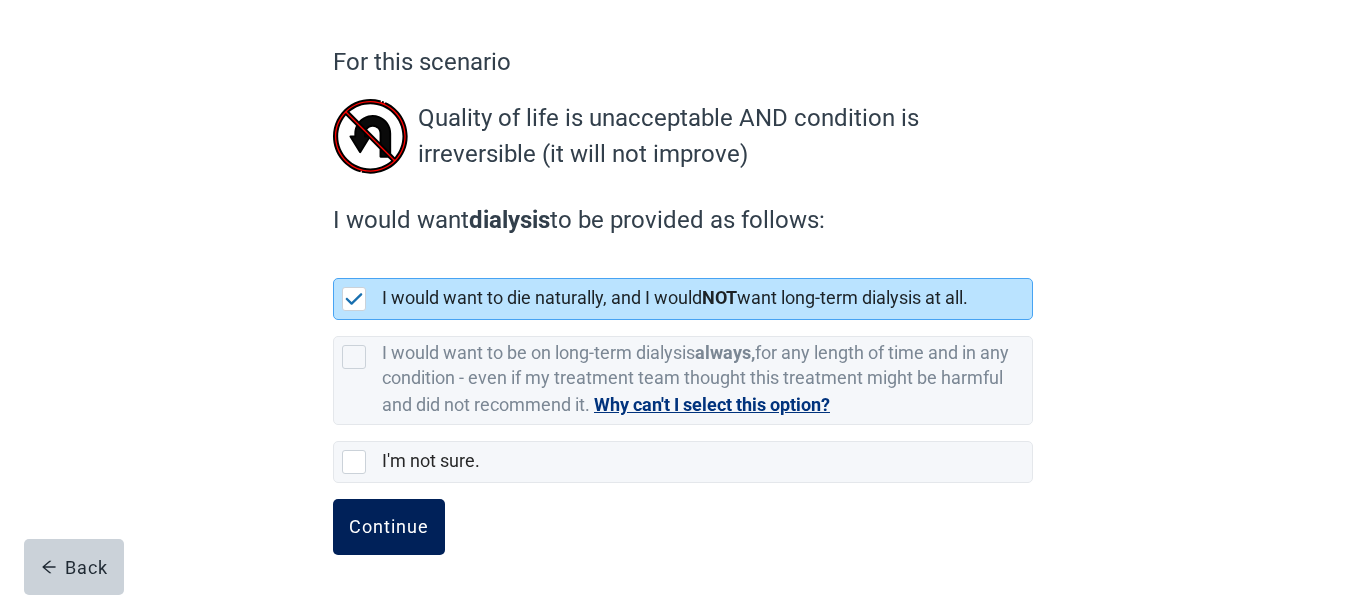 click on "Continue" at bounding box center [389, 527] 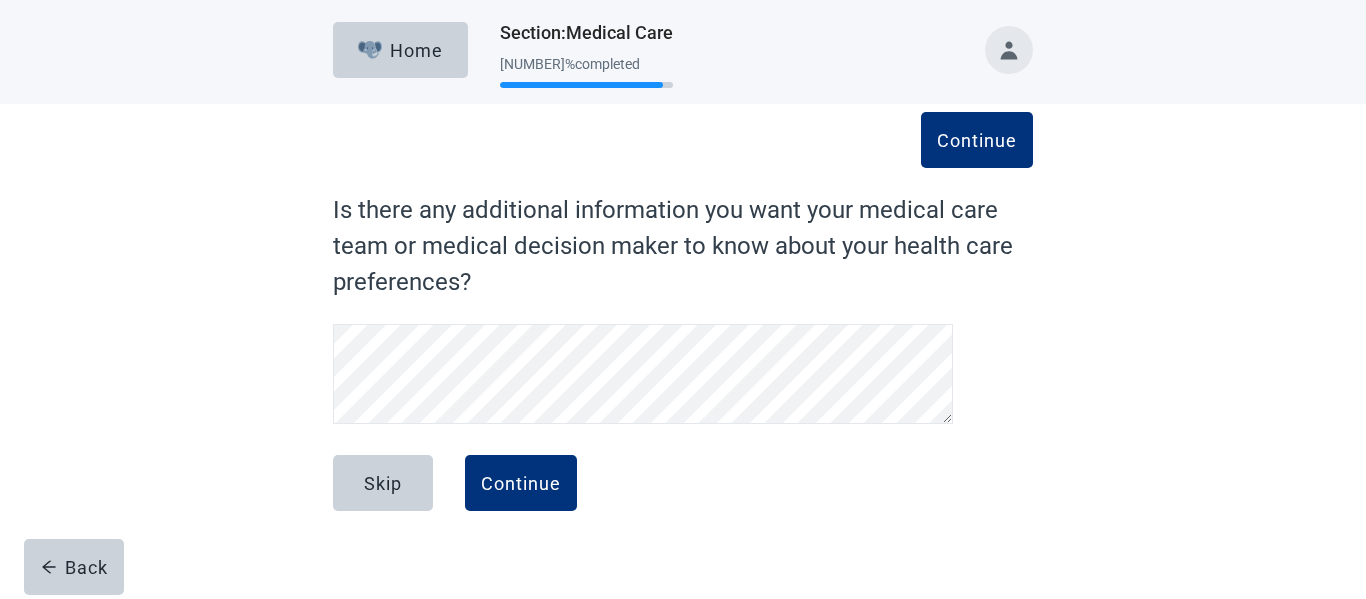 scroll, scrollTop: 0, scrollLeft: 0, axis: both 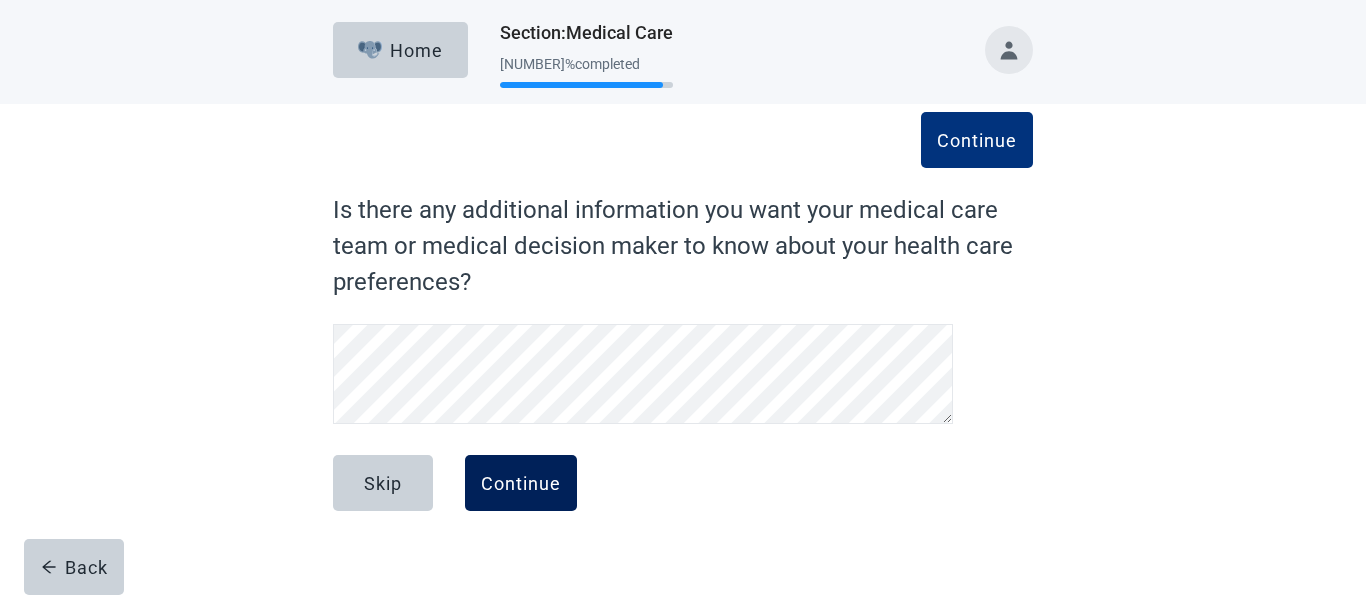 click on "Continue" at bounding box center (521, 483) 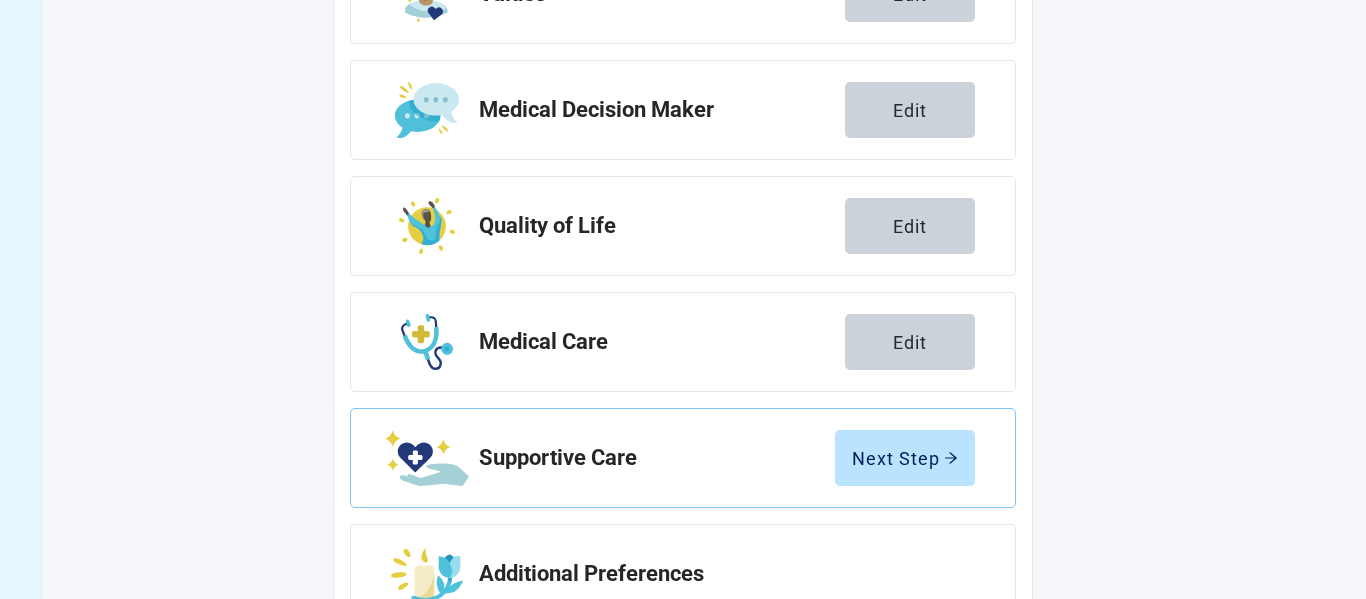 scroll, scrollTop: 464, scrollLeft: 0, axis: vertical 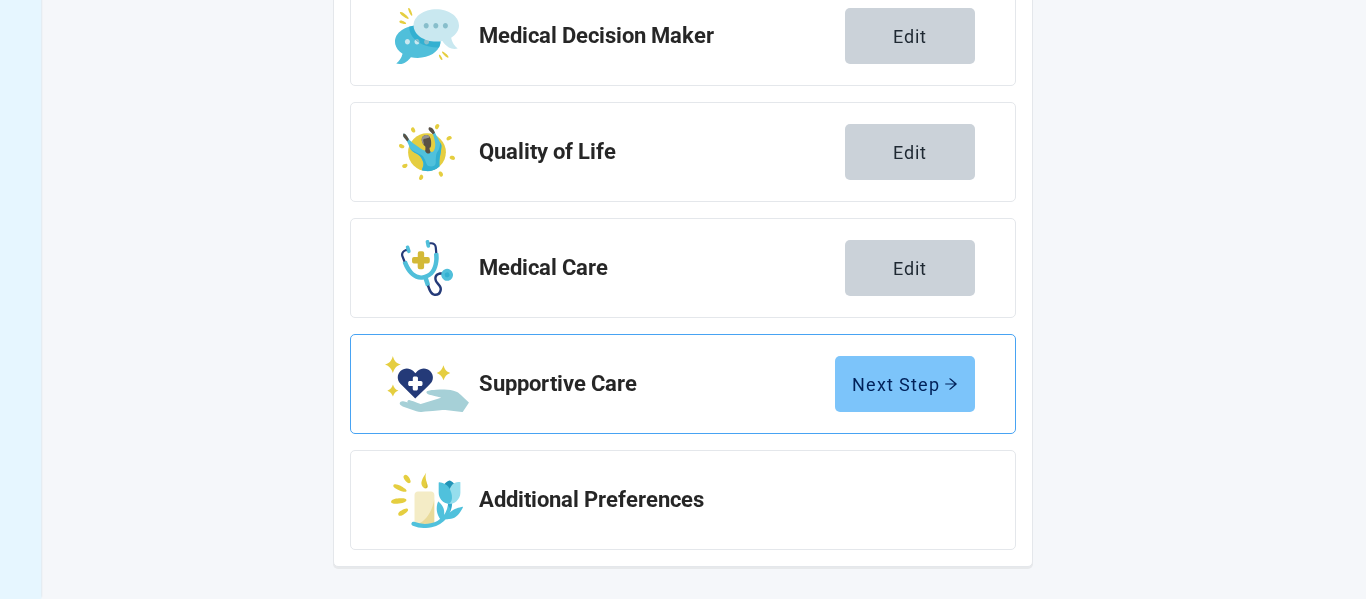 click on "Next Step" at bounding box center [905, 384] 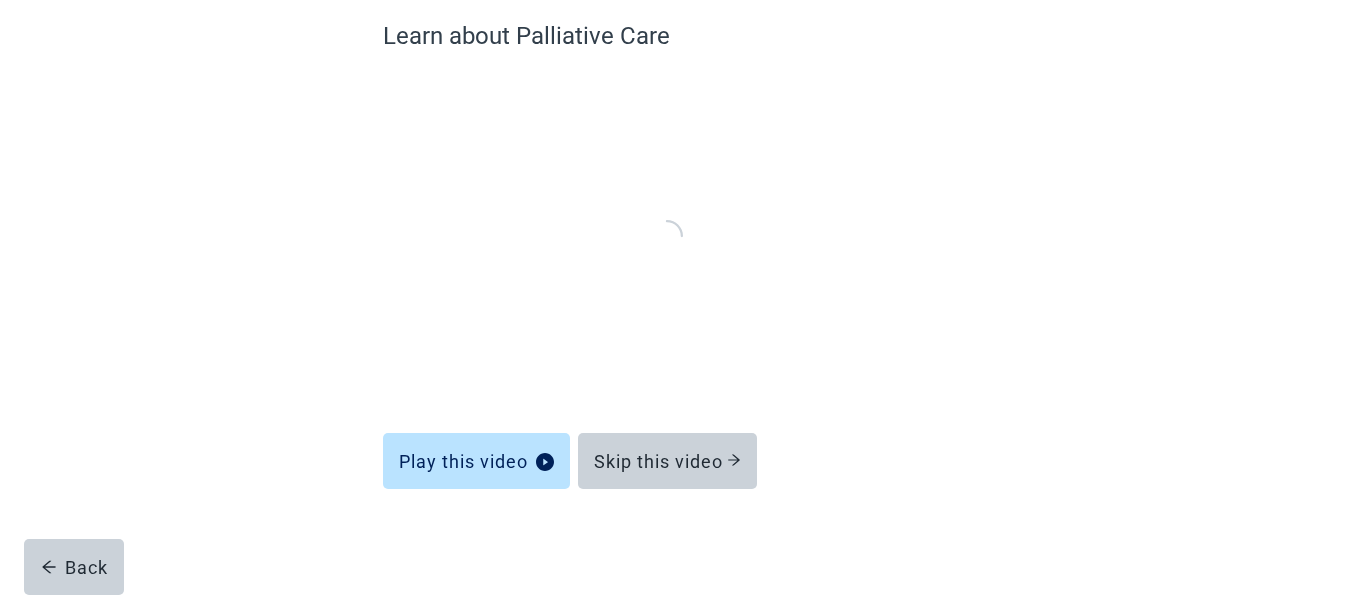 scroll, scrollTop: 172, scrollLeft: 0, axis: vertical 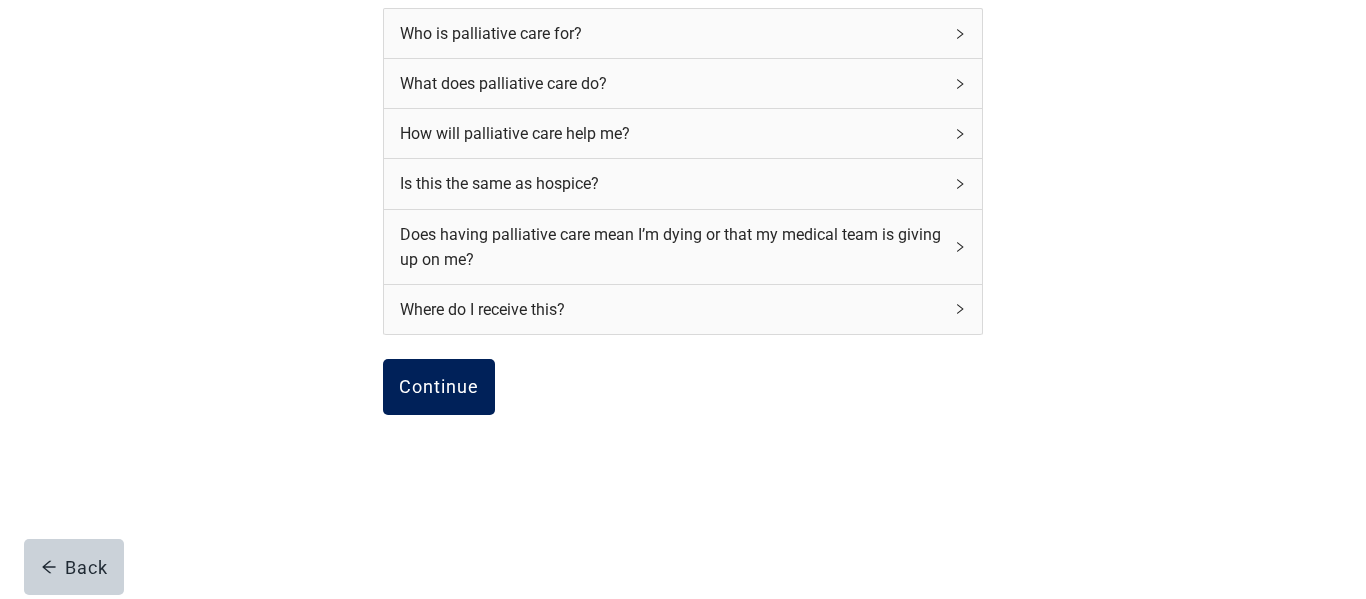 click on "Continue" at bounding box center [439, 387] 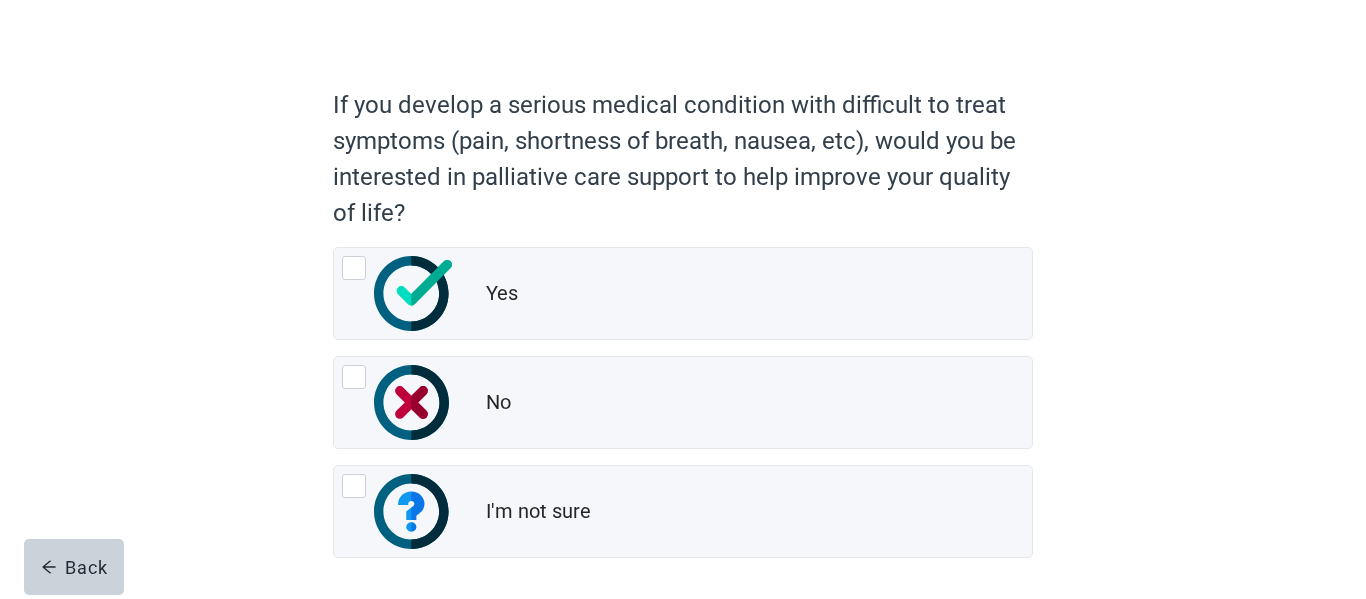 scroll, scrollTop: 117, scrollLeft: 0, axis: vertical 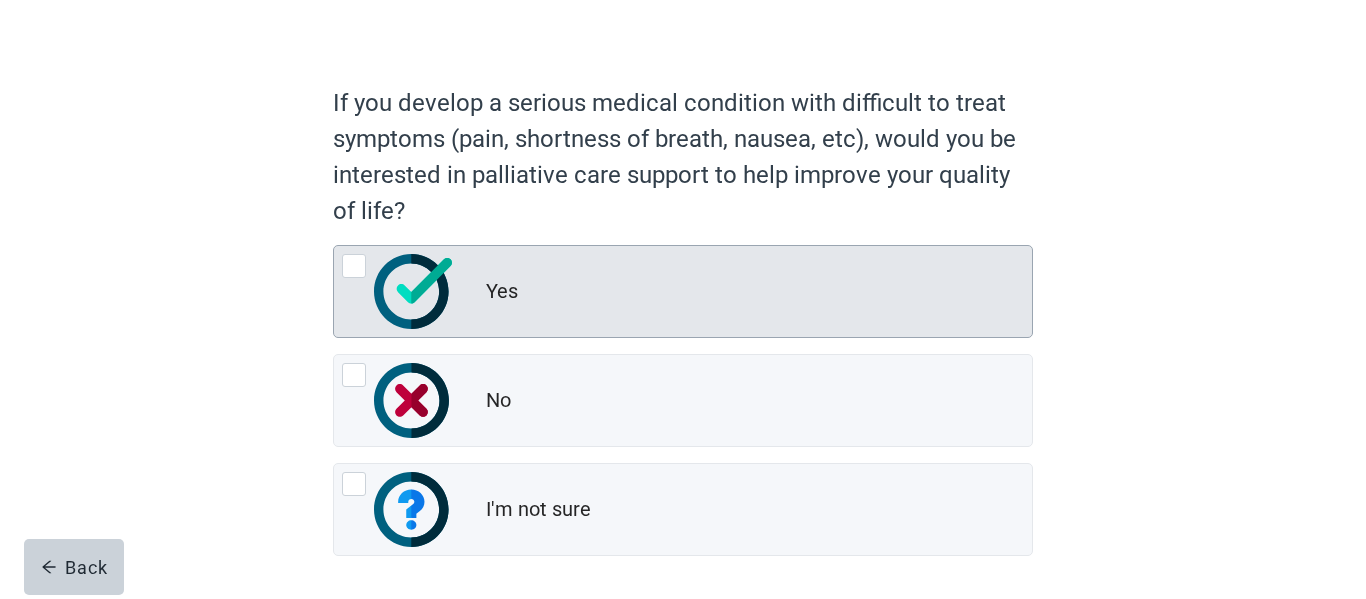 click at bounding box center (354, 266) 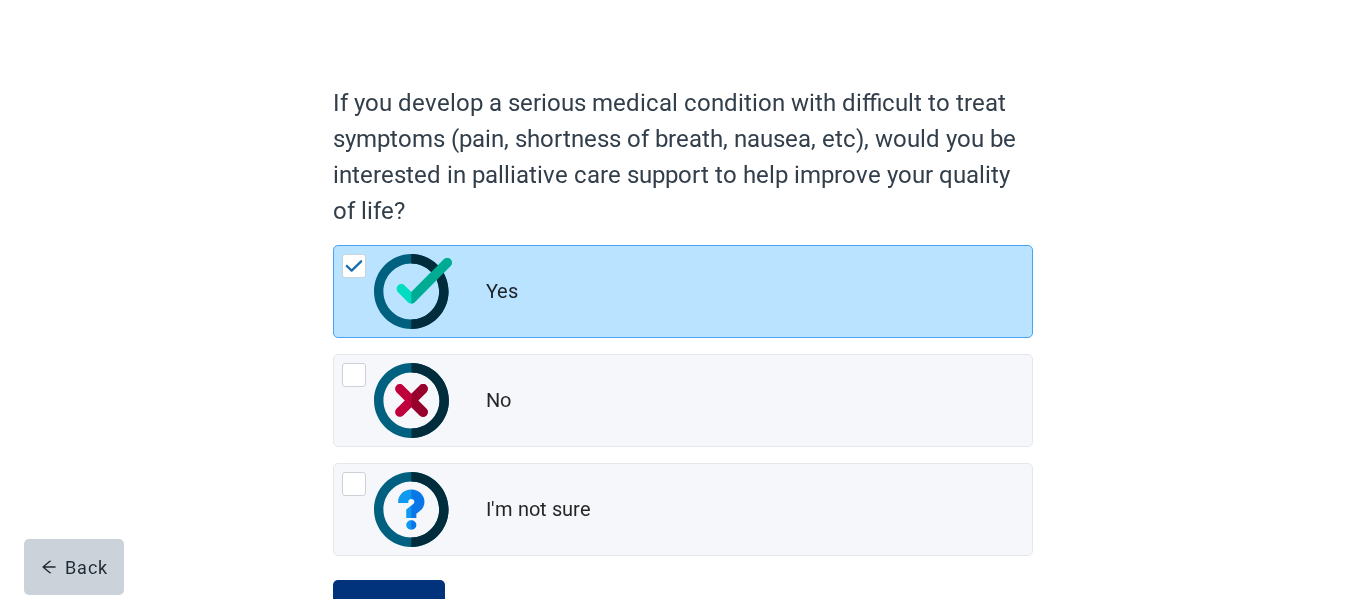 scroll, scrollTop: 198, scrollLeft: 0, axis: vertical 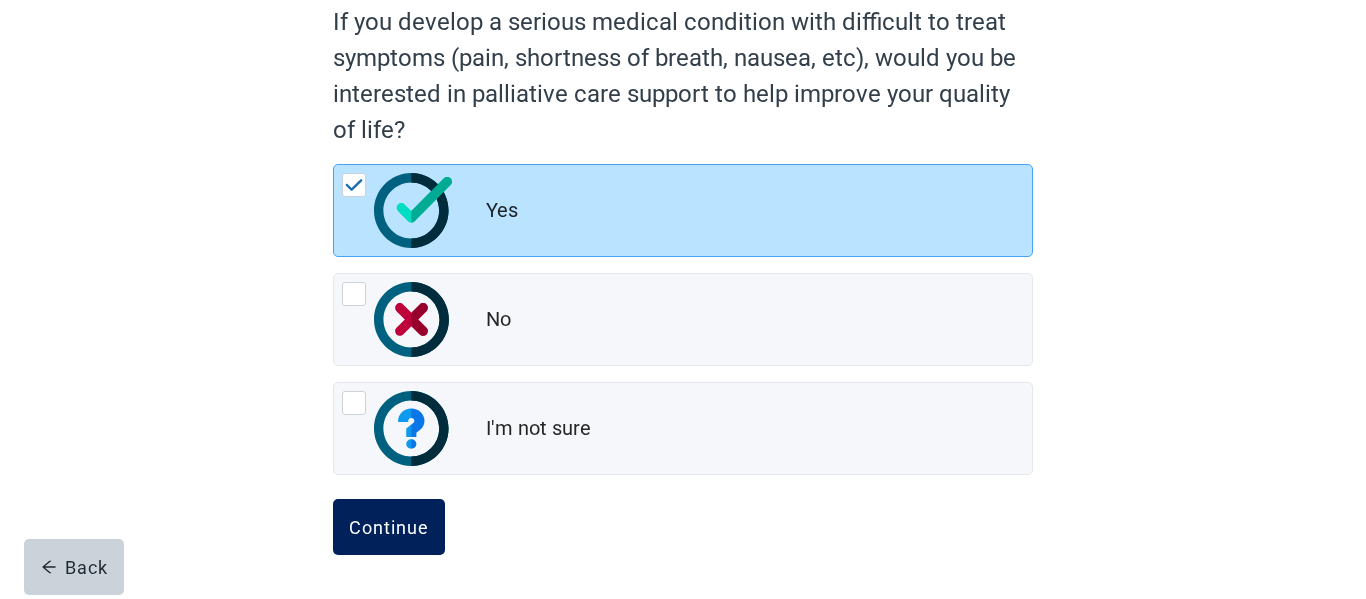 click on "Continue" at bounding box center [389, 527] 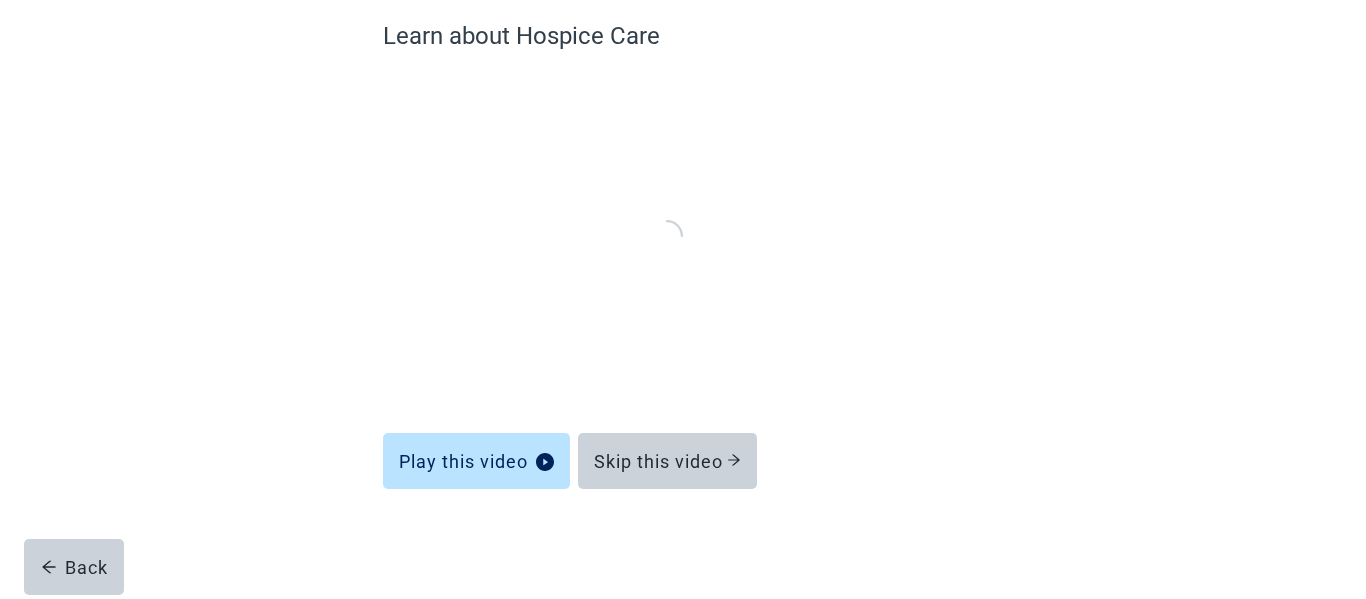 scroll, scrollTop: 172, scrollLeft: 0, axis: vertical 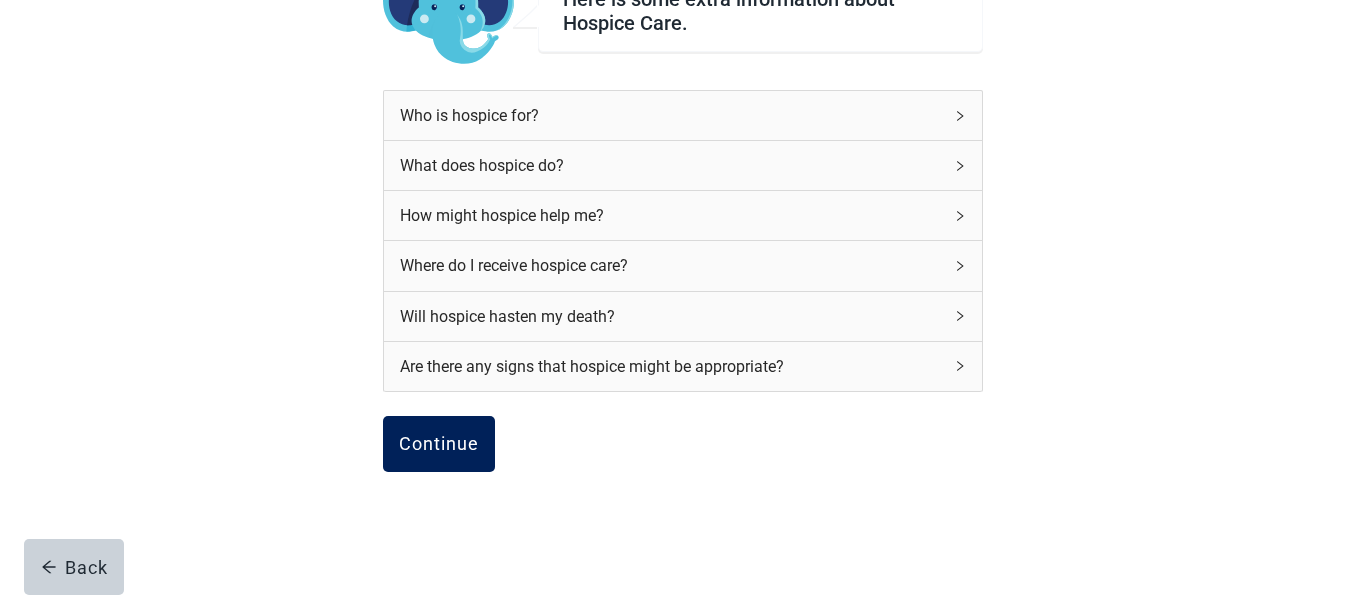 click on "Continue" at bounding box center (439, 444) 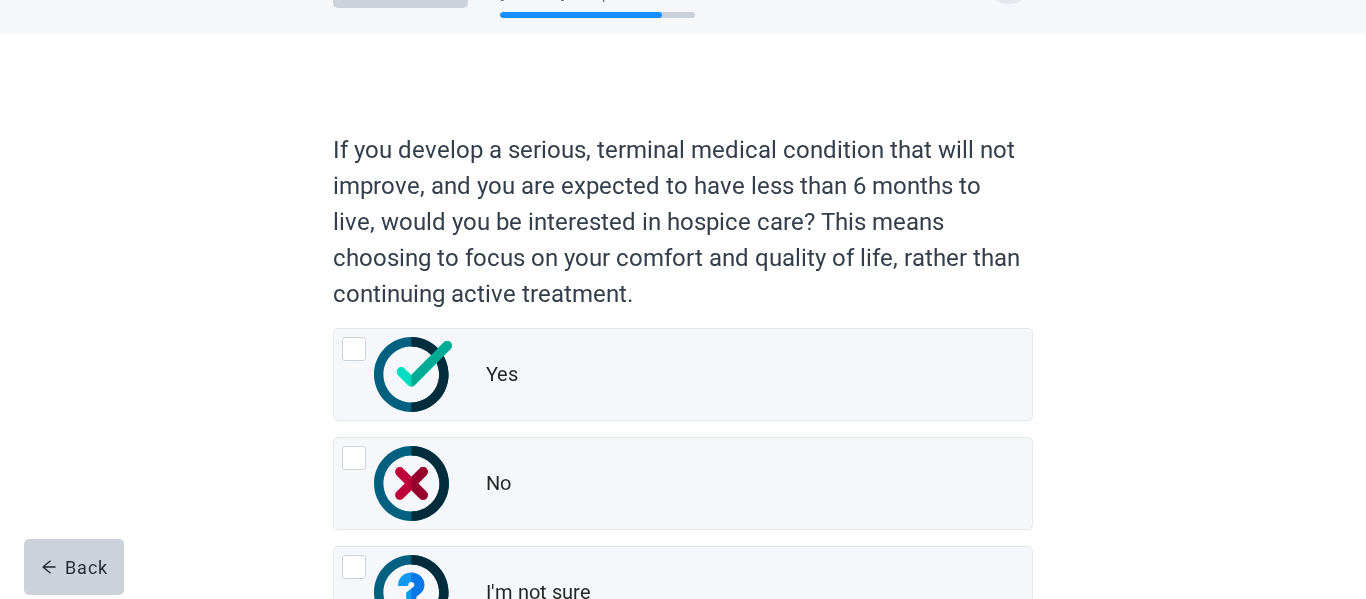scroll, scrollTop: 79, scrollLeft: 0, axis: vertical 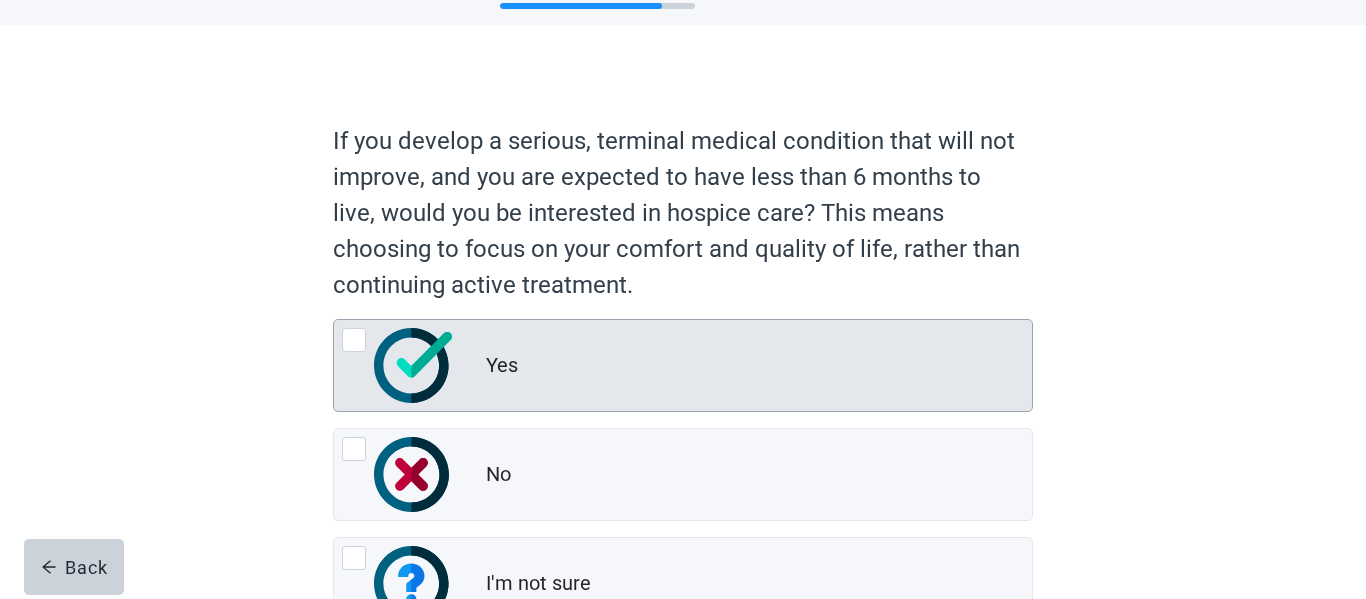 click at bounding box center [354, 340] 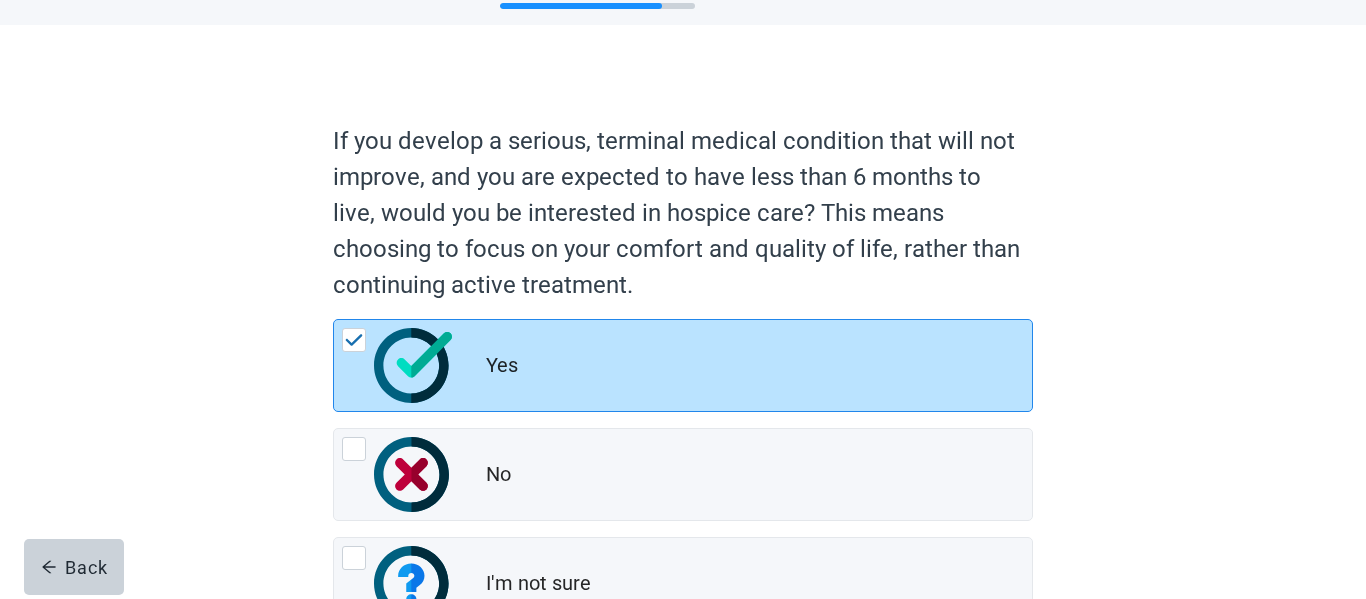 scroll, scrollTop: 234, scrollLeft: 0, axis: vertical 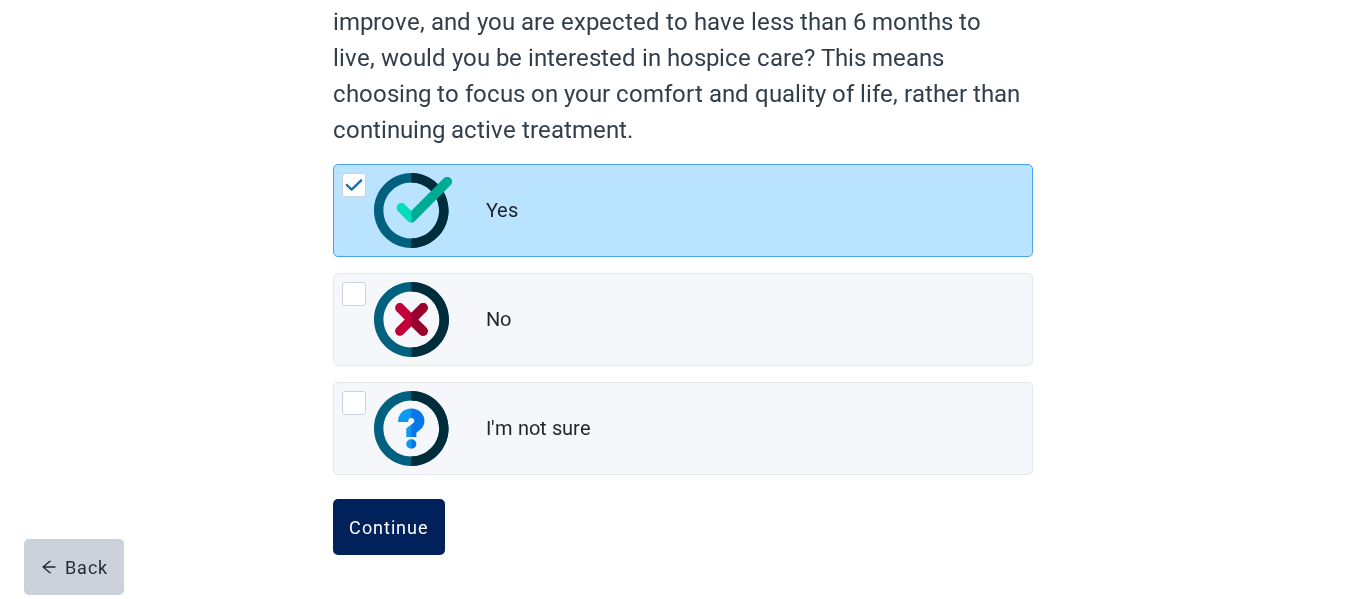 click on "Continue" at bounding box center (389, 527) 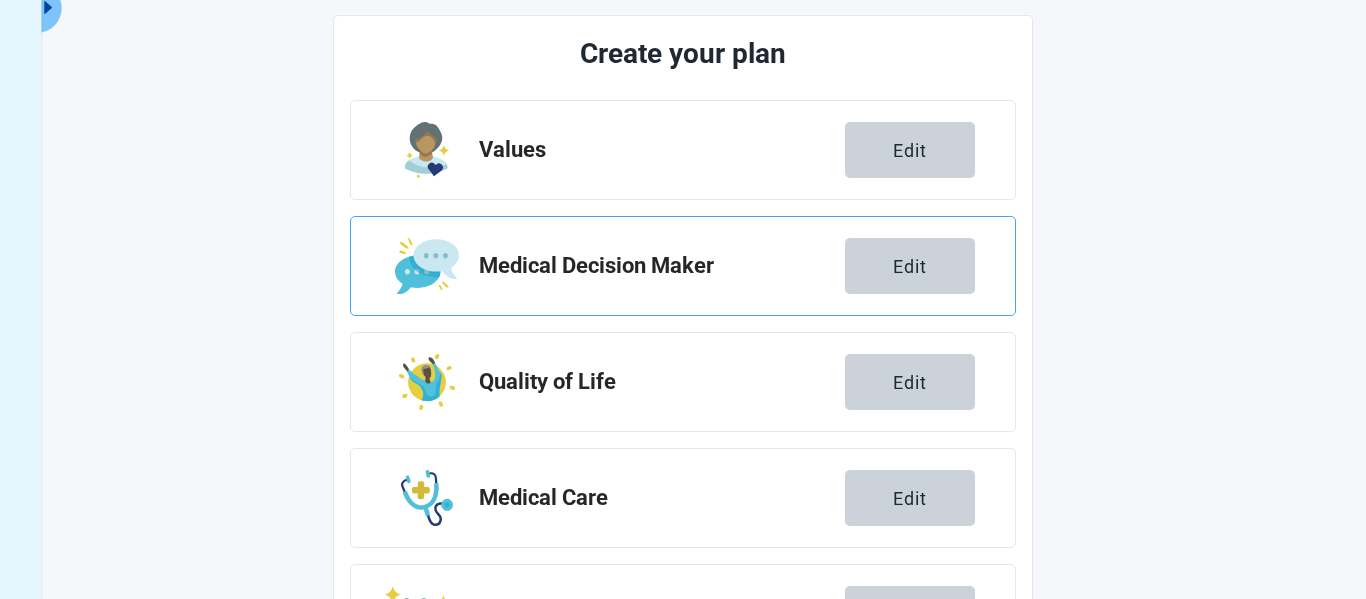 scroll, scrollTop: 464, scrollLeft: 0, axis: vertical 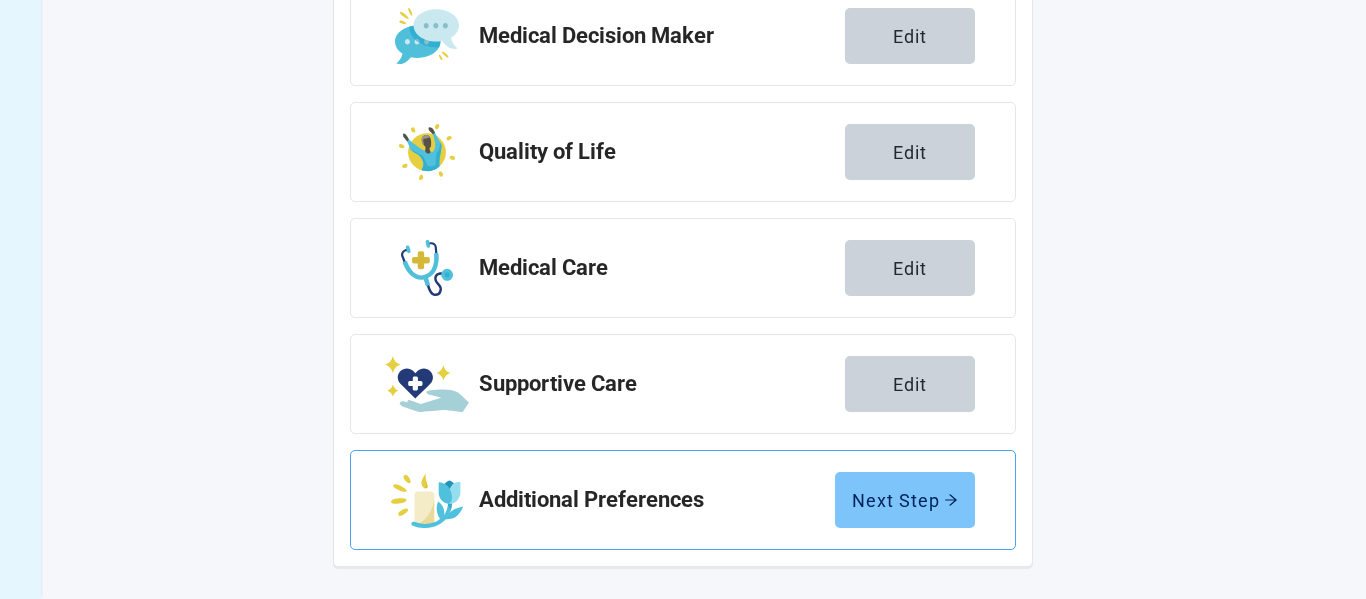 click on "Next Step" at bounding box center [905, 500] 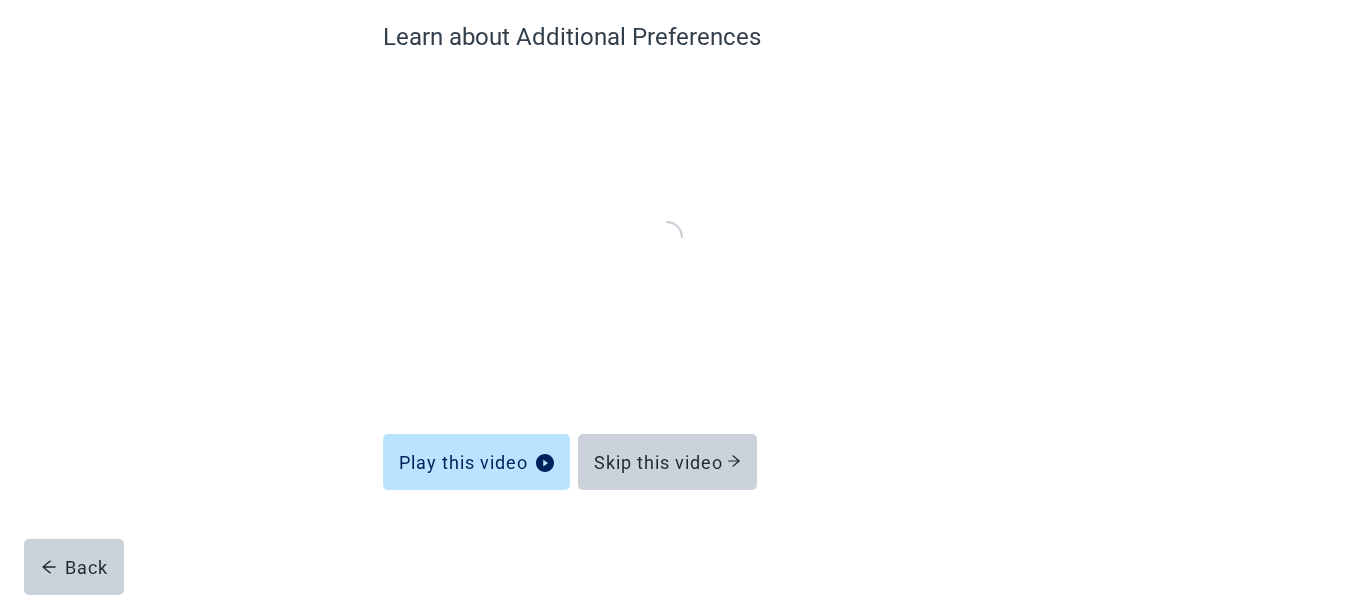 scroll, scrollTop: 172, scrollLeft: 0, axis: vertical 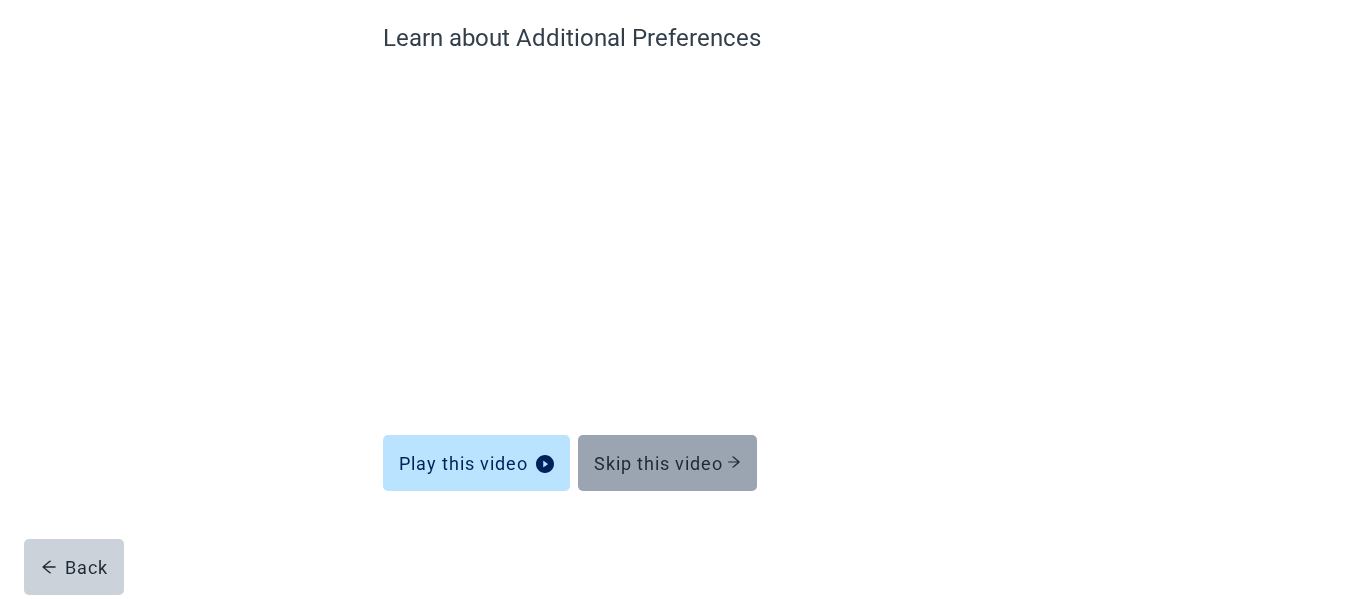 click 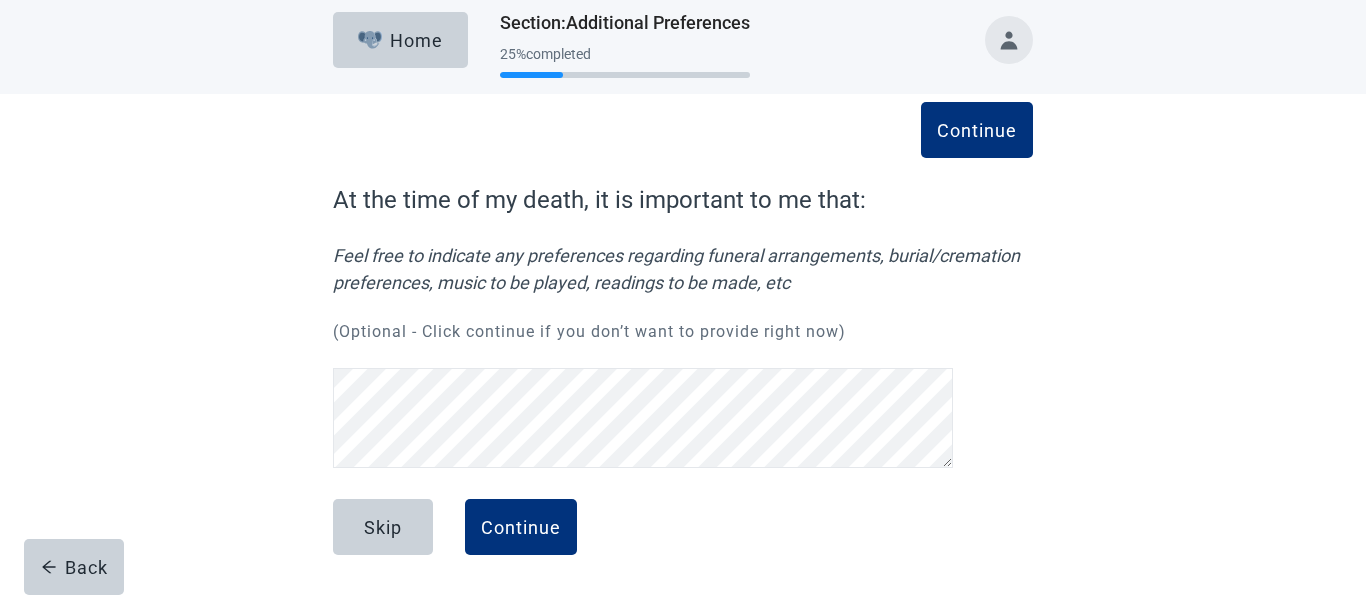scroll, scrollTop: 10, scrollLeft: 0, axis: vertical 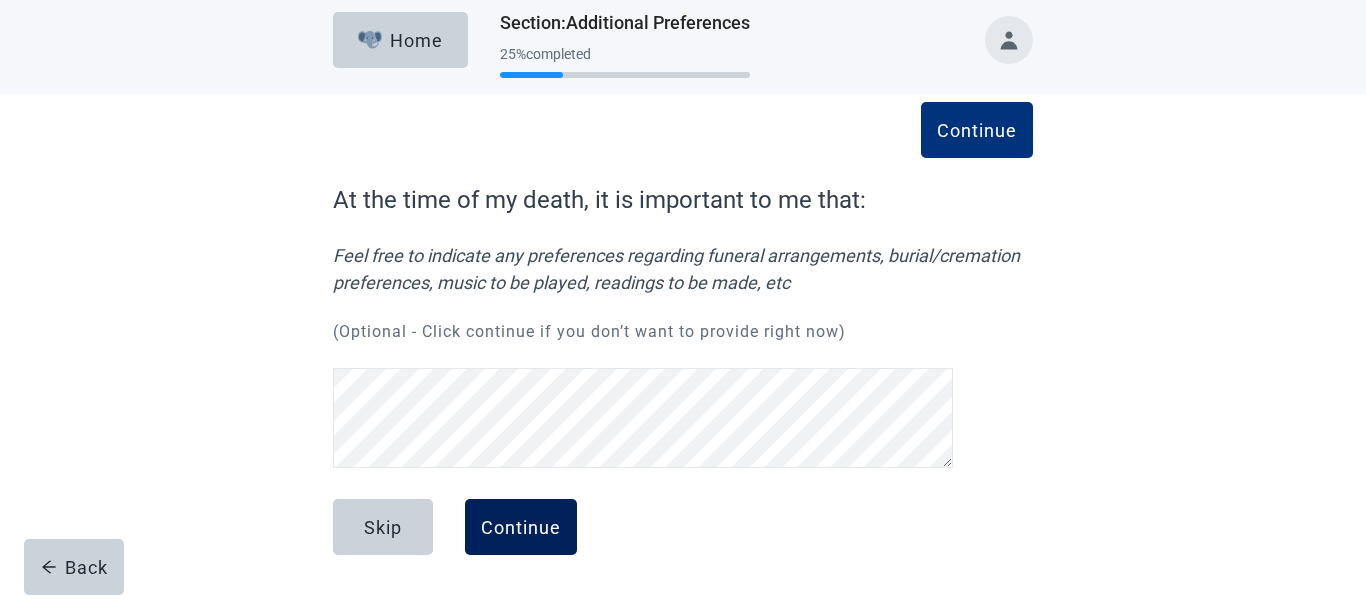 click on "Continue" at bounding box center [521, 527] 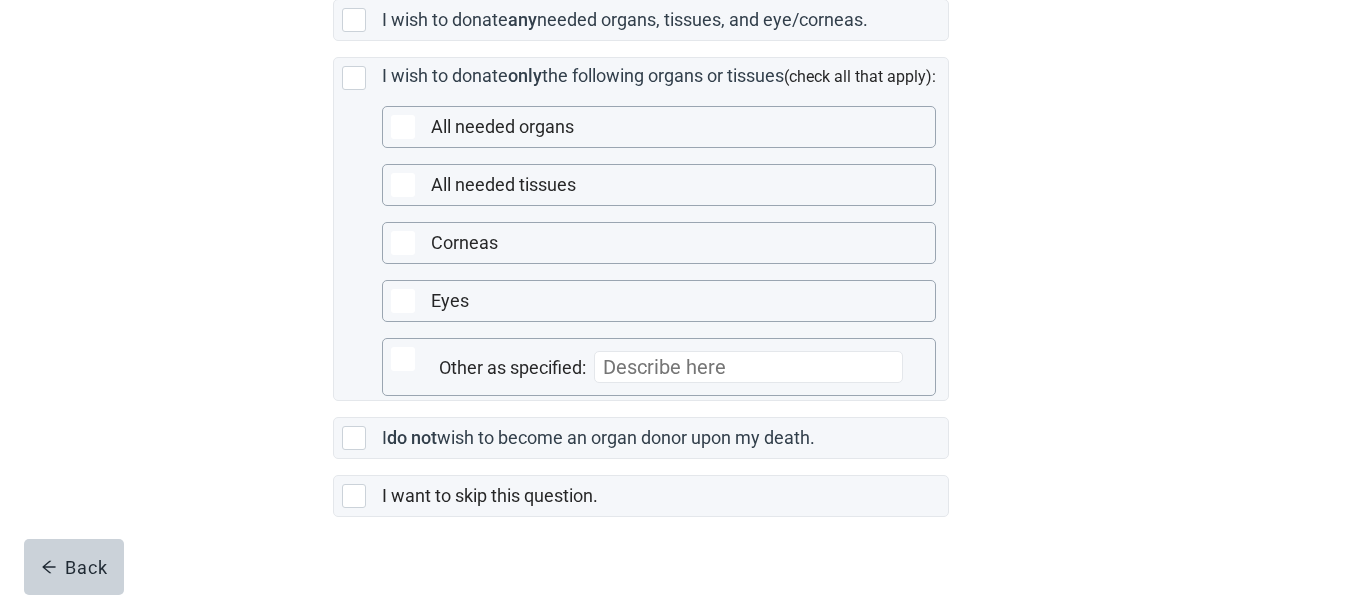 scroll, scrollTop: 634, scrollLeft: 0, axis: vertical 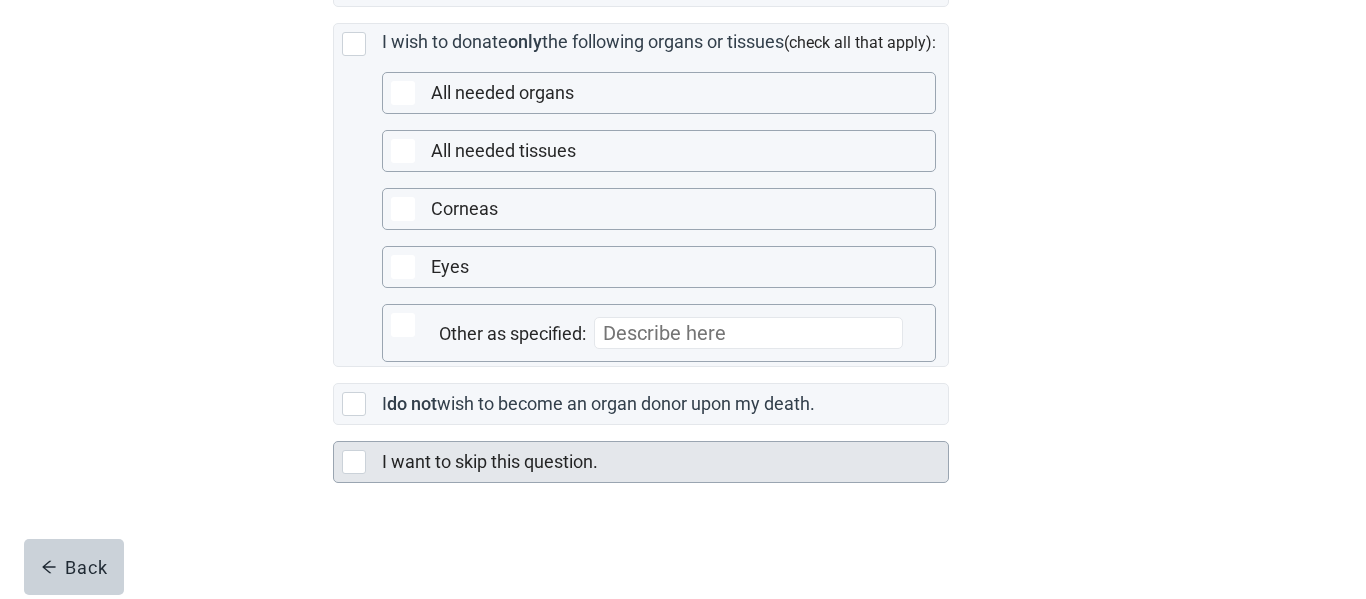 click at bounding box center [354, 462] 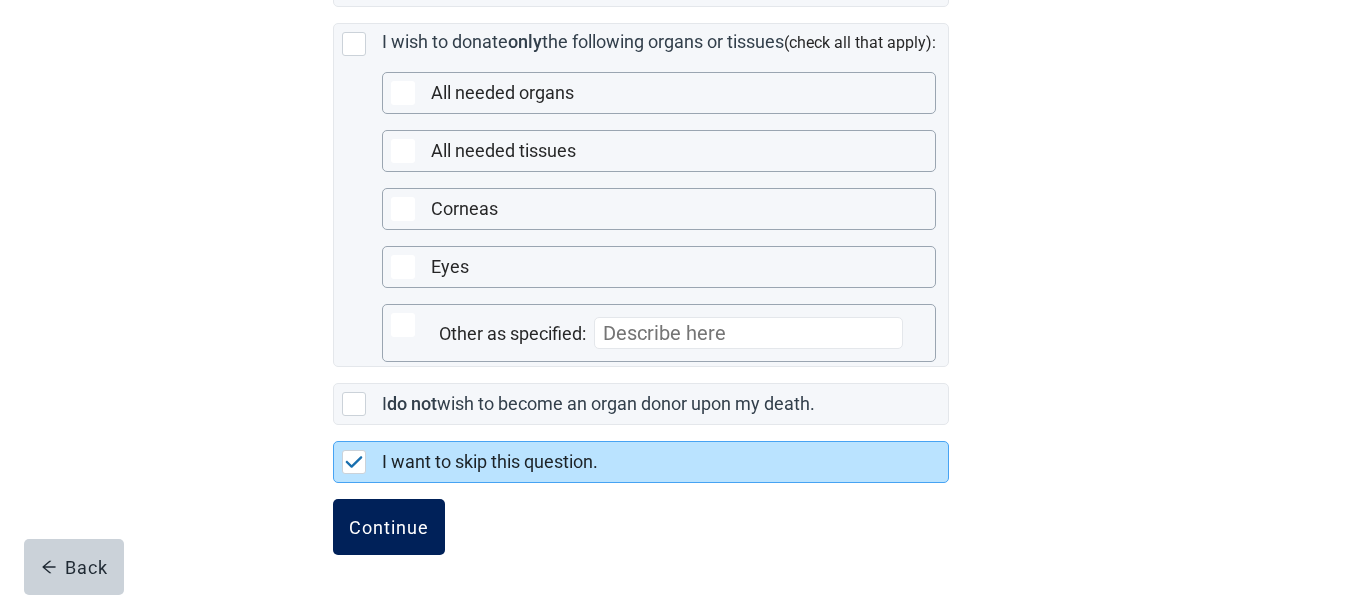 click on "Continue" at bounding box center [389, 527] 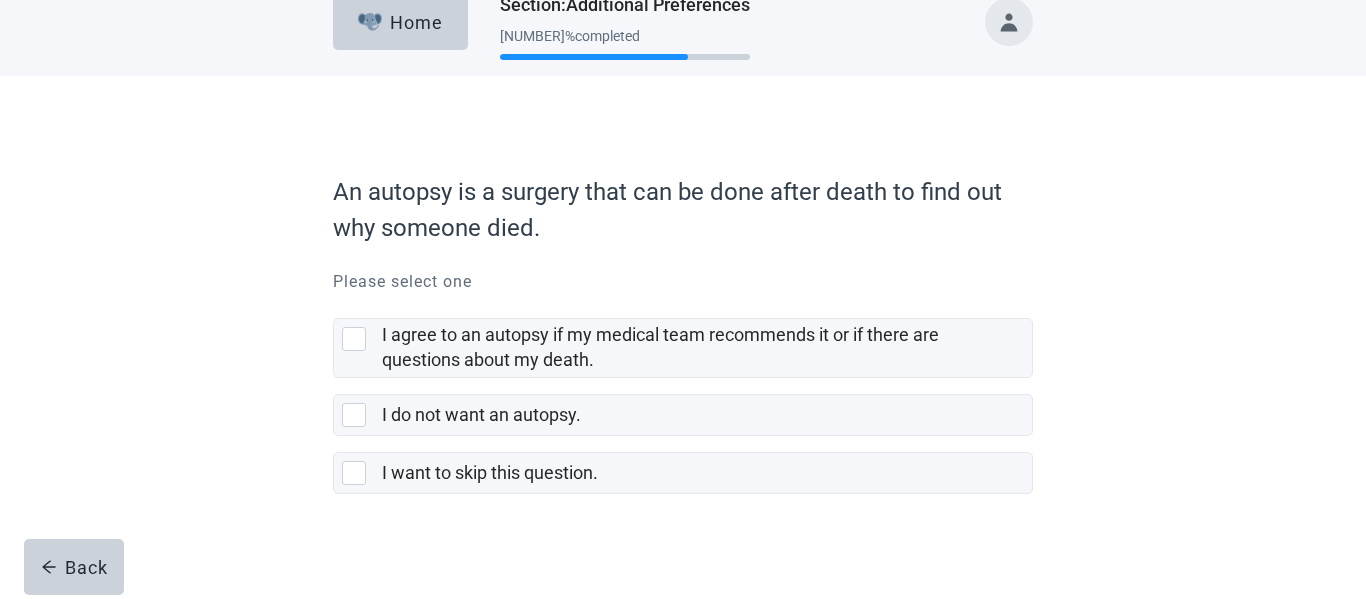 scroll, scrollTop: 39, scrollLeft: 0, axis: vertical 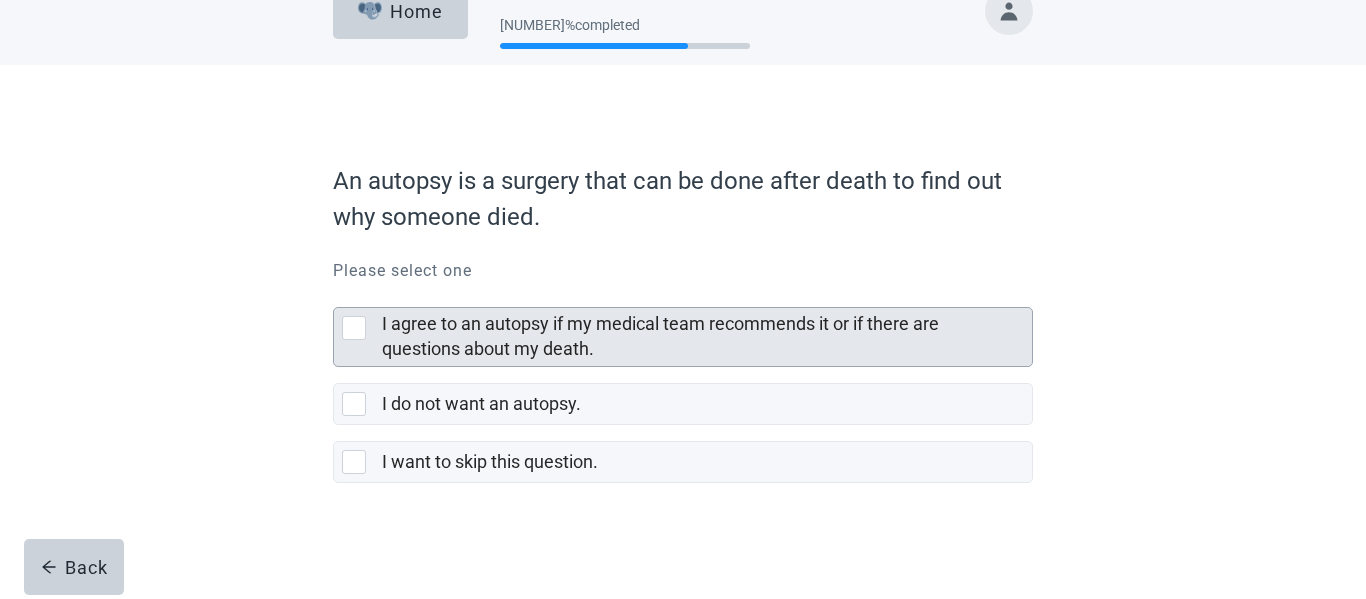 click at bounding box center [354, 328] 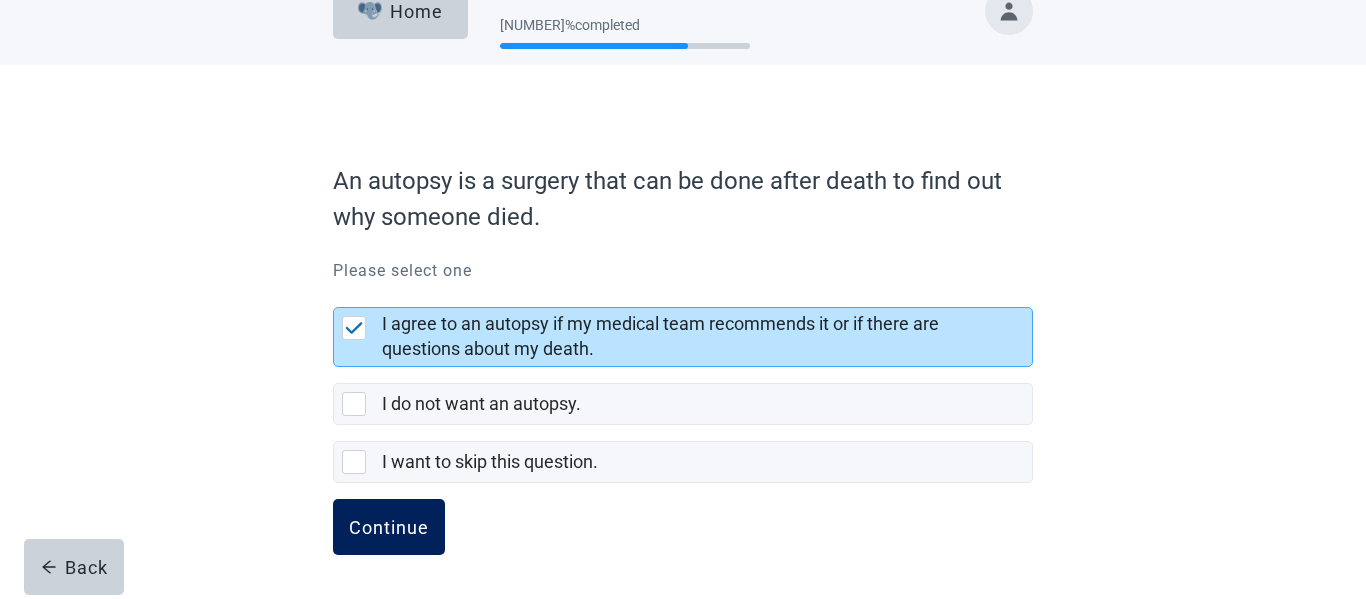 click on "Continue" at bounding box center (389, 527) 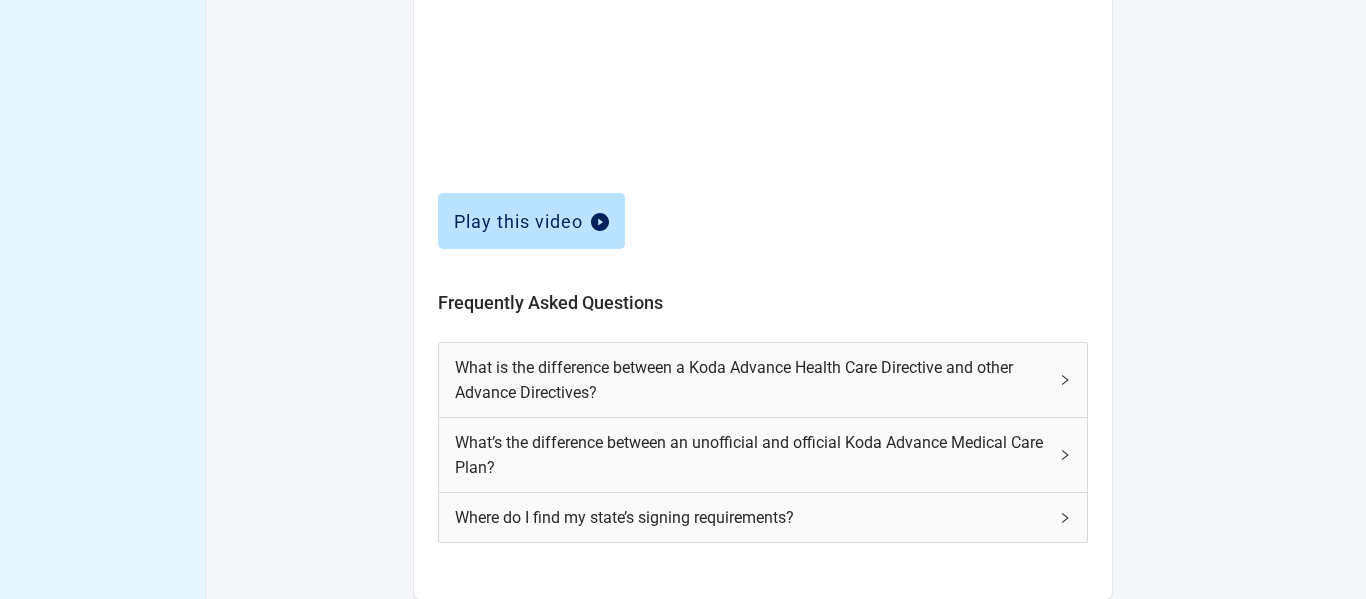 scroll, scrollTop: 953, scrollLeft: 0, axis: vertical 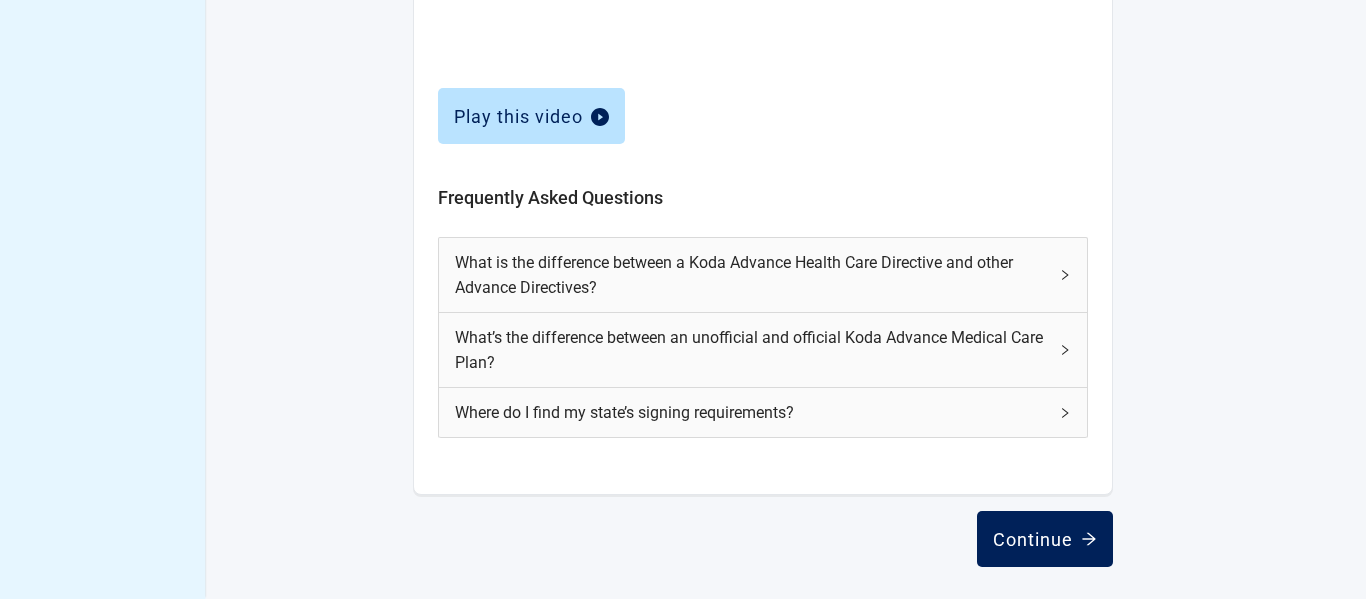 click on "Continue" at bounding box center [1045, 539] 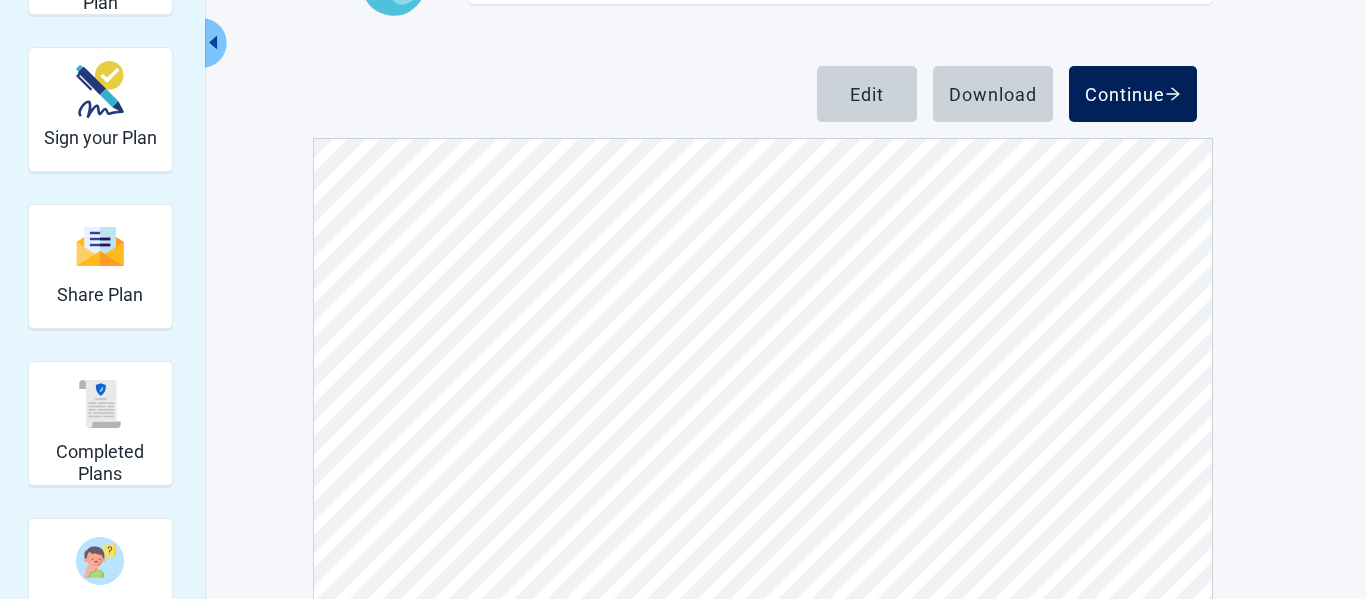 scroll, scrollTop: 251, scrollLeft: 0, axis: vertical 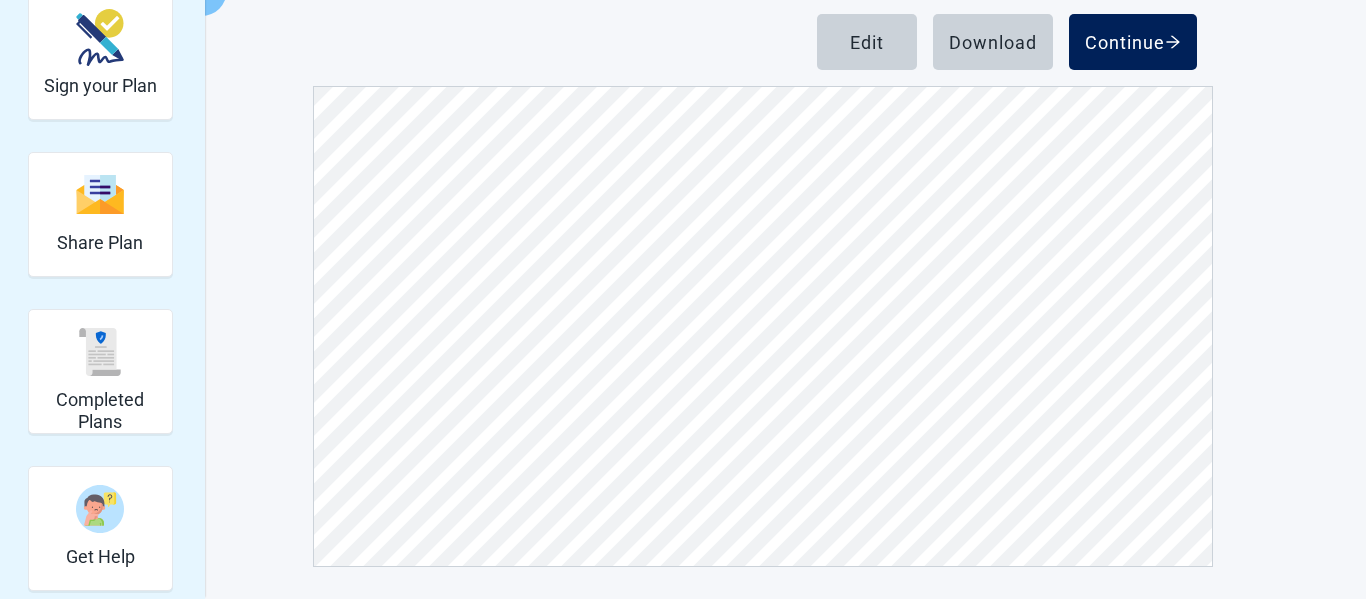 click on "Continue" at bounding box center (1133, 42) 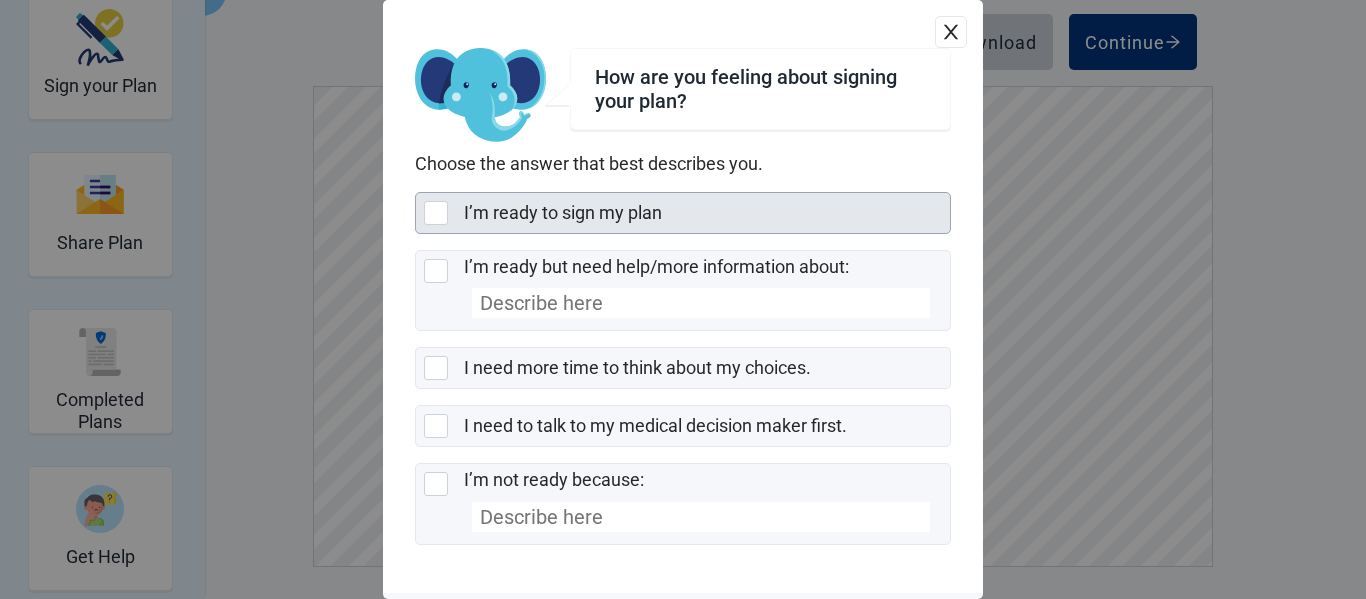 click at bounding box center [436, 213] 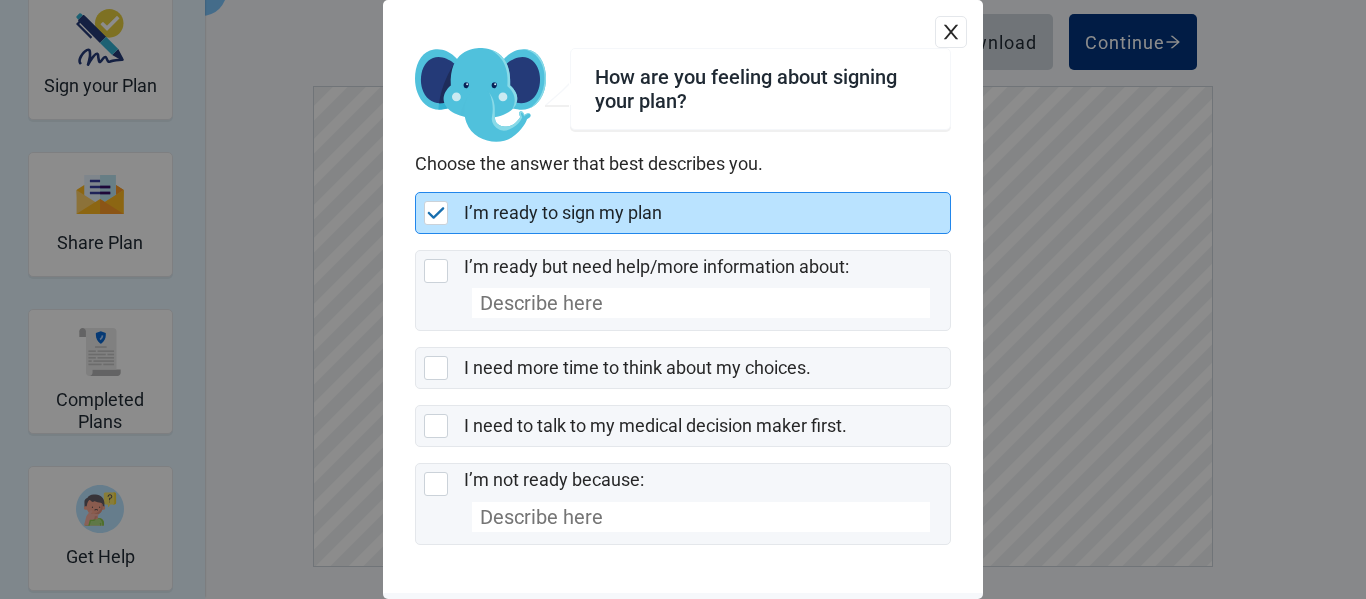 scroll, scrollTop: 74, scrollLeft: 0, axis: vertical 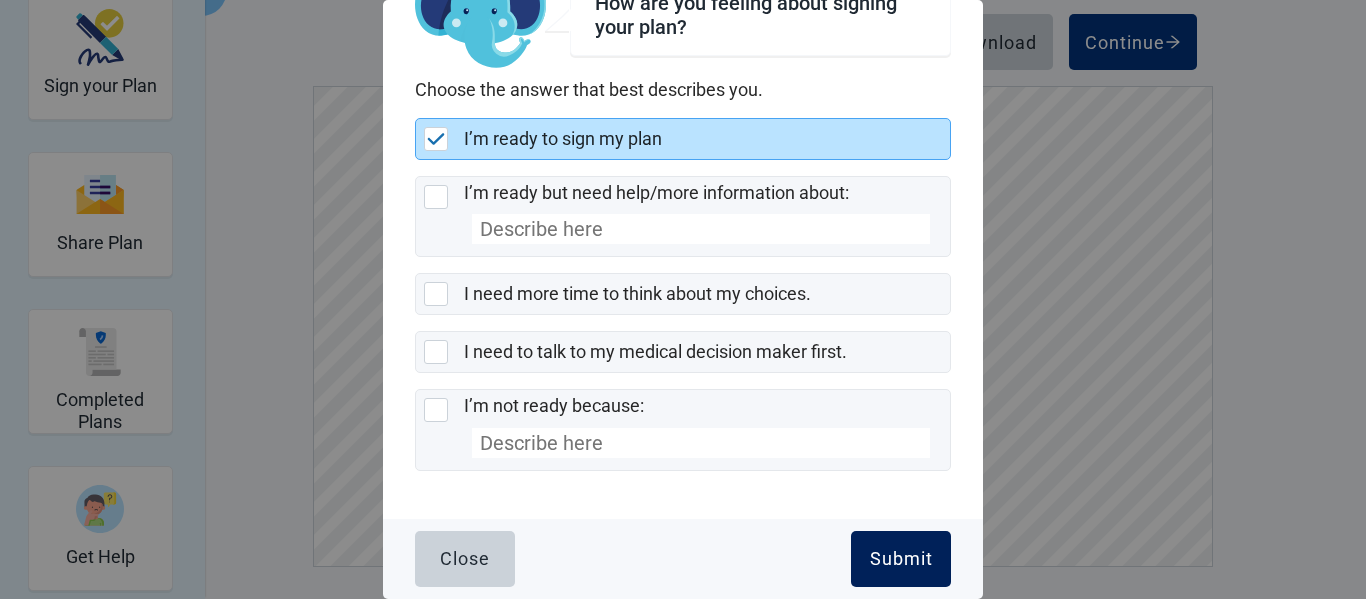 click on "Submit" at bounding box center [901, 559] 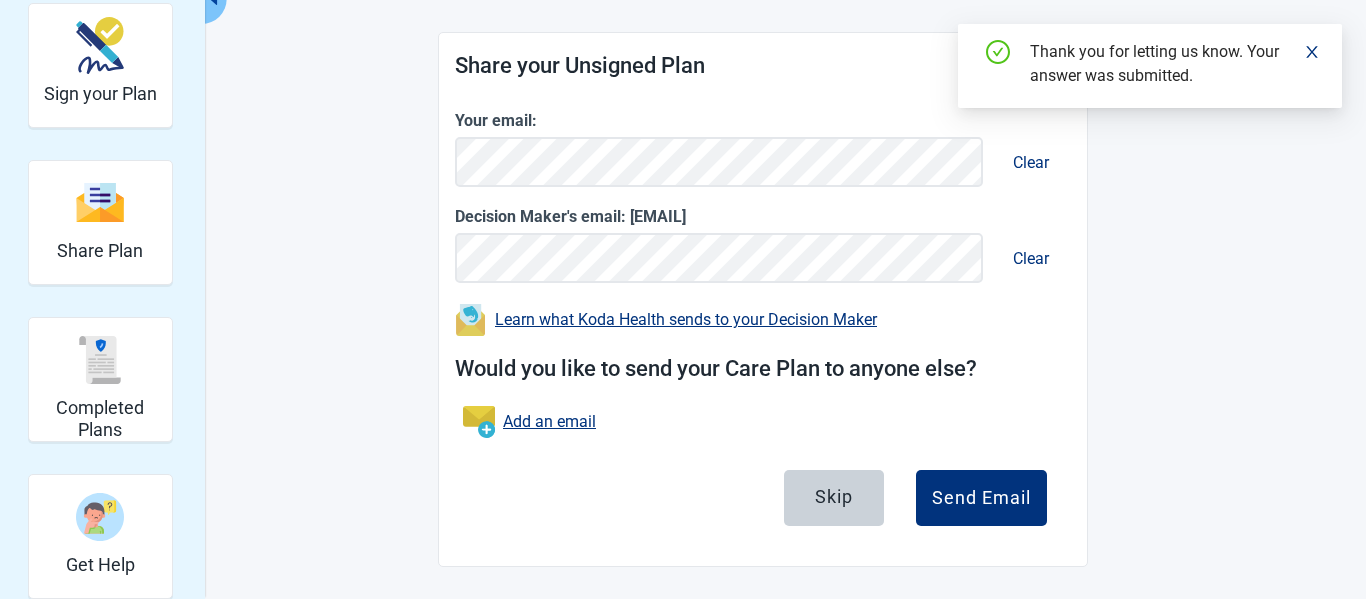 scroll, scrollTop: 243, scrollLeft: 0, axis: vertical 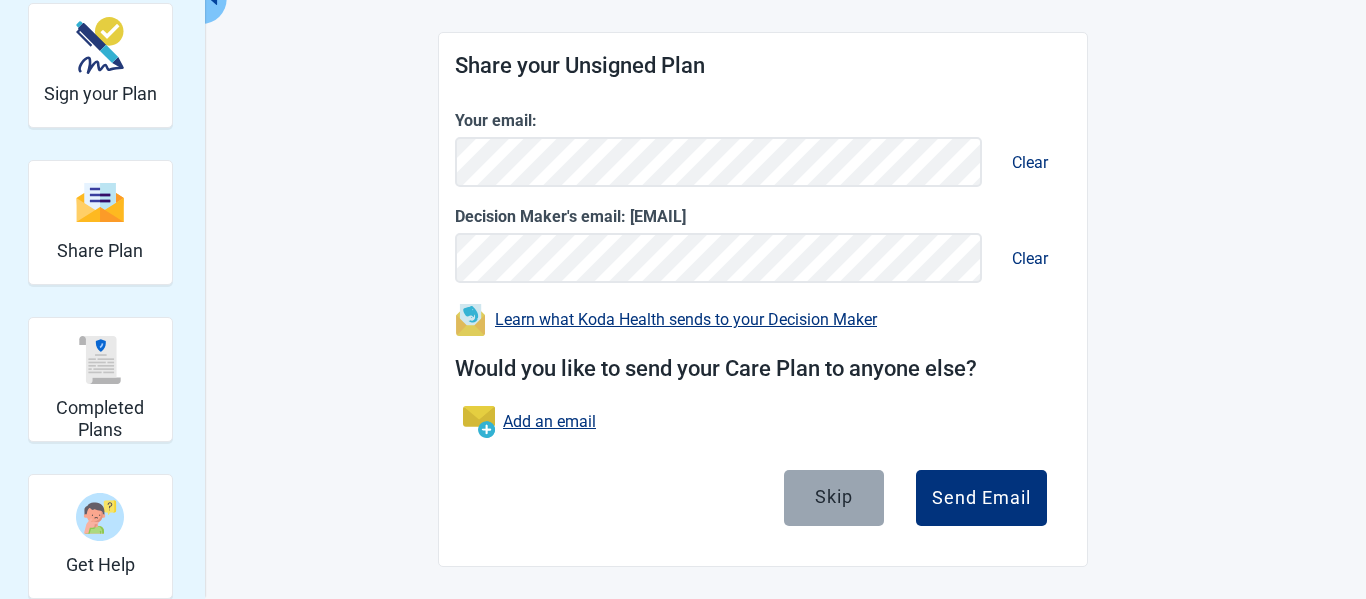 click on "Skip" at bounding box center [834, 496] 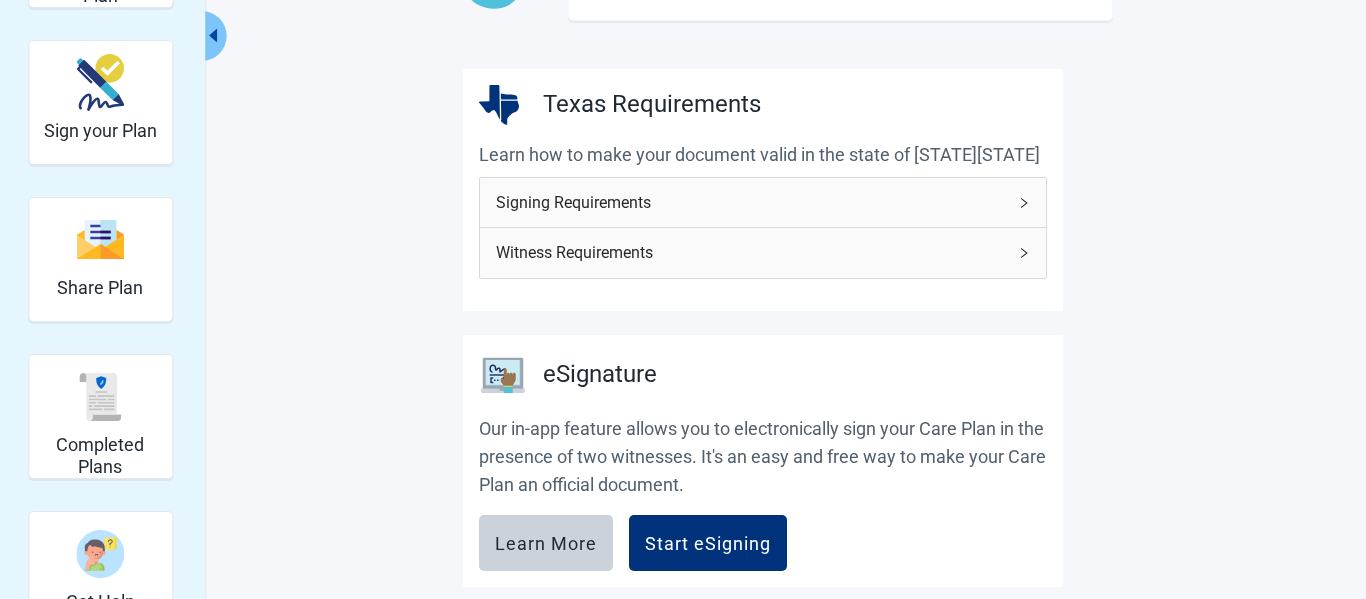 scroll, scrollTop: 207, scrollLeft: 0, axis: vertical 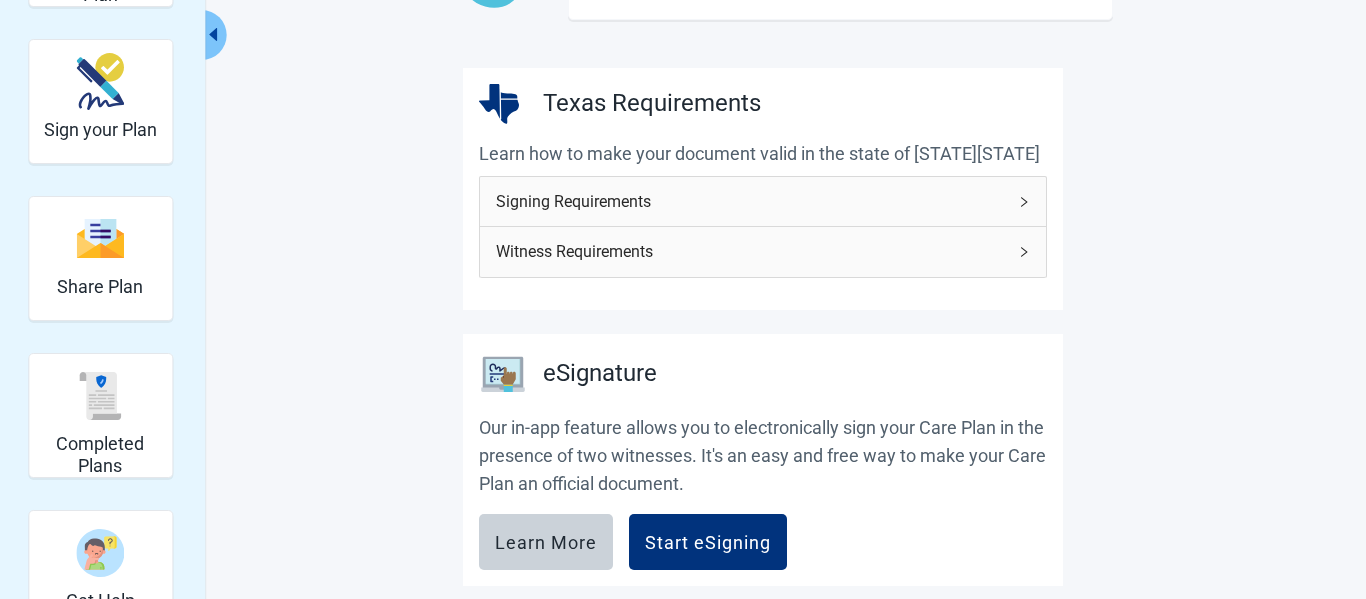 click 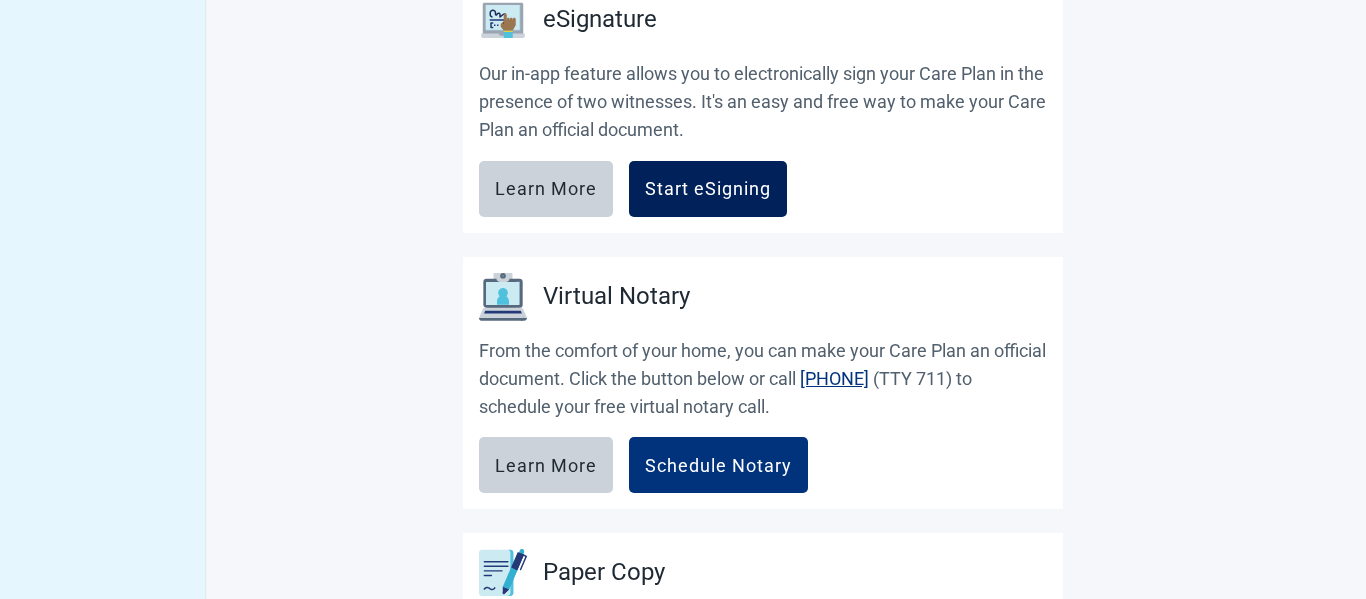 scroll, scrollTop: 956, scrollLeft: 0, axis: vertical 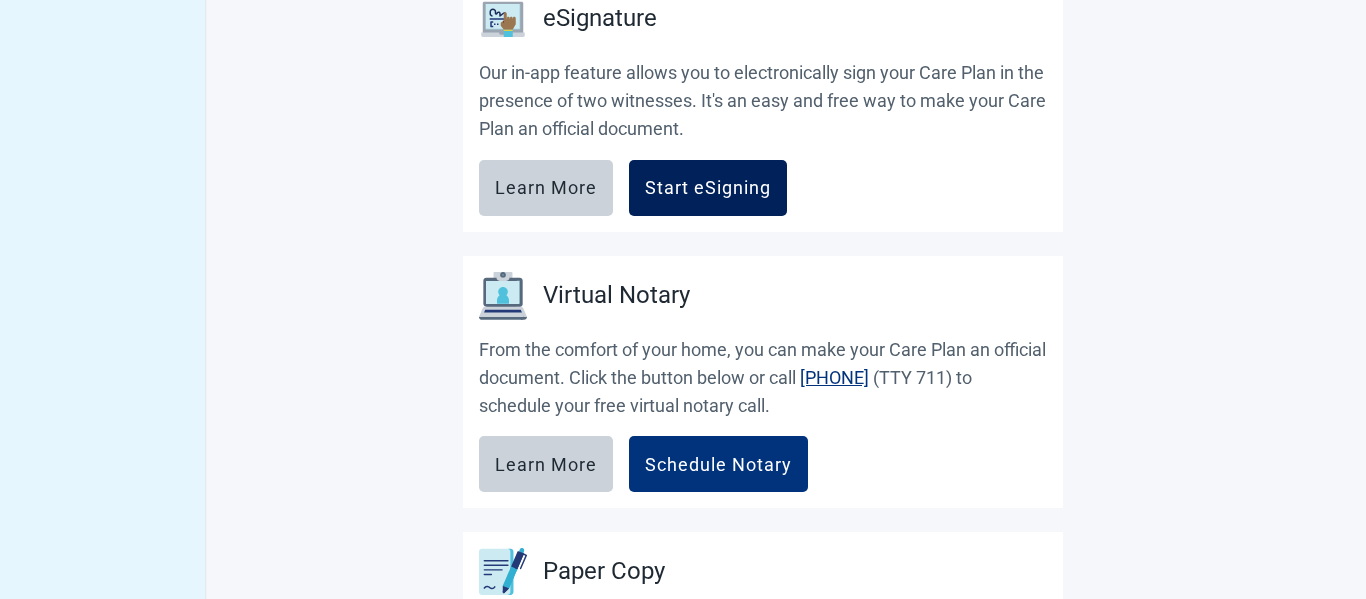 click on "Start eSigning" at bounding box center [708, 188] 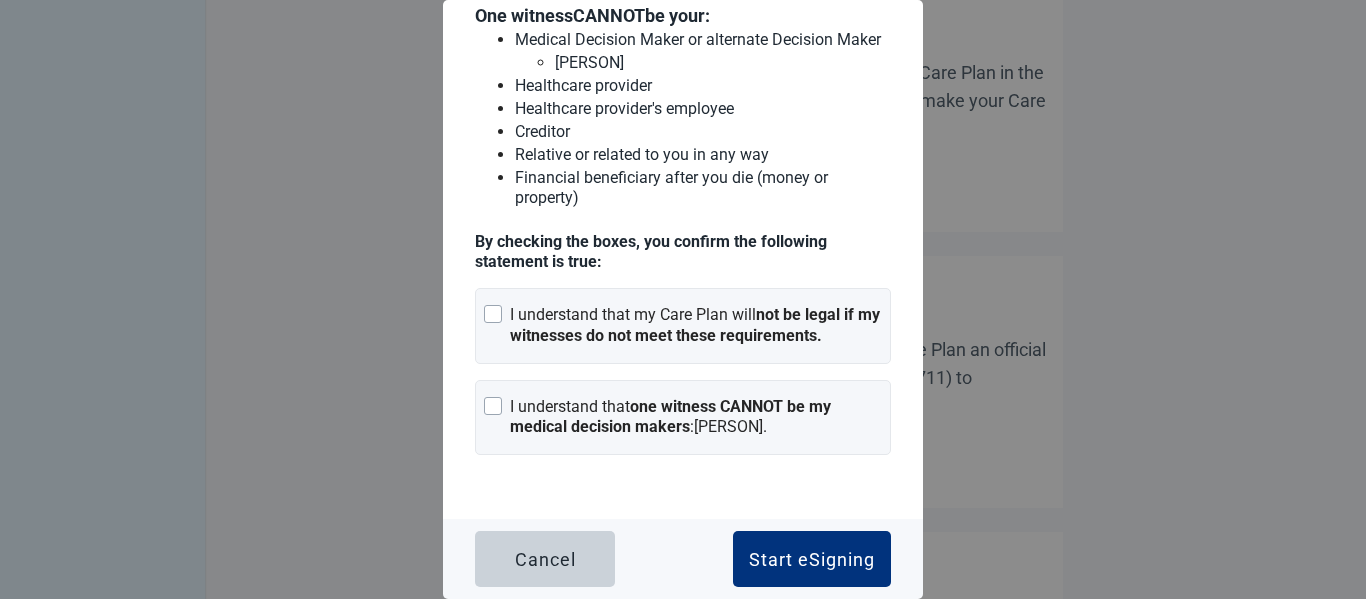 scroll, scrollTop: 257, scrollLeft: 0, axis: vertical 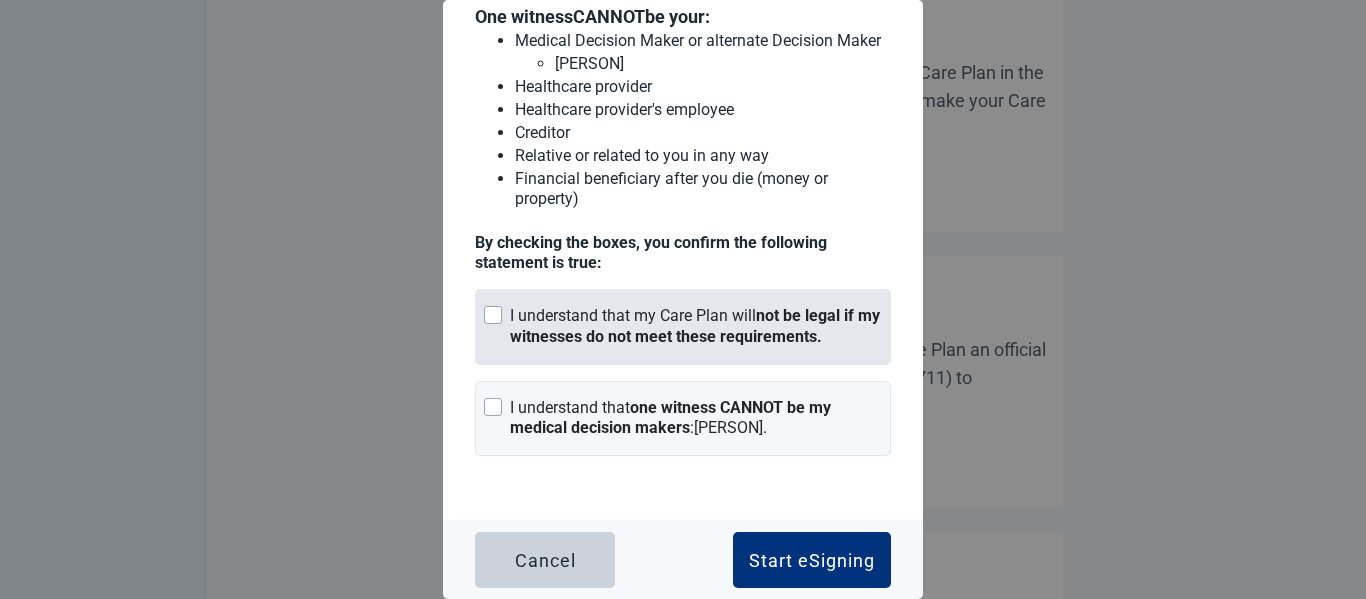 click at bounding box center (493, 315) 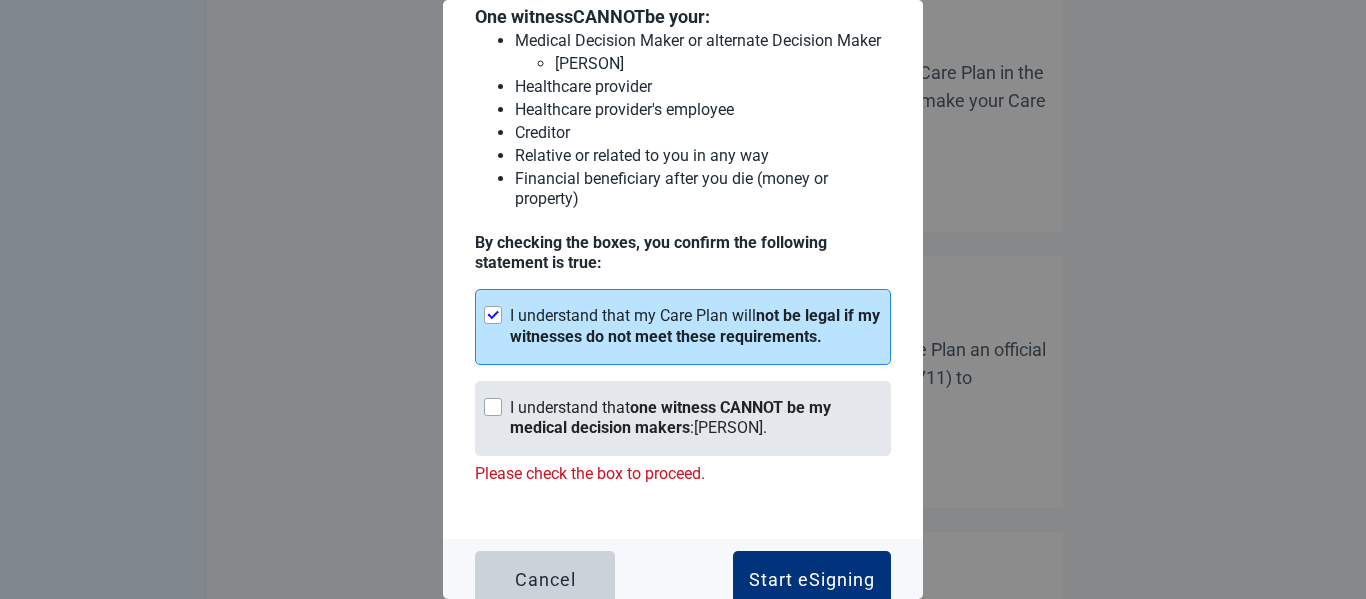 click on "I understand that one witness CANNOT be my medical decision makers : [PERSON] ." at bounding box center [683, 419] 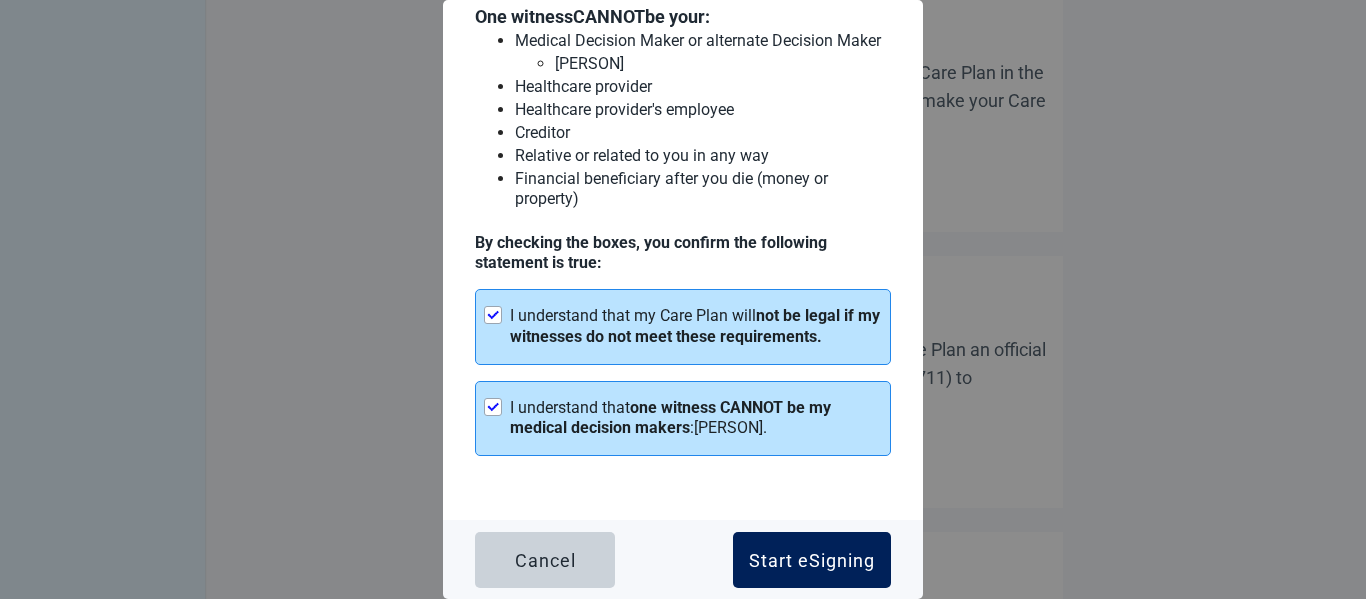 click on "Start eSigning" at bounding box center [812, 560] 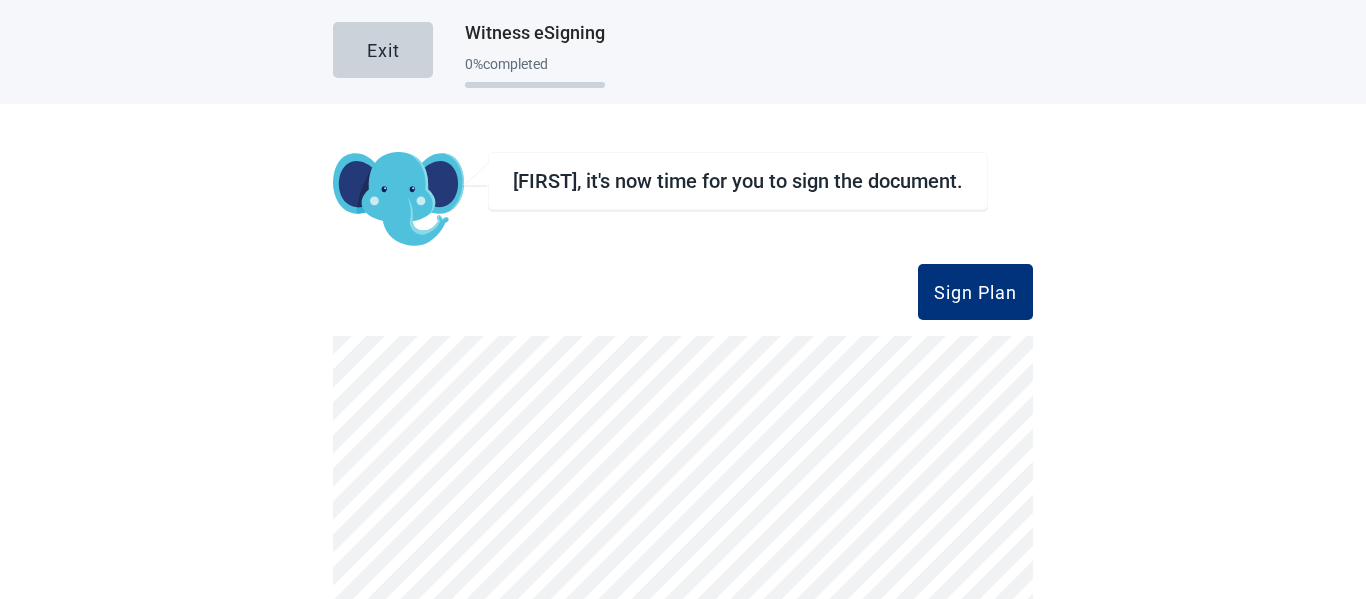 scroll, scrollTop: 0, scrollLeft: 0, axis: both 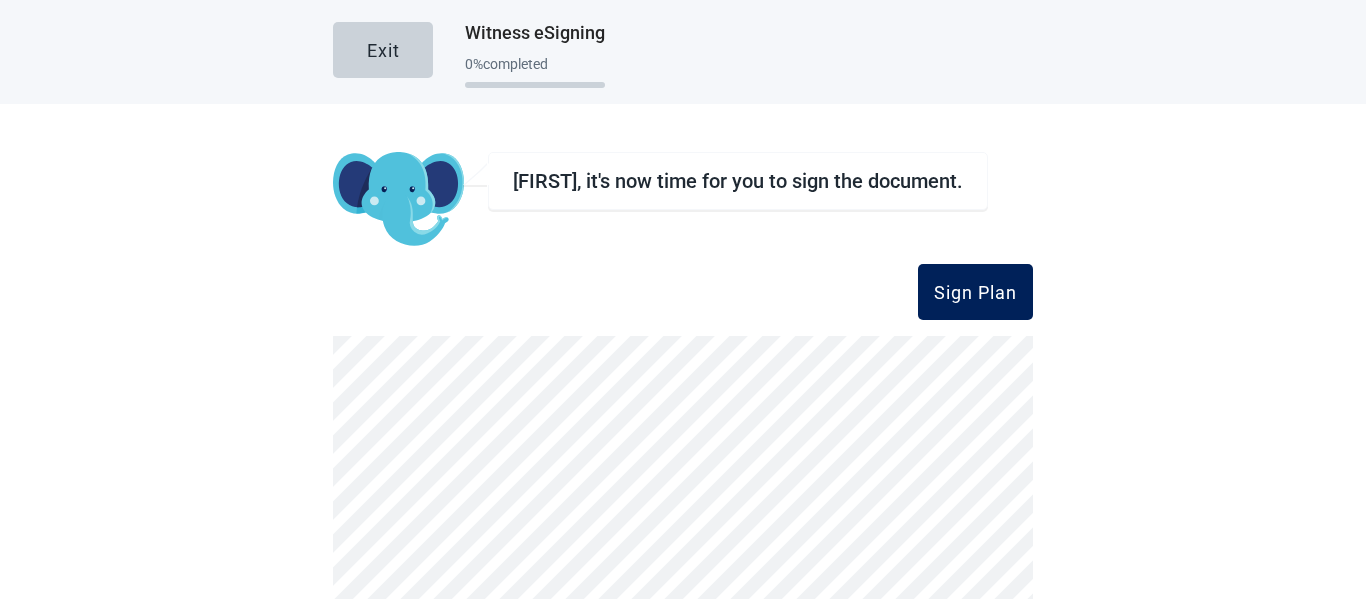 click on "Sign Plan" at bounding box center [975, 292] 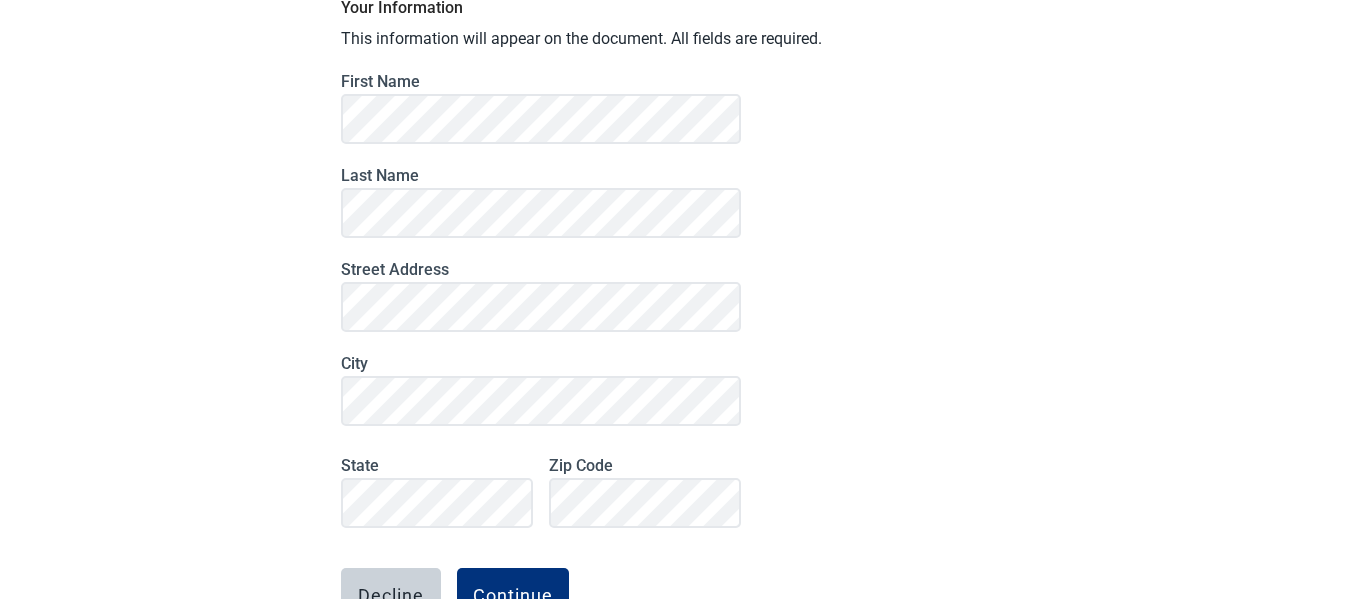 scroll, scrollTop: 176, scrollLeft: 0, axis: vertical 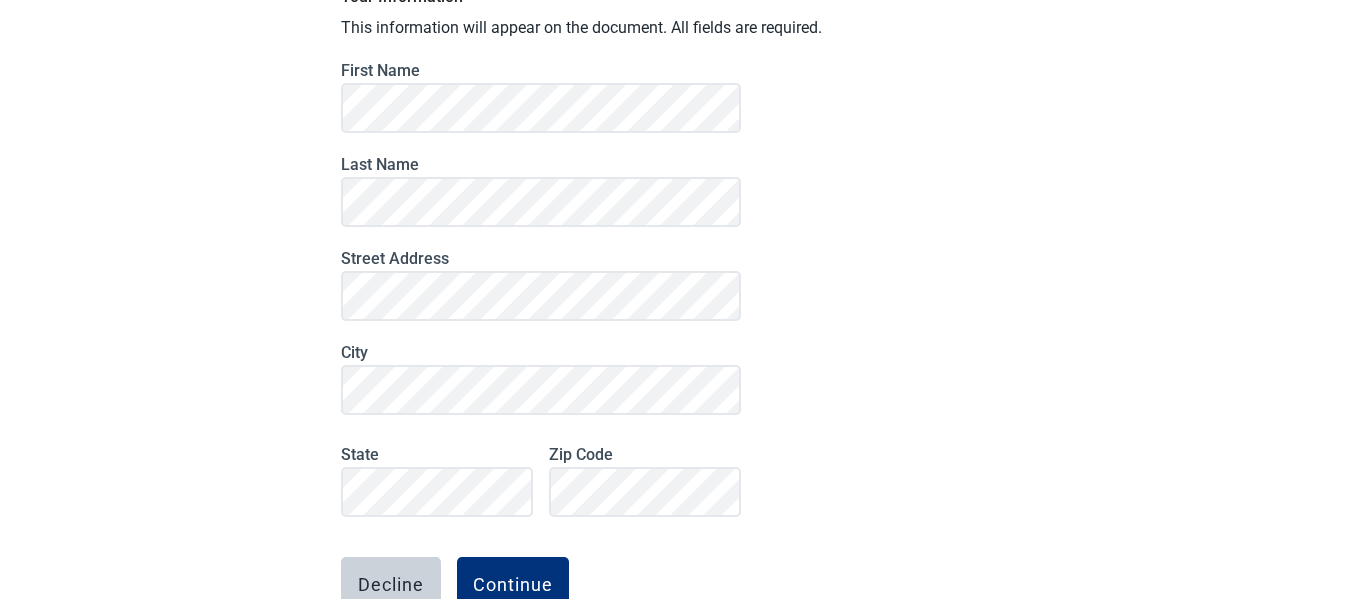 click on "Exit Witness eSigning 0 %  completed Your Information This information will appear on the document. All fields are required. [FIRST] [LAST] [STREET_ADDRESS] [CITY] [STATE] [ZIP_CODE] Decline Continue" at bounding box center (683, 299) 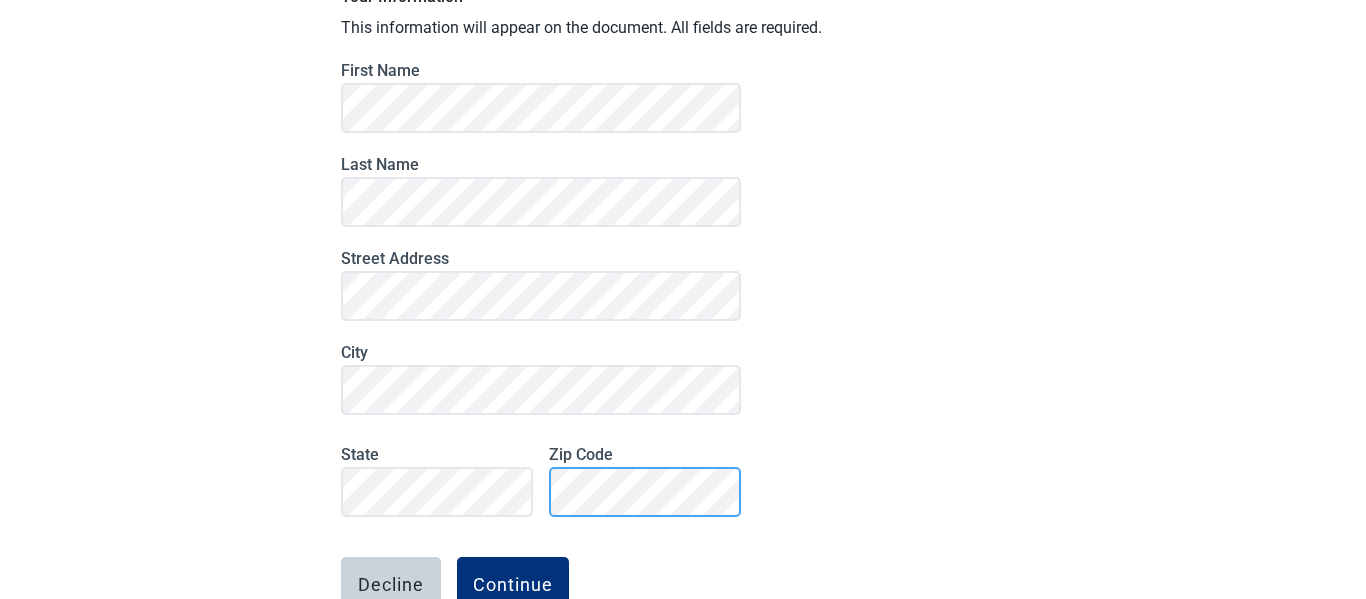 scroll, scrollTop: 302, scrollLeft: 0, axis: vertical 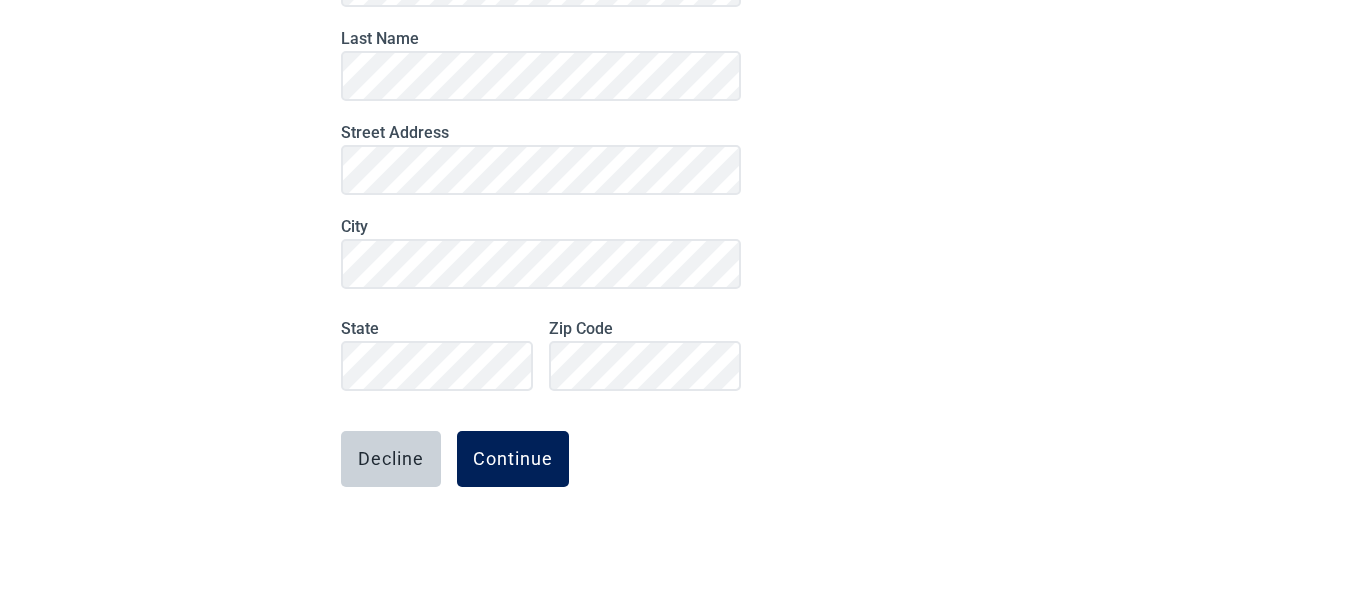 click on "Continue" at bounding box center (513, 459) 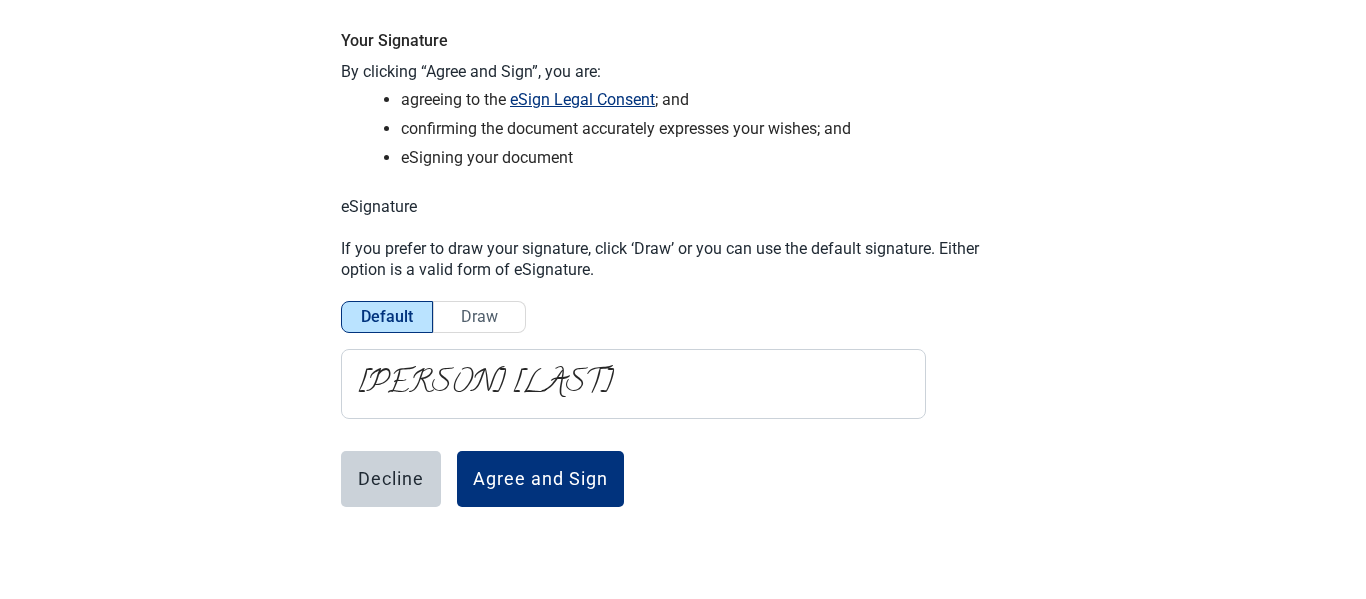 scroll, scrollTop: 133, scrollLeft: 0, axis: vertical 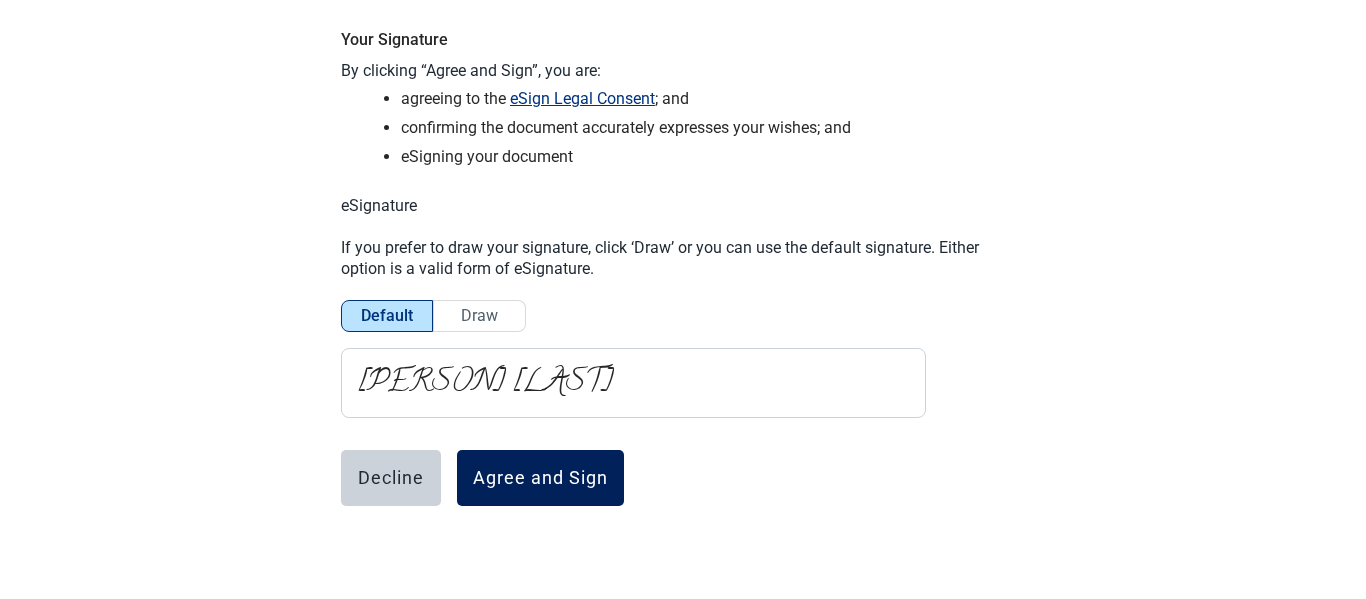 click on "Agree and Sign" at bounding box center (540, 478) 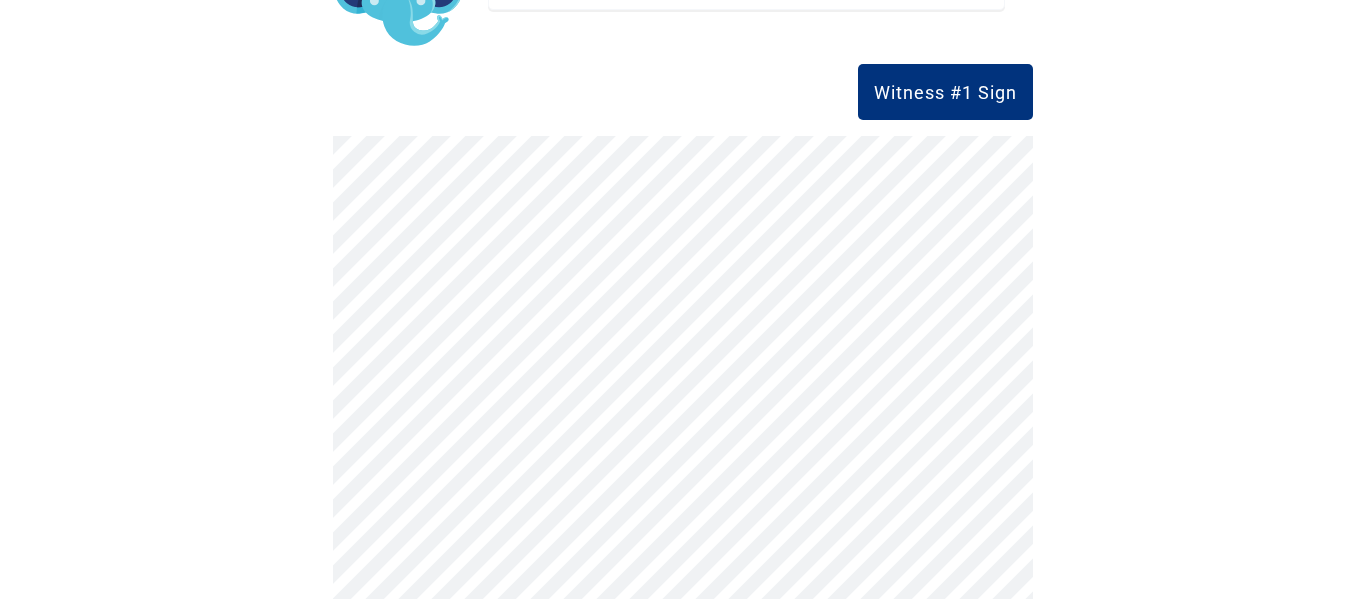 scroll, scrollTop: 218, scrollLeft: 0, axis: vertical 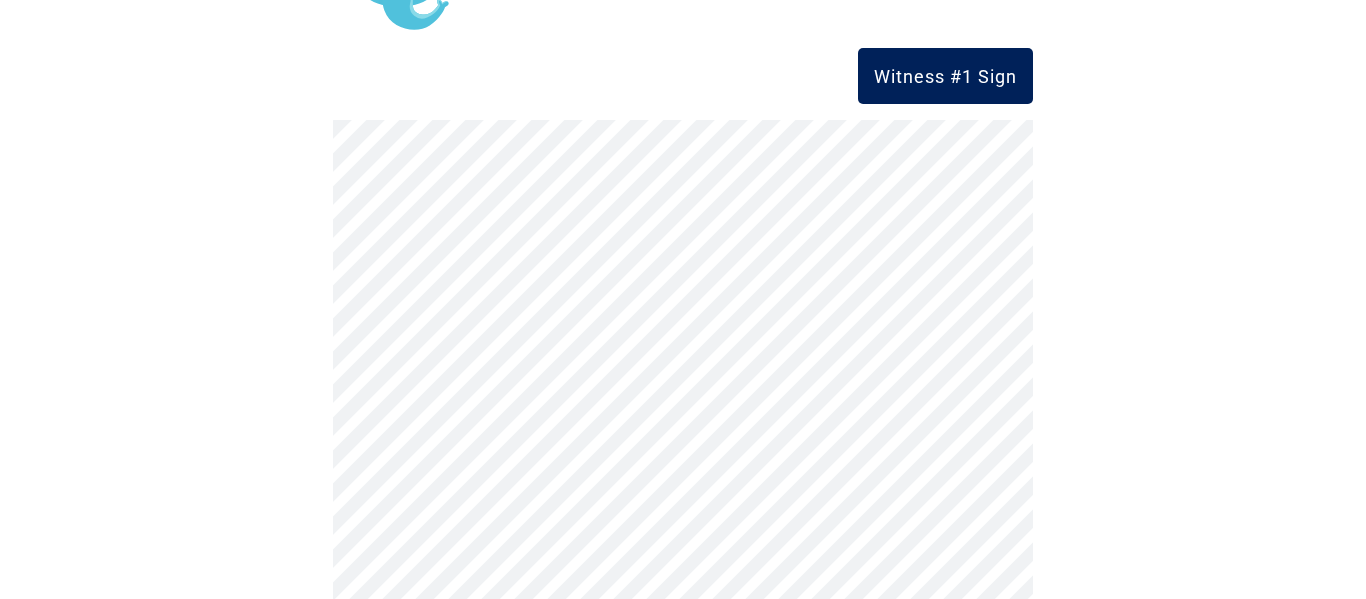 click on "Witness #1 Sign" at bounding box center [945, 76] 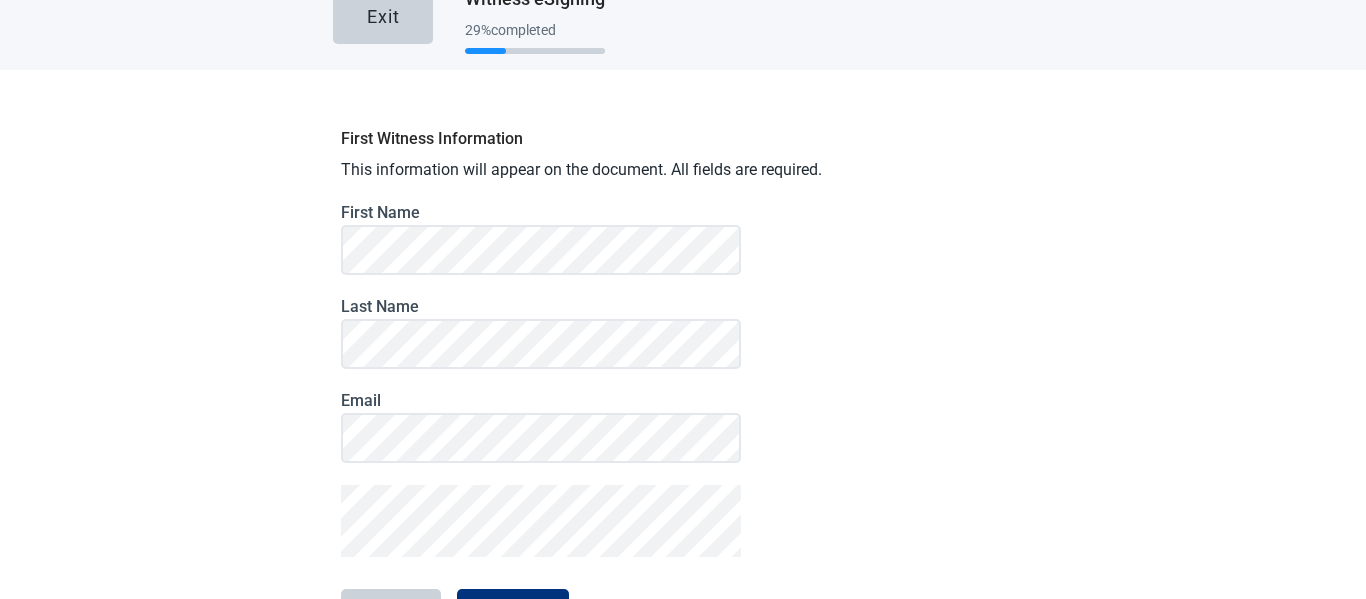 scroll, scrollTop: 0, scrollLeft: 0, axis: both 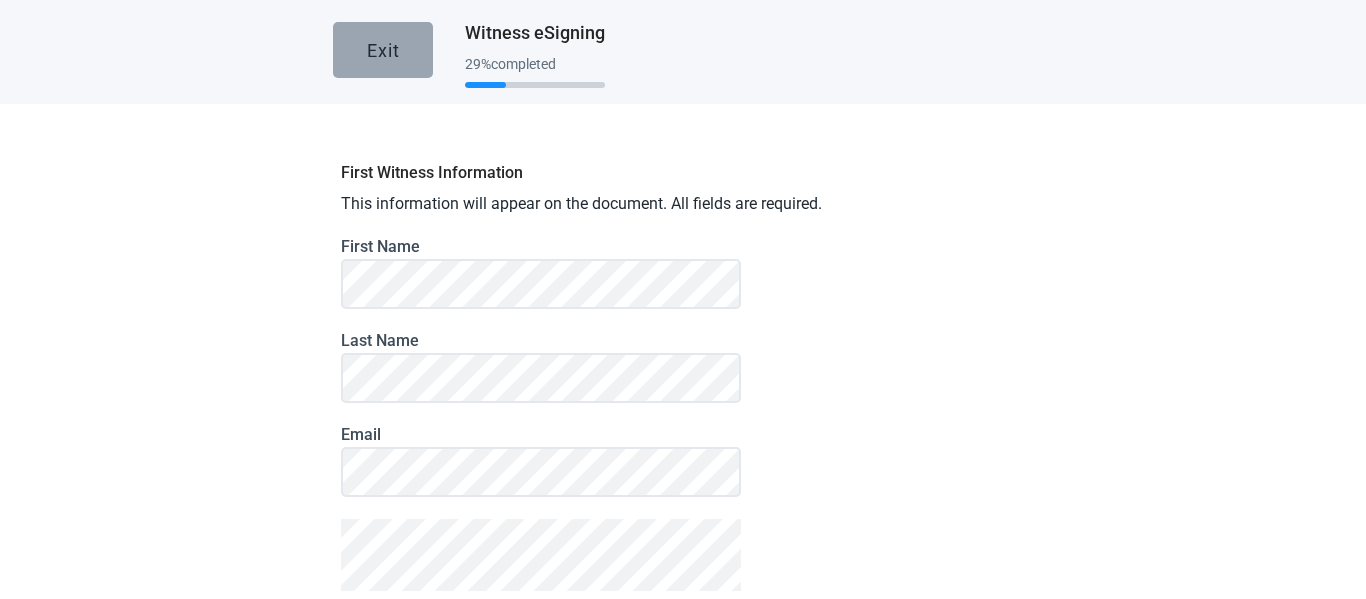 click on "Exit" at bounding box center [383, 50] 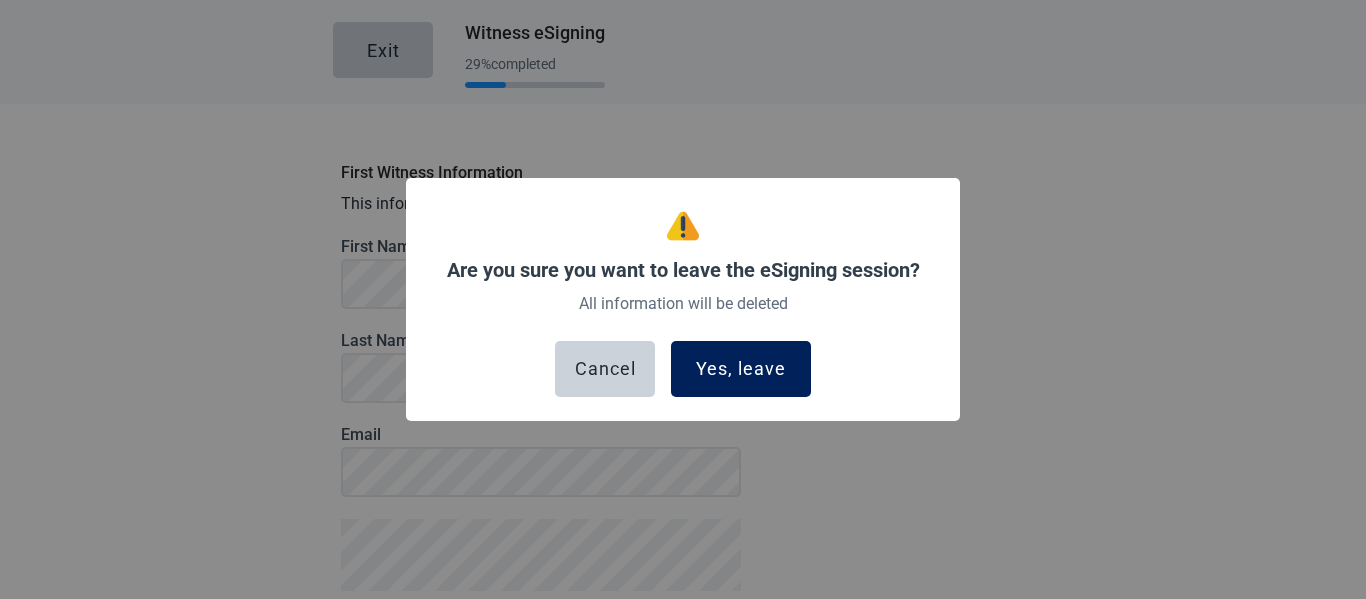 click on "Yes, leave" at bounding box center (741, 369) 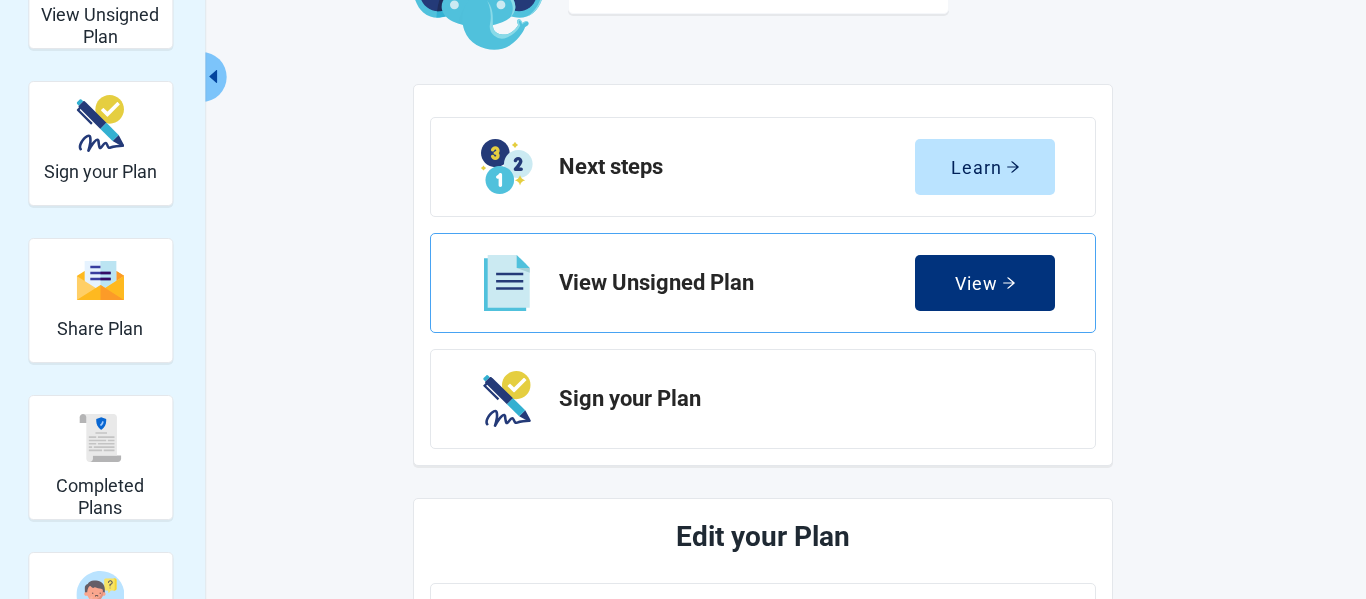 scroll, scrollTop: 166, scrollLeft: 0, axis: vertical 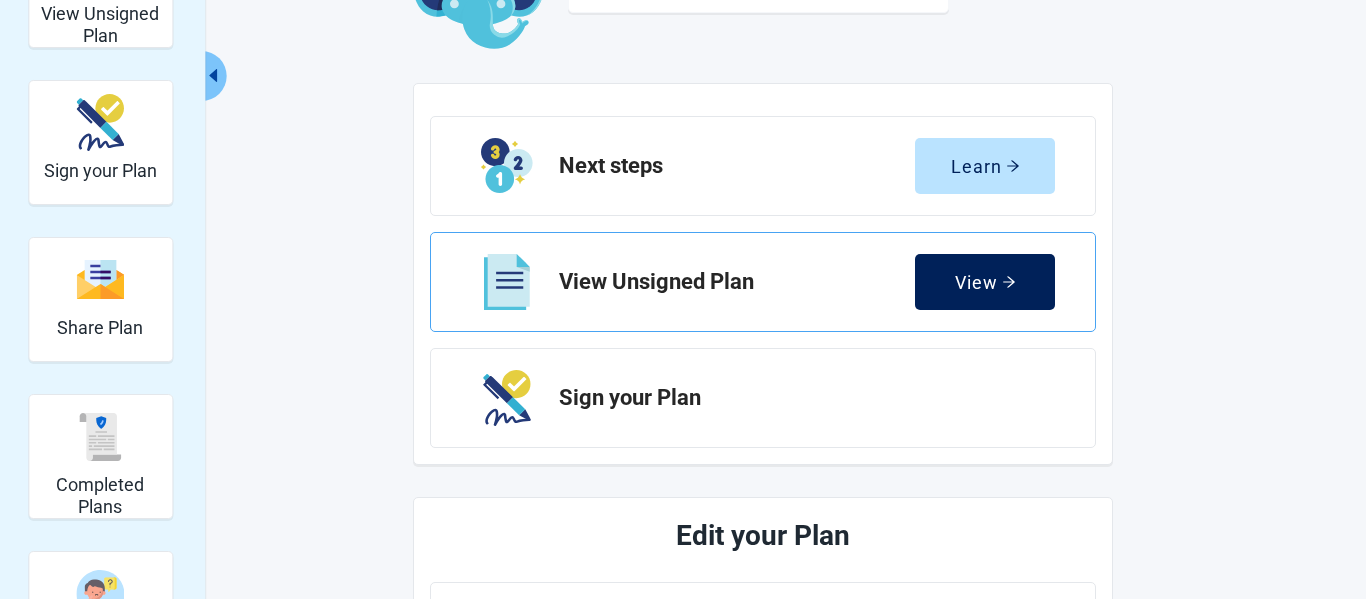 click on "View" at bounding box center [985, 282] 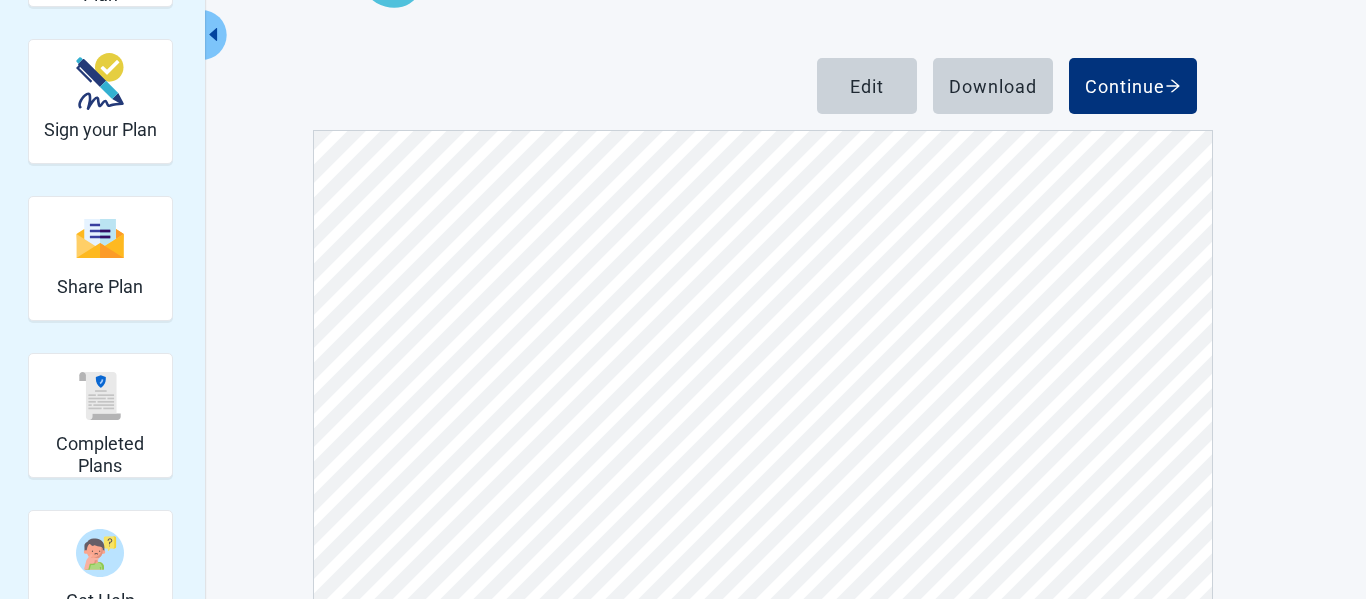 scroll, scrollTop: 251, scrollLeft: 0, axis: vertical 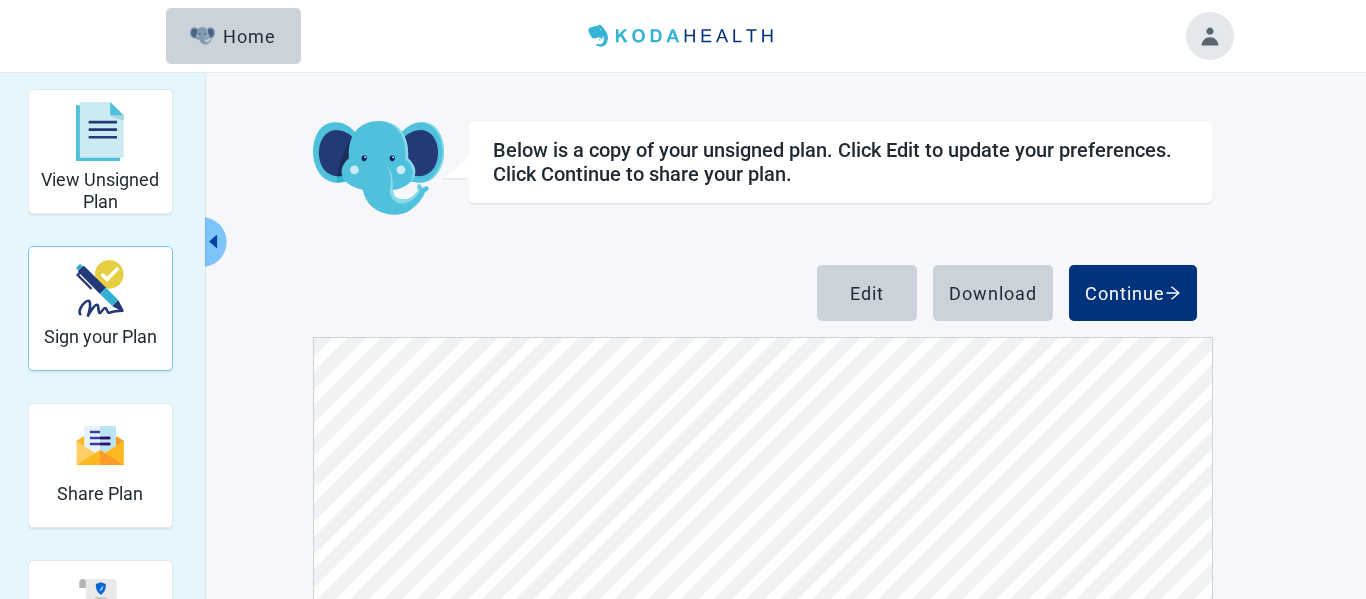 click at bounding box center (100, 288) 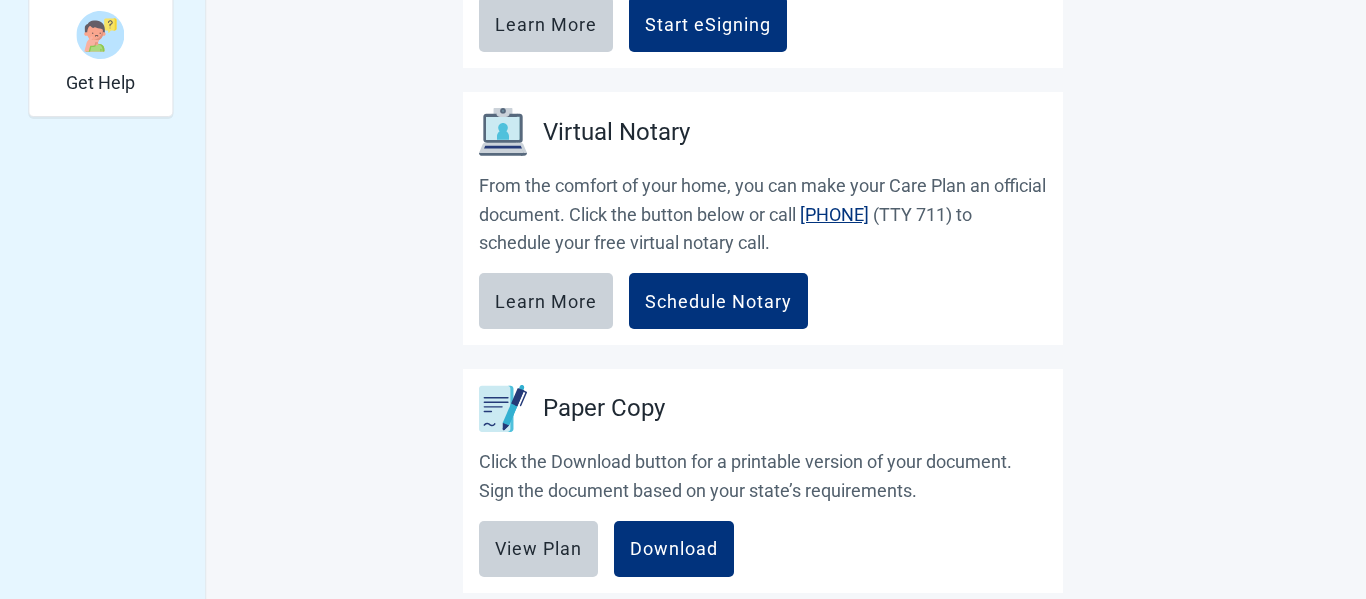 scroll, scrollTop: 639, scrollLeft: 0, axis: vertical 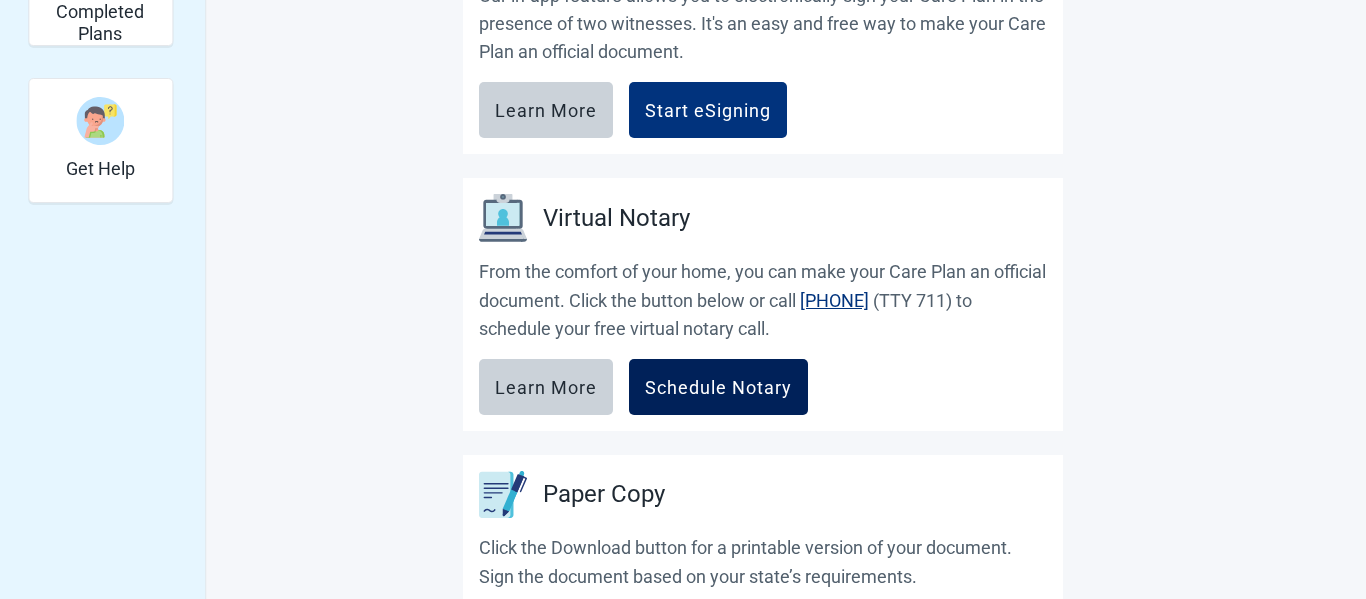 click on "Schedule Notary" at bounding box center (718, 387) 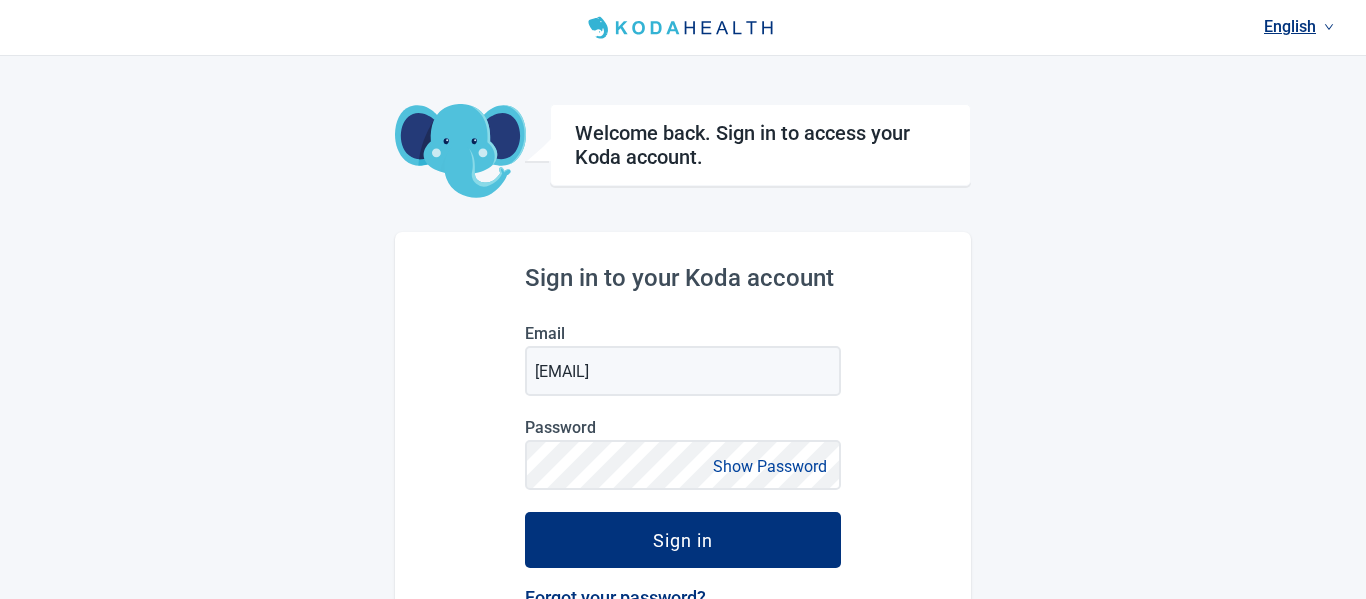 scroll, scrollTop: 0, scrollLeft: 0, axis: both 